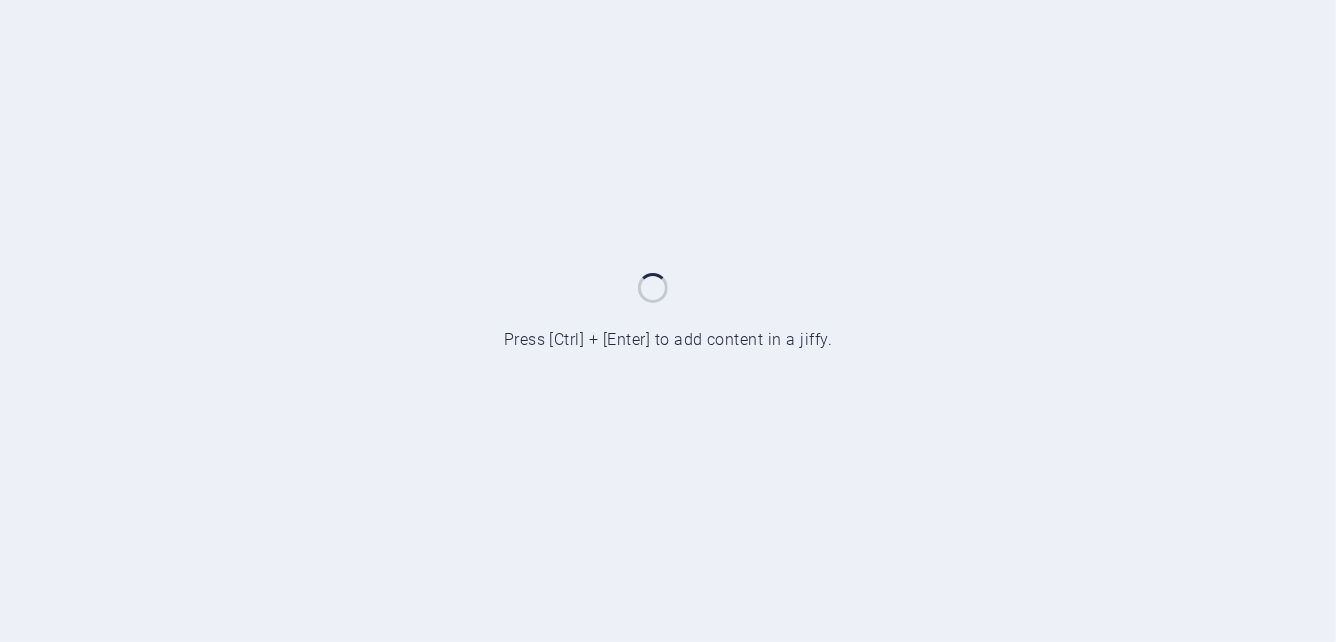 scroll, scrollTop: 0, scrollLeft: 0, axis: both 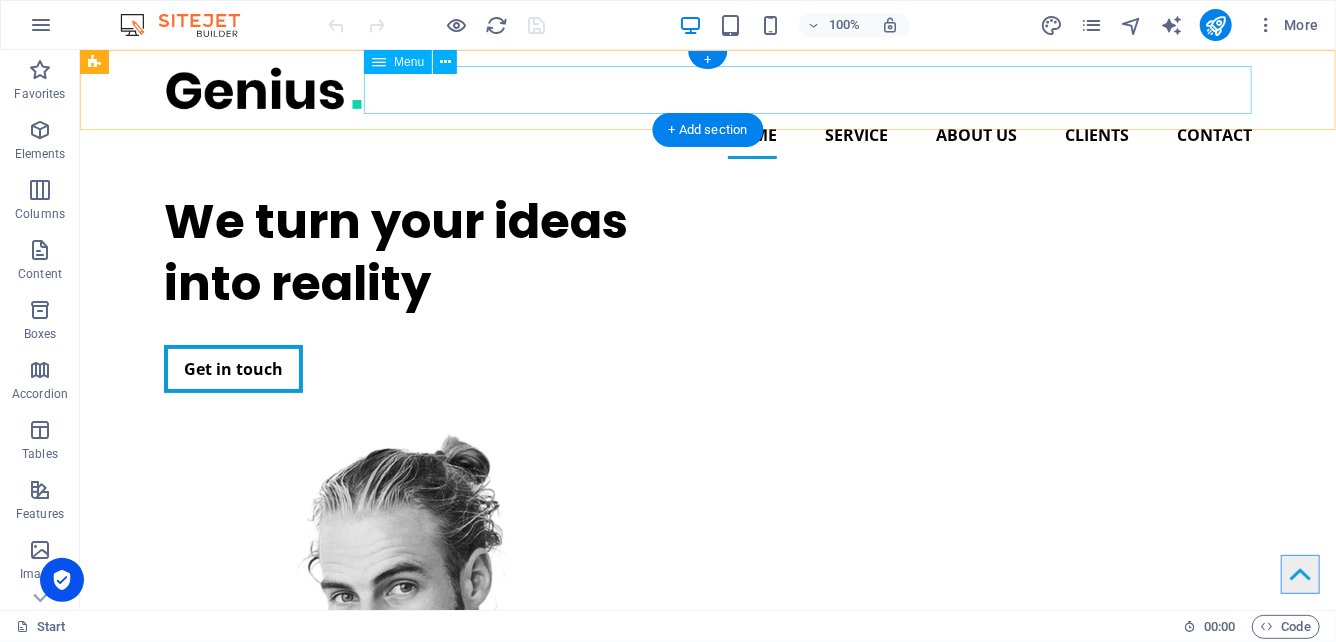 click on "Home Service About us Clients Contact" at bounding box center (707, 134) 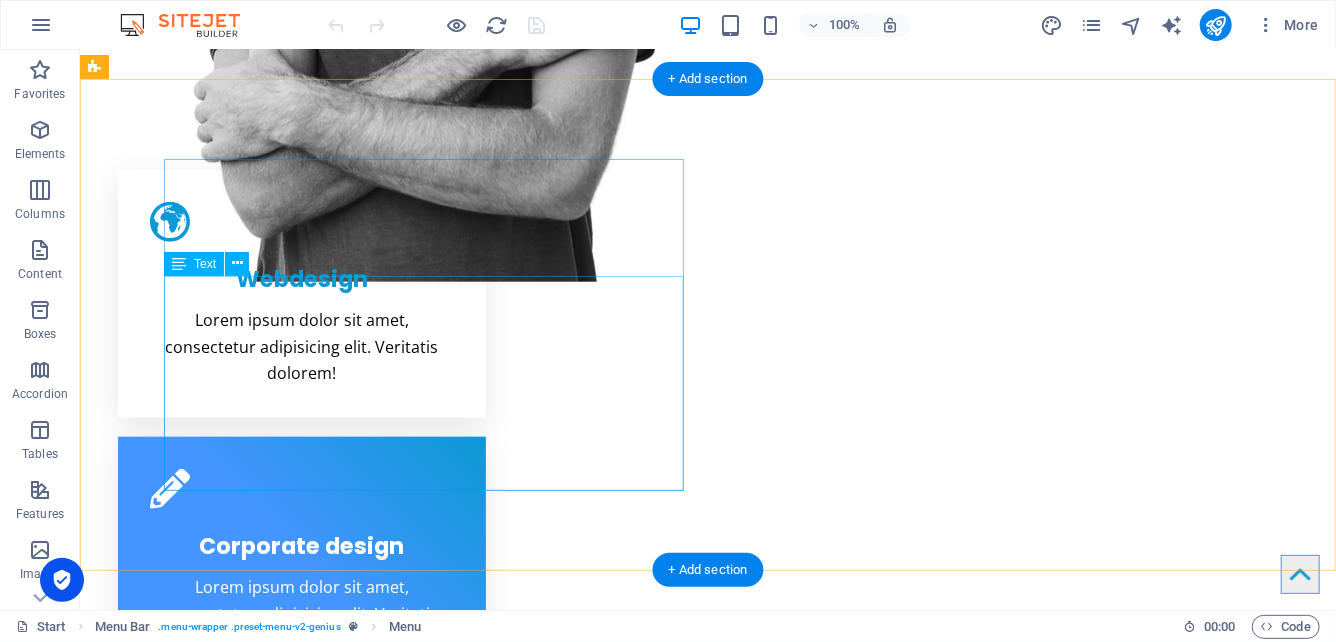 scroll, scrollTop: 1018, scrollLeft: 0, axis: vertical 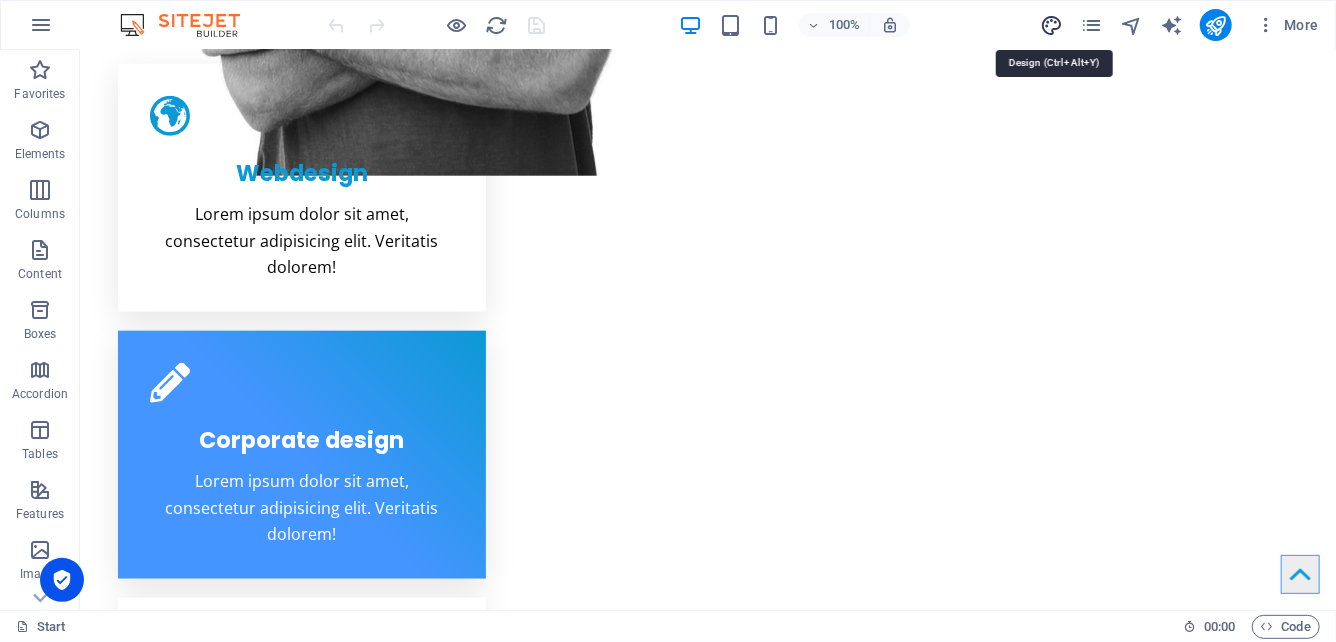 click at bounding box center [1051, 25] 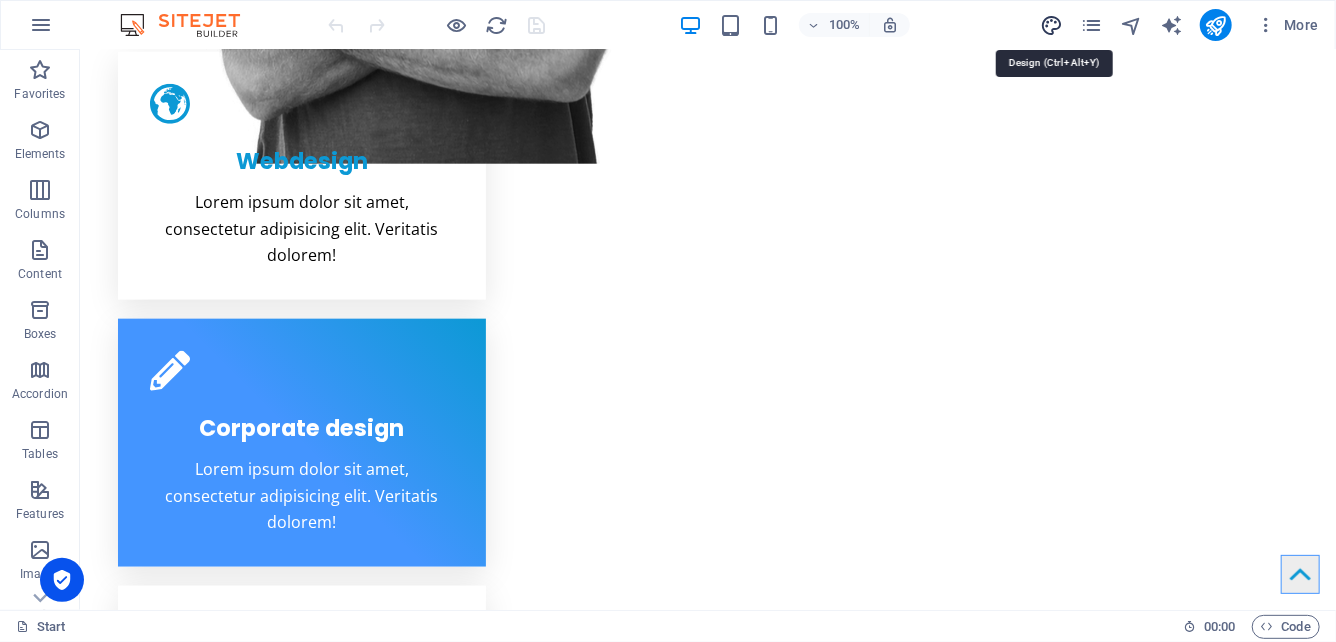 select on "px" 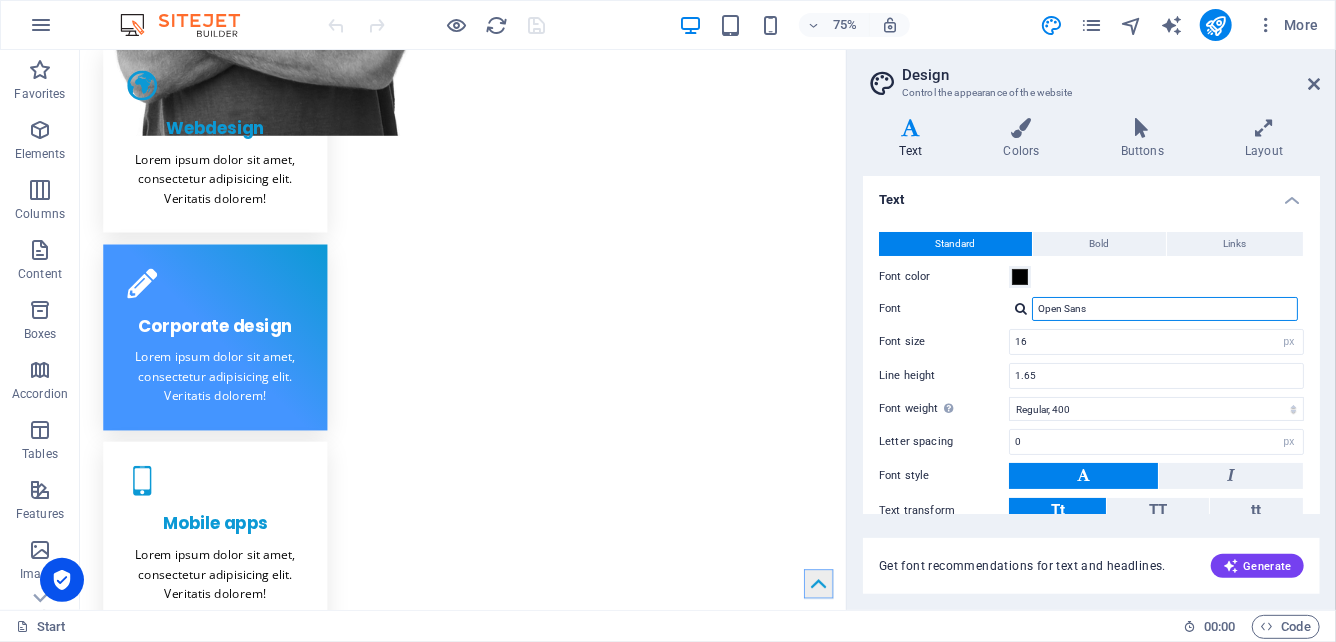 click on "Open Sans" at bounding box center [1165, 309] 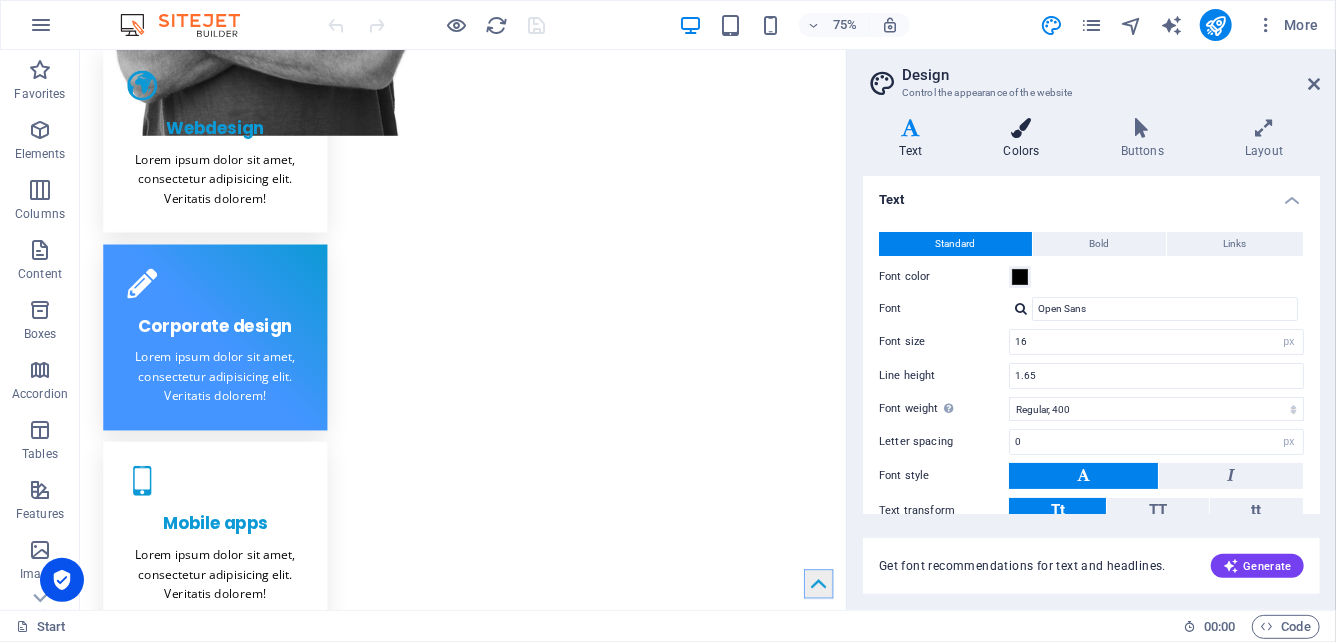 click on "Colors" at bounding box center (1025, 139) 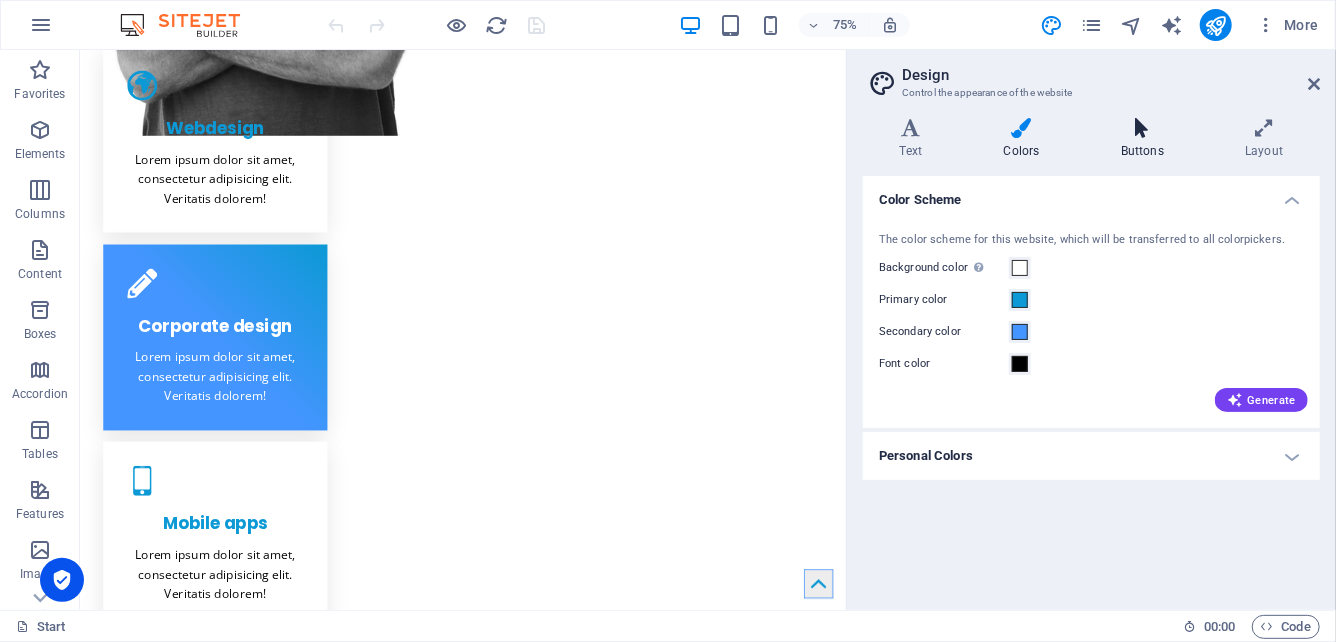 click at bounding box center [1142, 128] 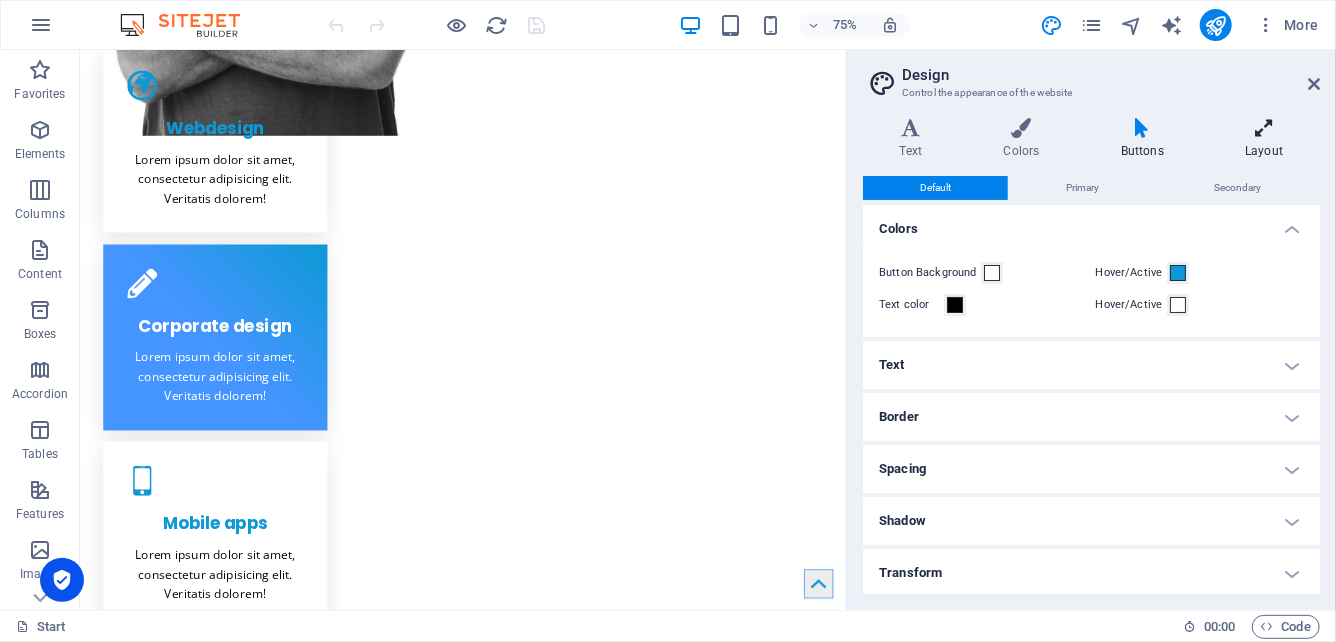 click on "Layout" at bounding box center (1264, 139) 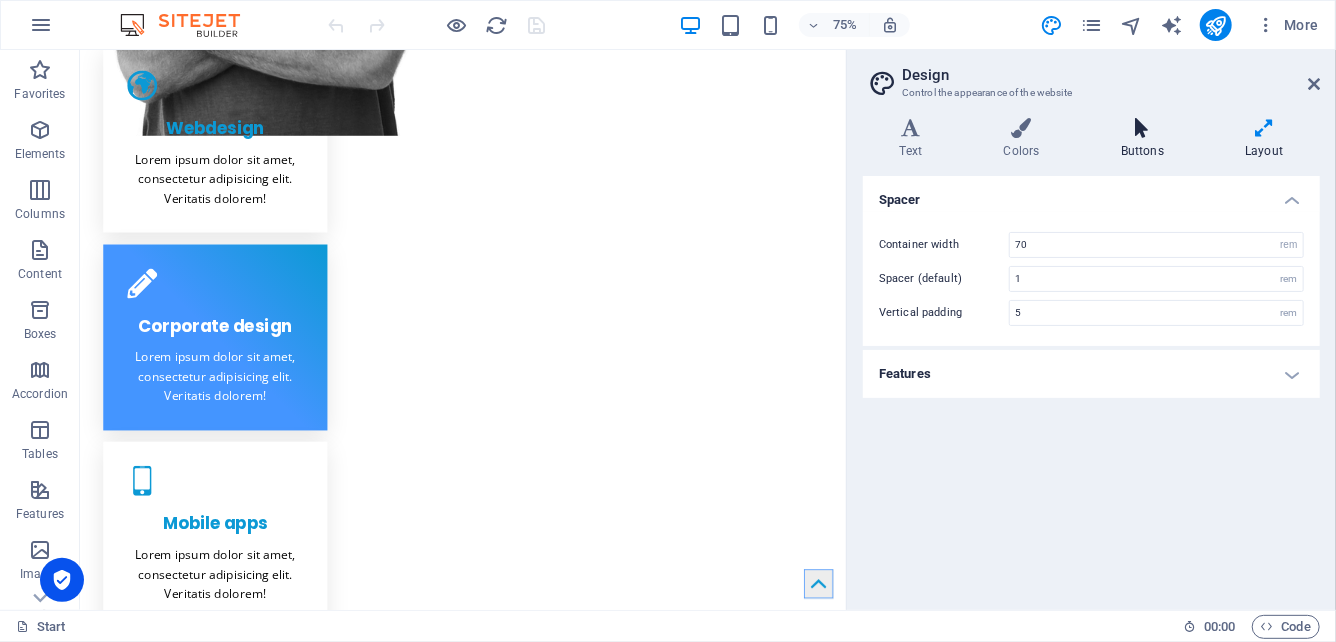 click on "Buttons" at bounding box center (1146, 139) 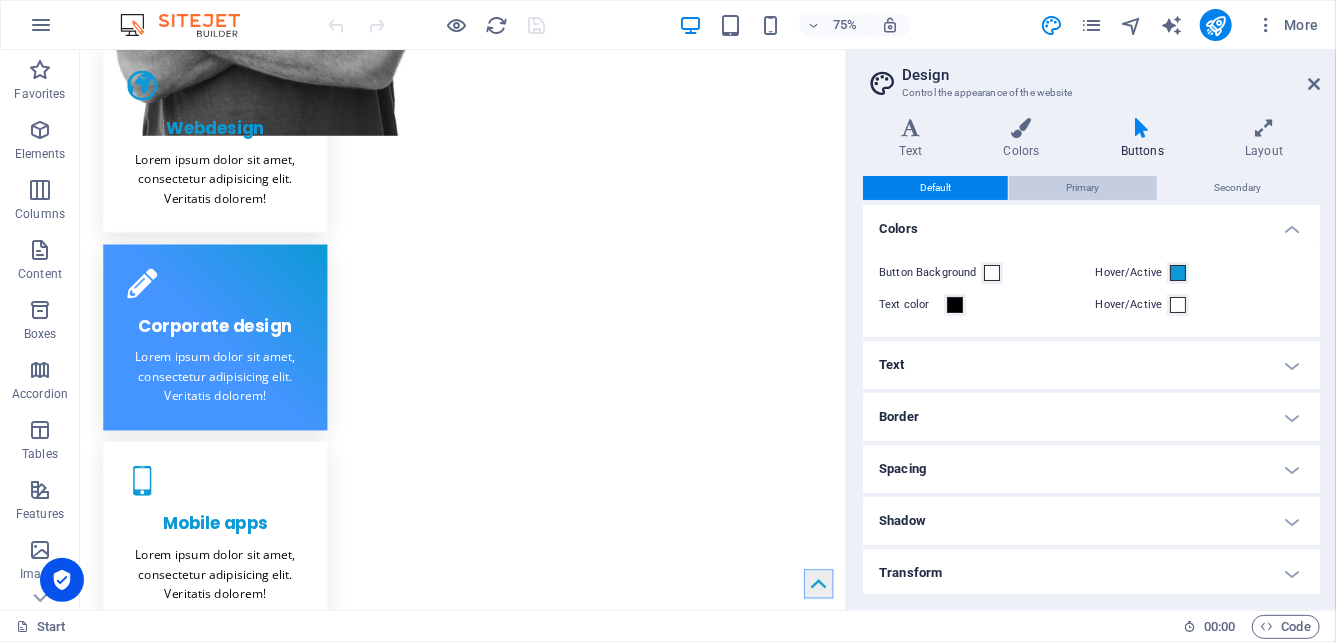click on "Primary" at bounding box center (1082, 188) 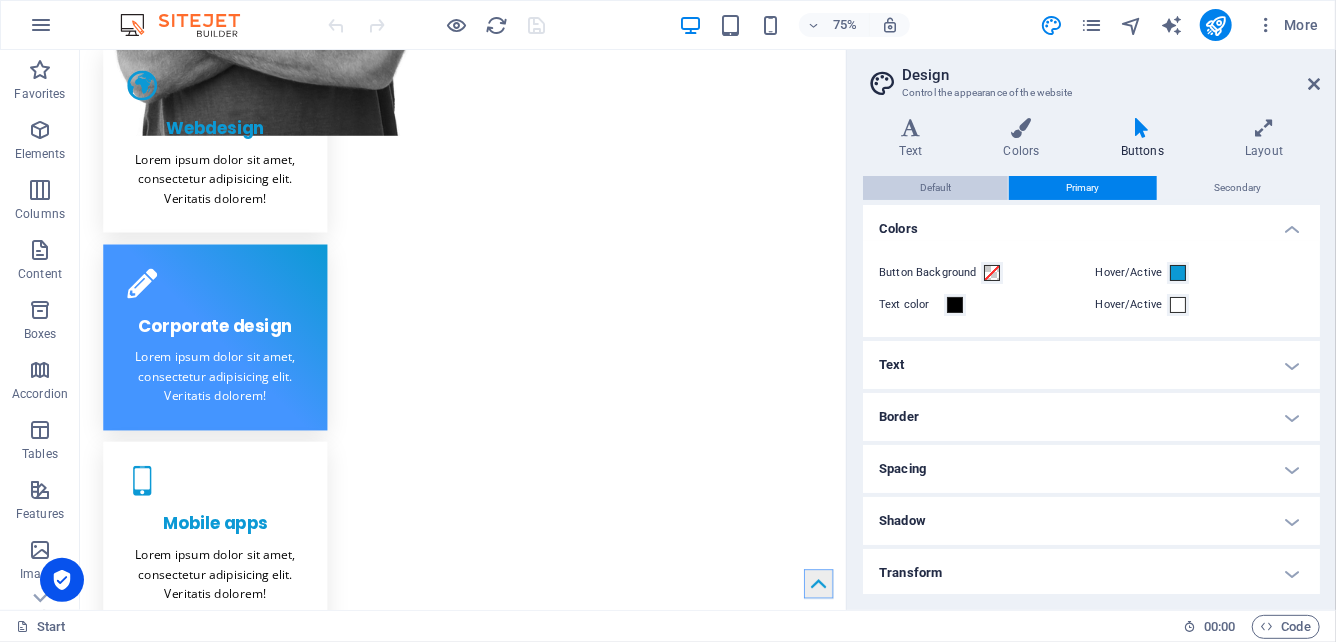 click on "Default" at bounding box center [935, 188] 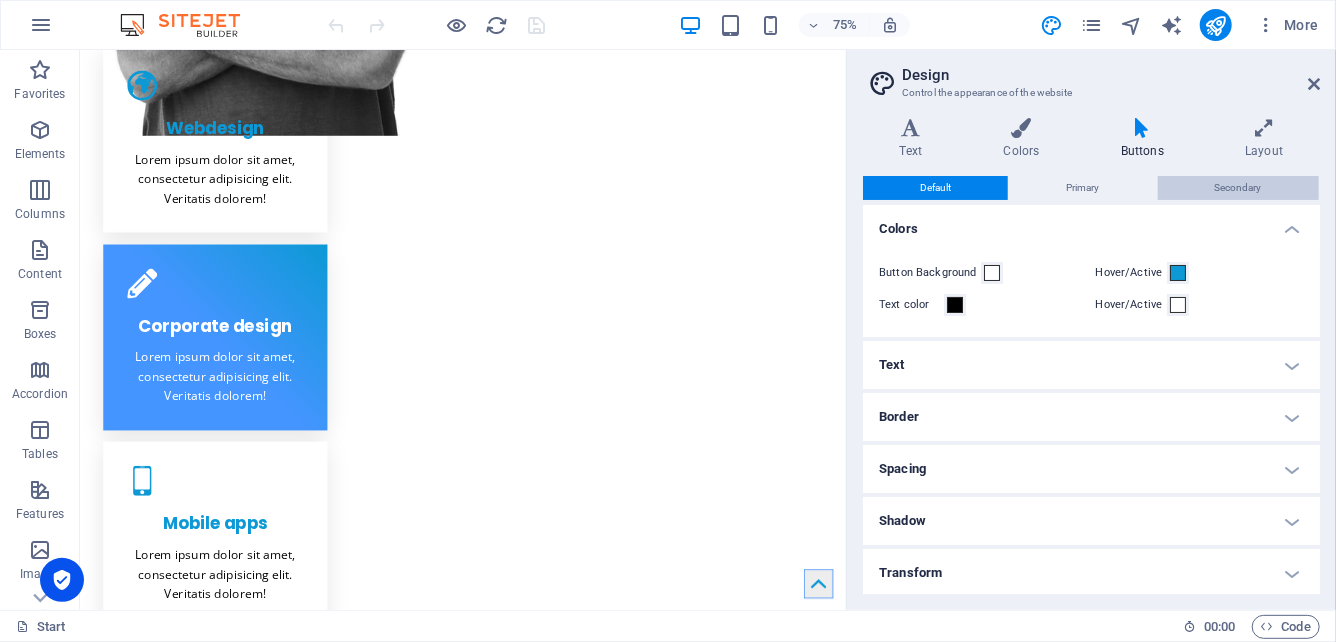 click on "Secondary" at bounding box center [1238, 188] 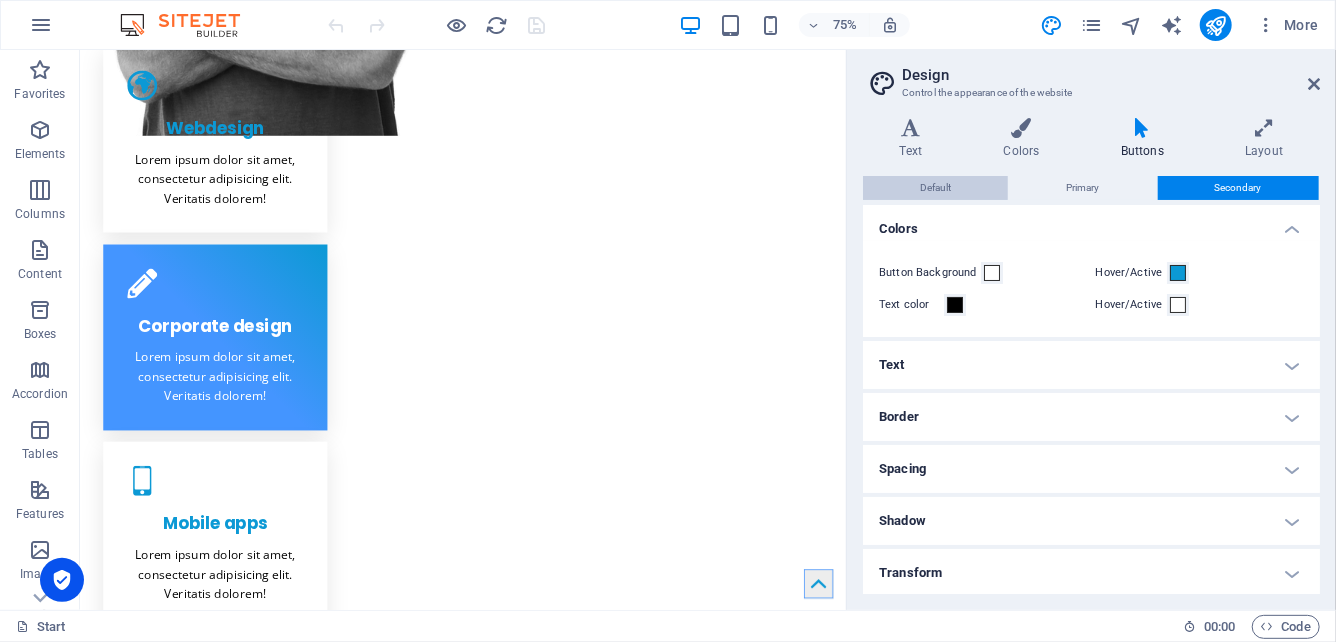 click on "Default" at bounding box center [935, 188] 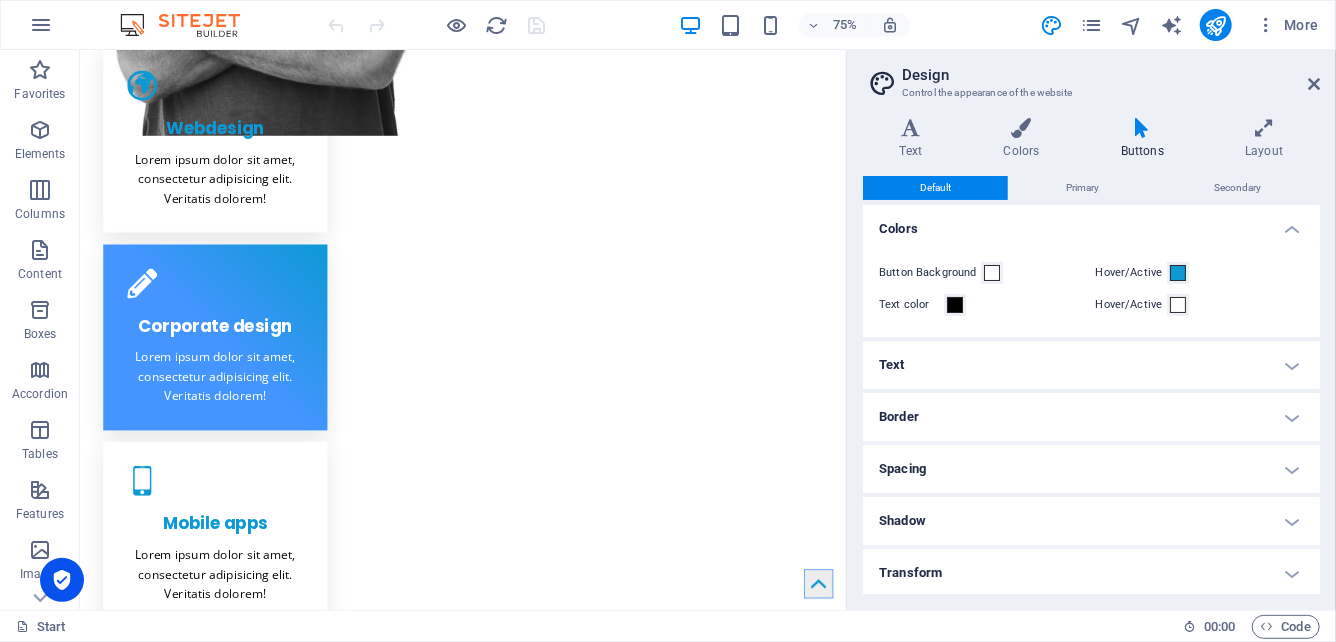 scroll, scrollTop: 54, scrollLeft: 0, axis: vertical 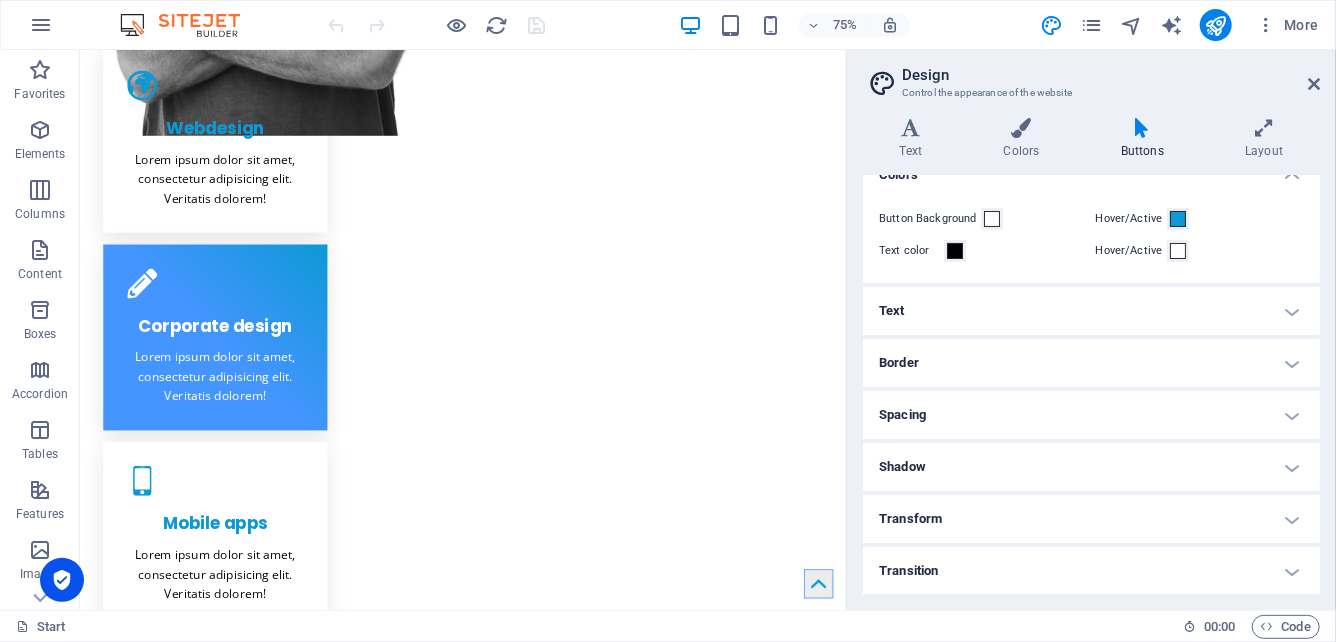 click on "Text  Colors  Buttons  Layout Text Standard Bold Links Font color Font Open Sans Font size 16 rem px Line height 1.65 Font weight To display the font weight correctly, it may need to be enabled.  Manage Fonts Thin, 100 Extra-light, 200 Light, 300 Regular, 400 Medium, 500 Semi-bold, 600 Bold, 700 Extra-bold, 800 Black, 900 Letter spacing 0 rem px Font style Text transform Tt TT tt Text align Font weight To display the font weight correctly, it may need to be enabled.  Manage Fonts Thin, 100 Extra-light, 200 Light, 300 Regular, 400 Medium, 500 Semi-bold, 600 Bold, 700 Extra-bold, 800 Black, 900 Default Hover / Active Font color Font color Decoration None Decoration None Transition duration 0.3 s Transition function Ease Ease In Ease Out Ease In/Ease Out Linear Headlines All H1 / Textlogo H2 H3 H4 H5 H6 Font color Font Poppins Line height 1.3 Font weight To display the font weight correctly, it may need to be enabled.  Manage Fonts Thin, 100 Extra-light, 200 Light, 300 Regular, 400 Medium, 500 Semi-bold, 600 0" at bounding box center [1091, 356] 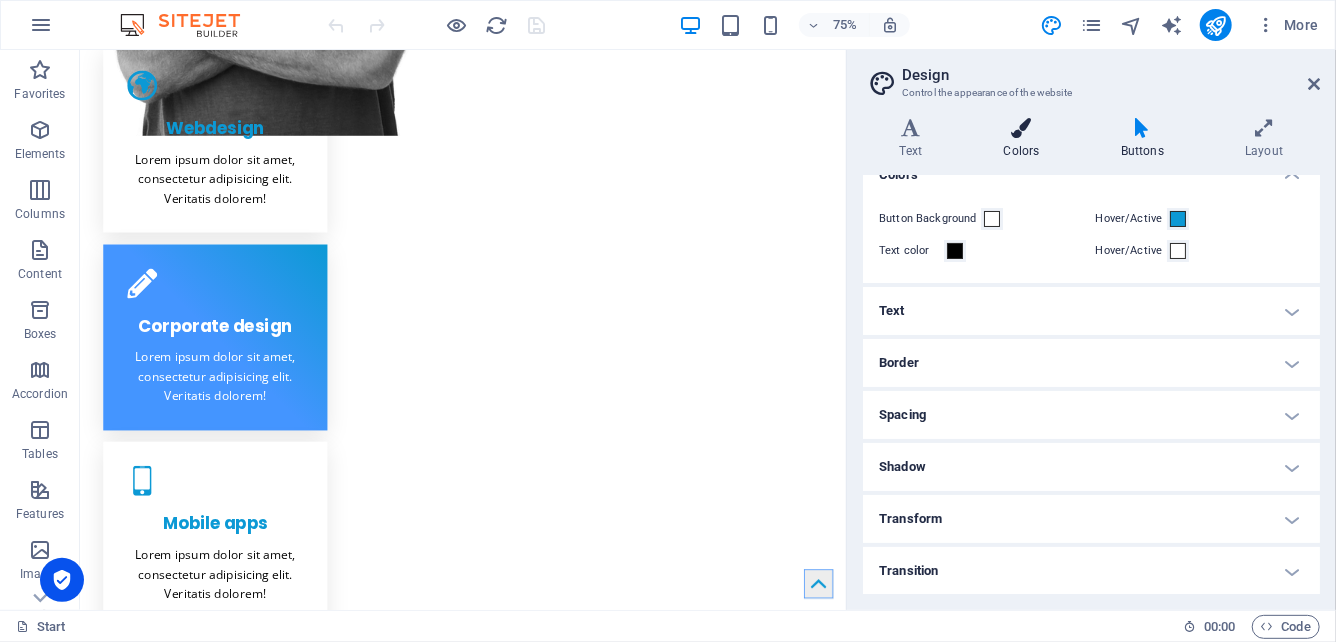 click at bounding box center [1021, 128] 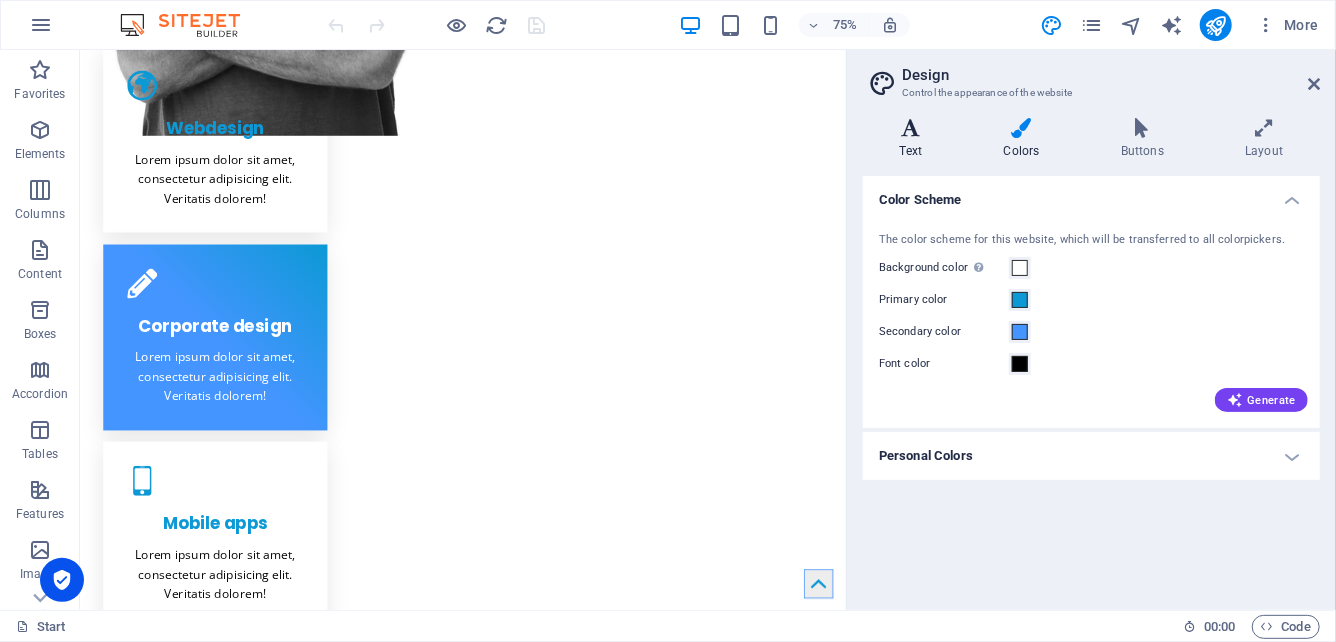 click at bounding box center (911, 128) 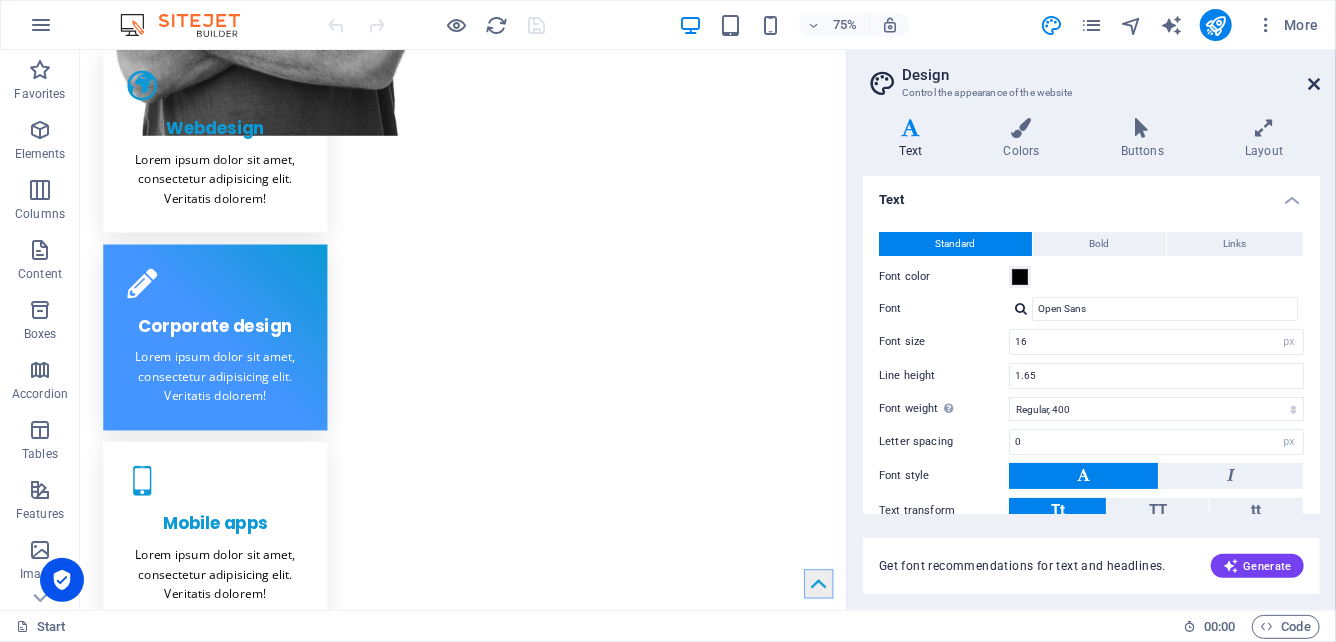 click at bounding box center (1314, 84) 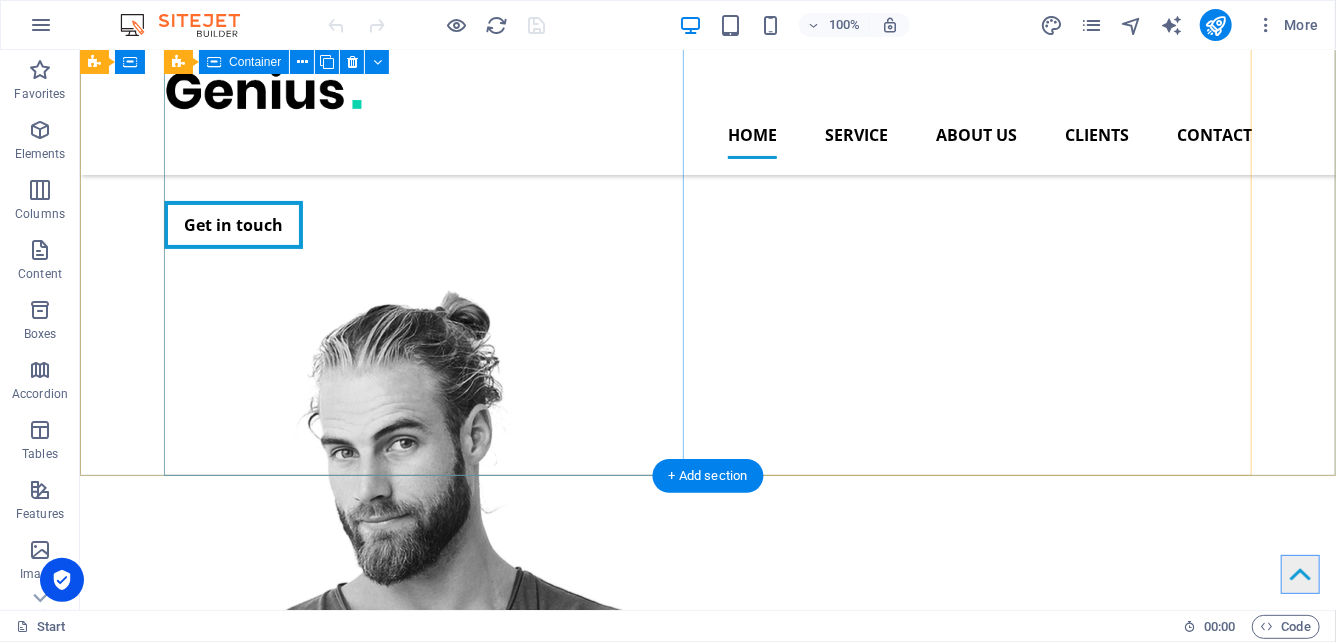 scroll, scrollTop: 0, scrollLeft: 0, axis: both 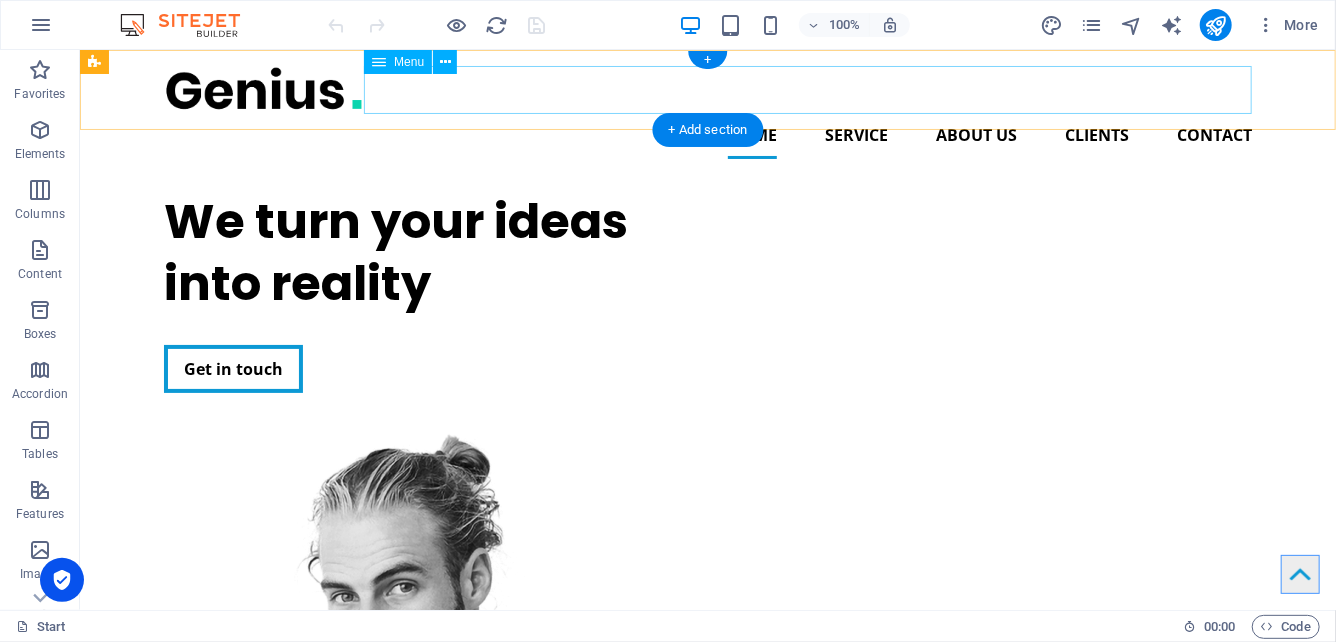click at bounding box center (707, 87) 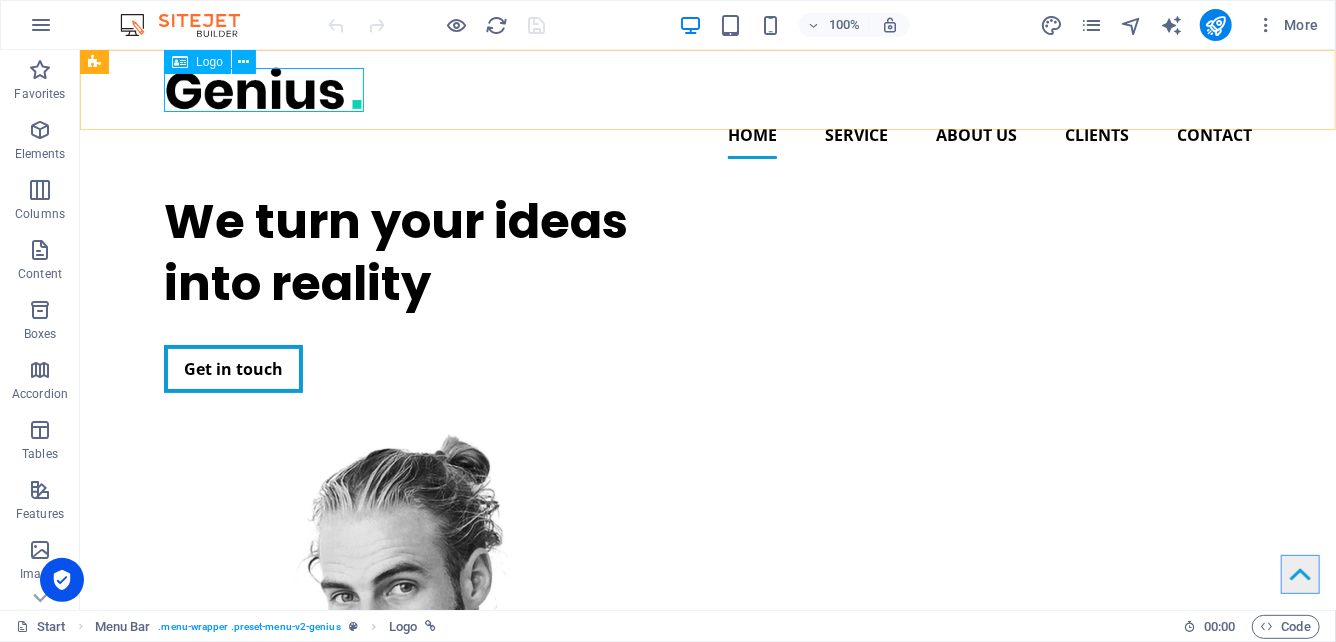 click on "Logo" at bounding box center (209, 62) 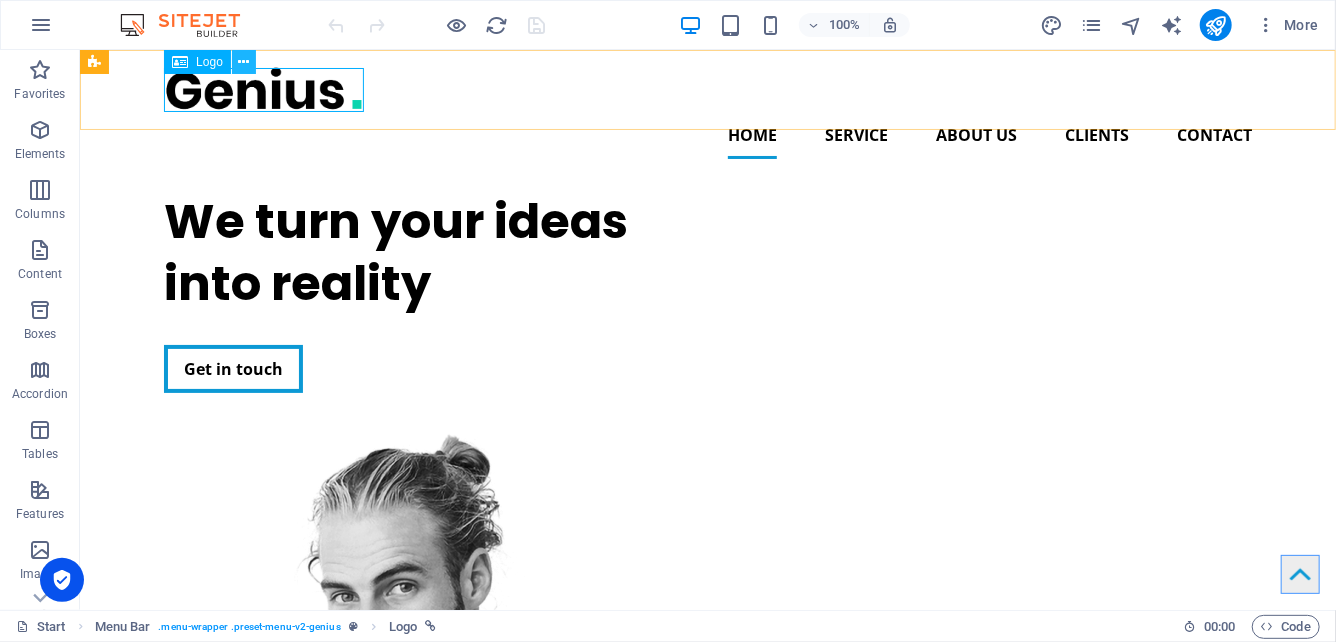 click at bounding box center (243, 62) 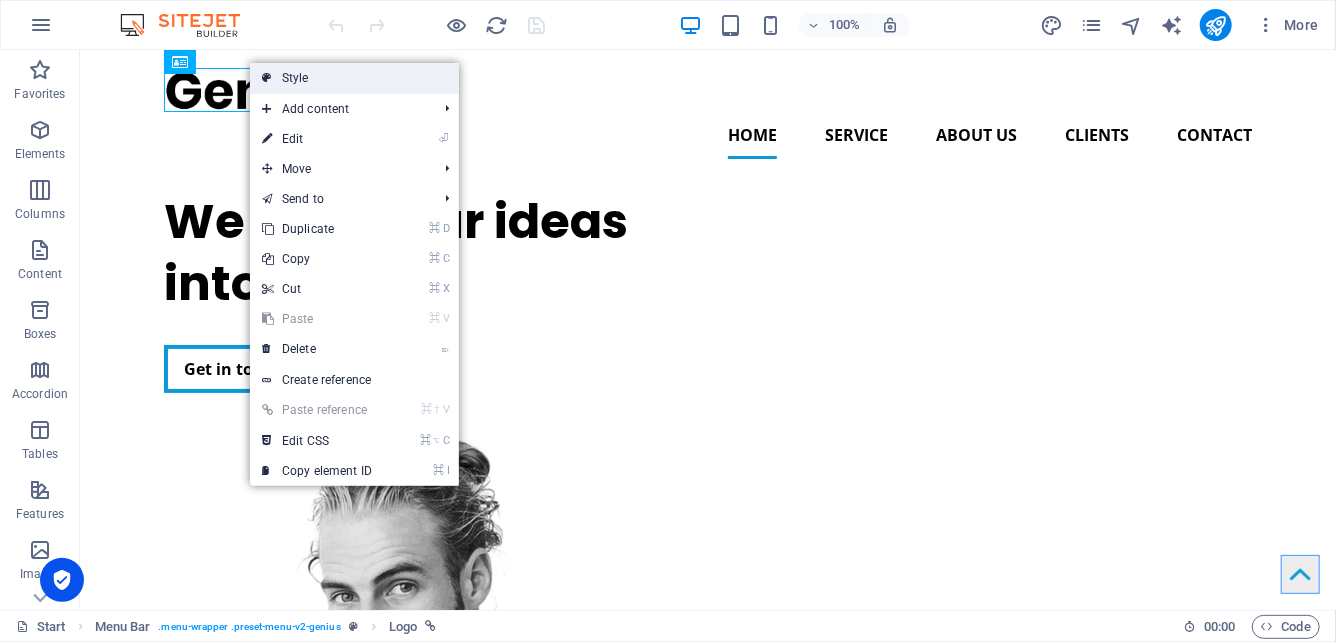 click on "Style" at bounding box center (354, 78) 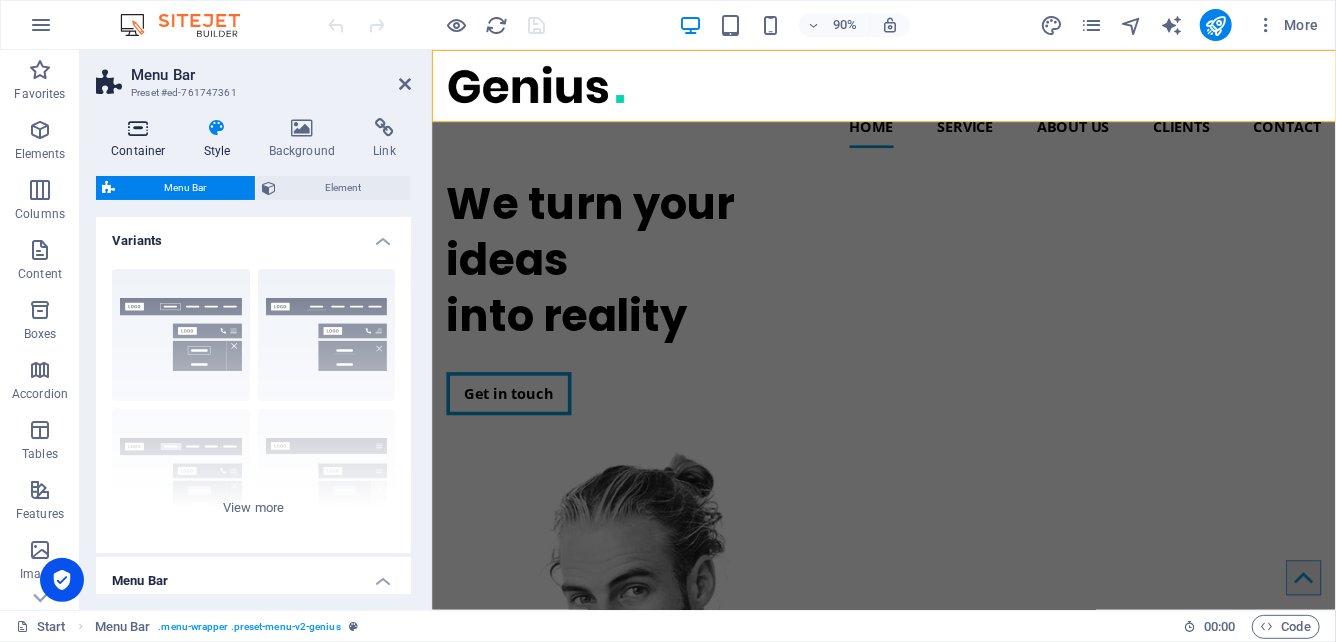 click at bounding box center (138, 128) 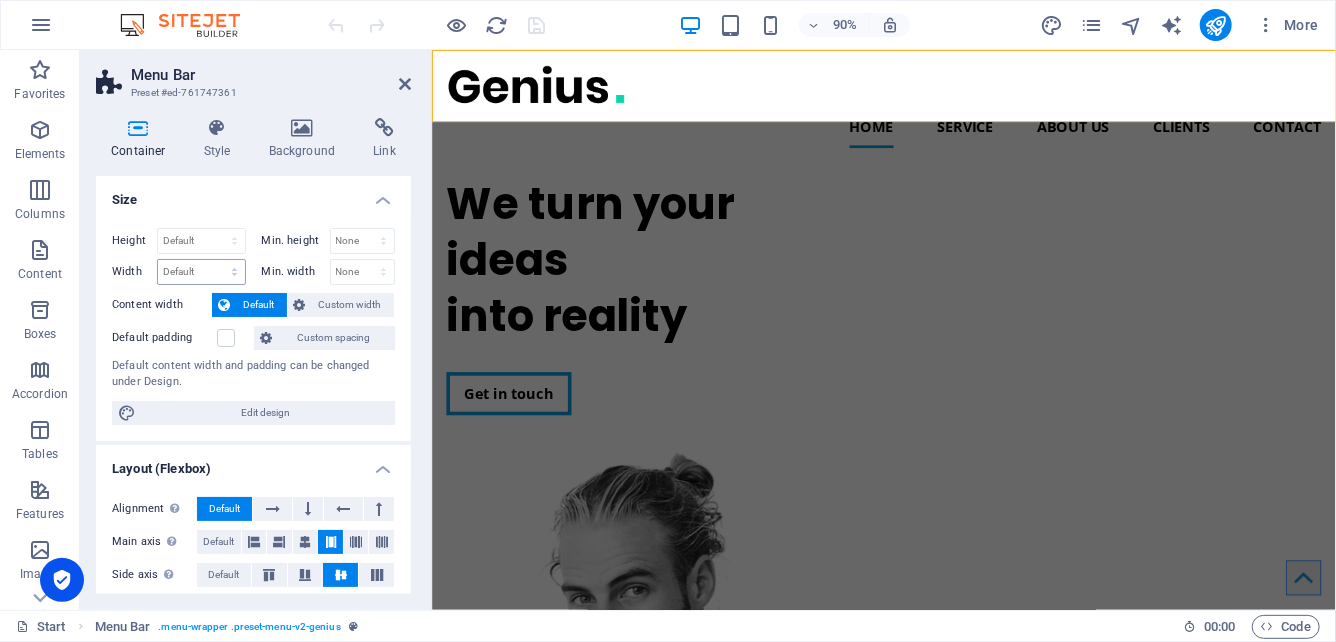 scroll, scrollTop: 356, scrollLeft: 0, axis: vertical 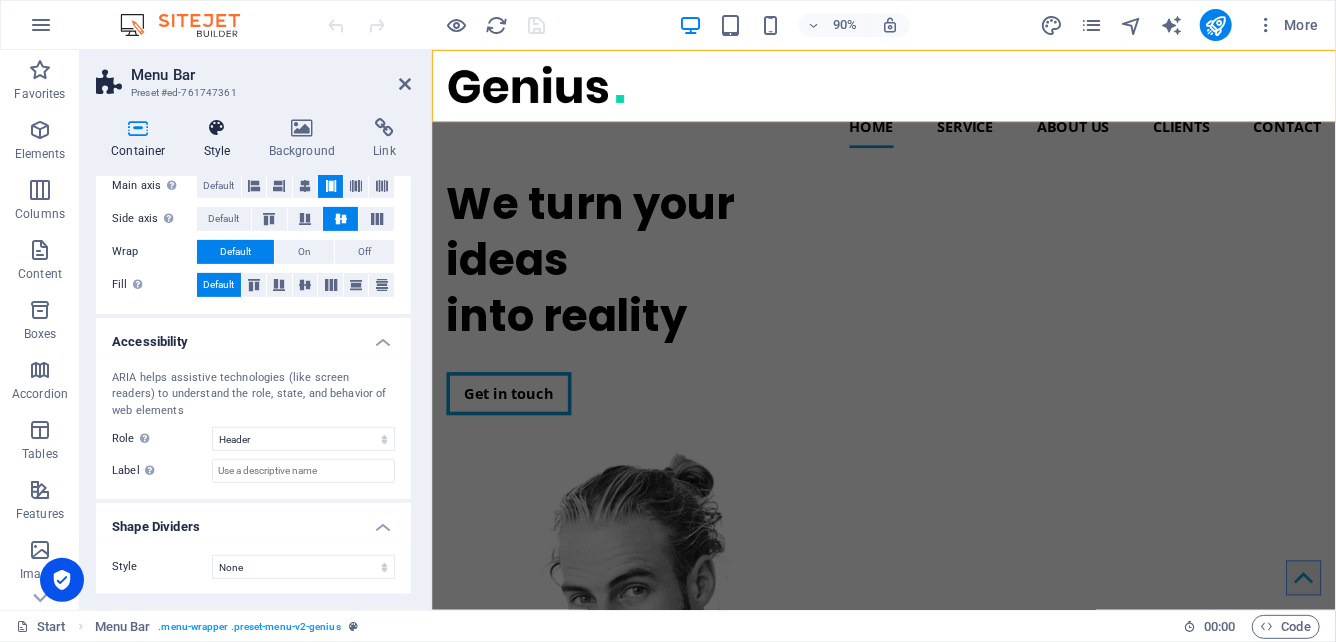 click at bounding box center [217, 128] 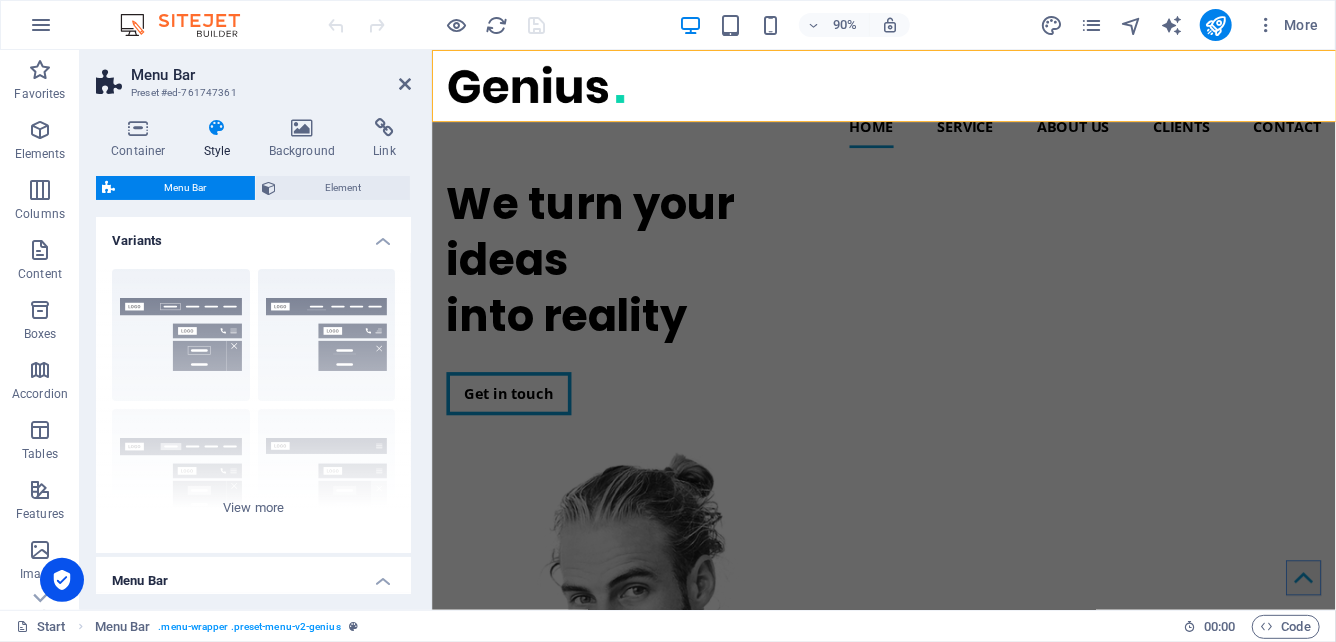 click on "Container Style Background Link Size Height Default px rem % vh vw Min. height None px rem % vh vw Width Default px rem % em vh vw Min. width None px rem % vh vw Content width Default Custom width Width Default px rem % em vh vw Min. width None px rem % vh vw Default padding Custom spacing Default content width and padding can be changed under Design. Edit design Layout (Flexbox) Alignment Determines the flex direction. Default Main axis Determine how elements should behave along the main axis inside this container (justify content). Default Side axis Control the vertical direction of the element inside of the container (align items). Default Wrap Default On Off Fill Controls the distances and direction of elements on the y-axis across several lines (align content). Default Accessibility ARIA helps assistive technologies (like screen readers) to understand the role, state, and behavior of web elements Role The ARIA role defines the purpose of an element.  None Header Footer Section Banner Fan" at bounding box center (253, 356) 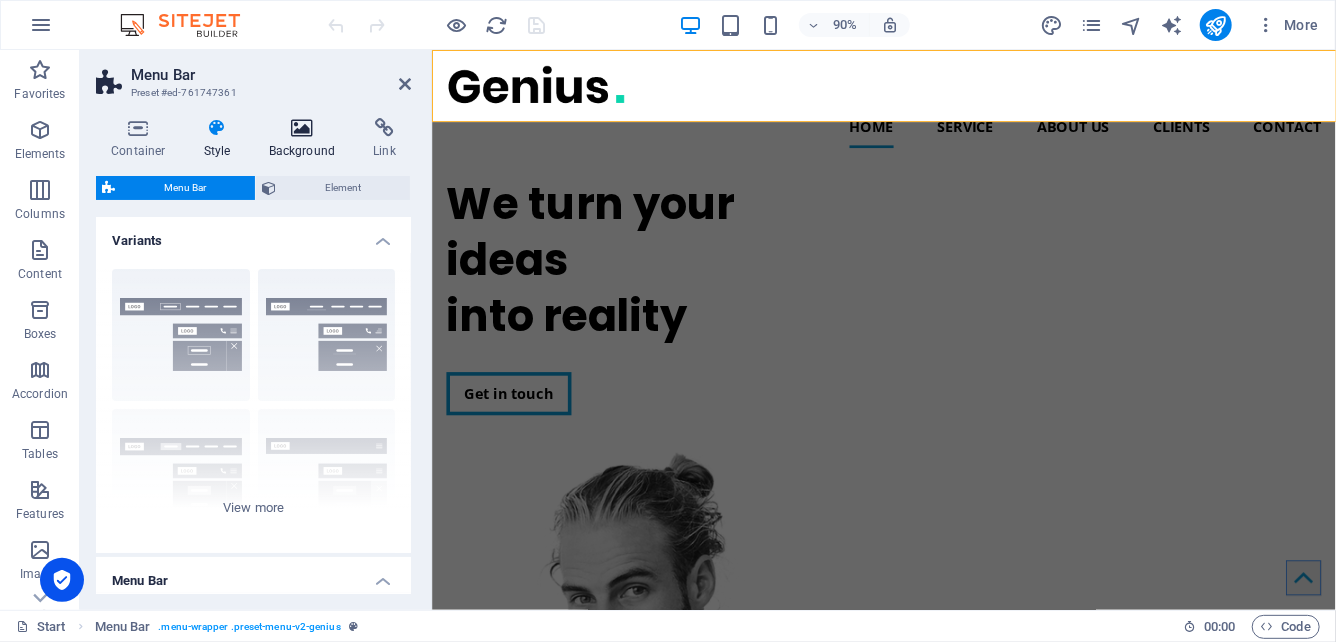 click at bounding box center [302, 128] 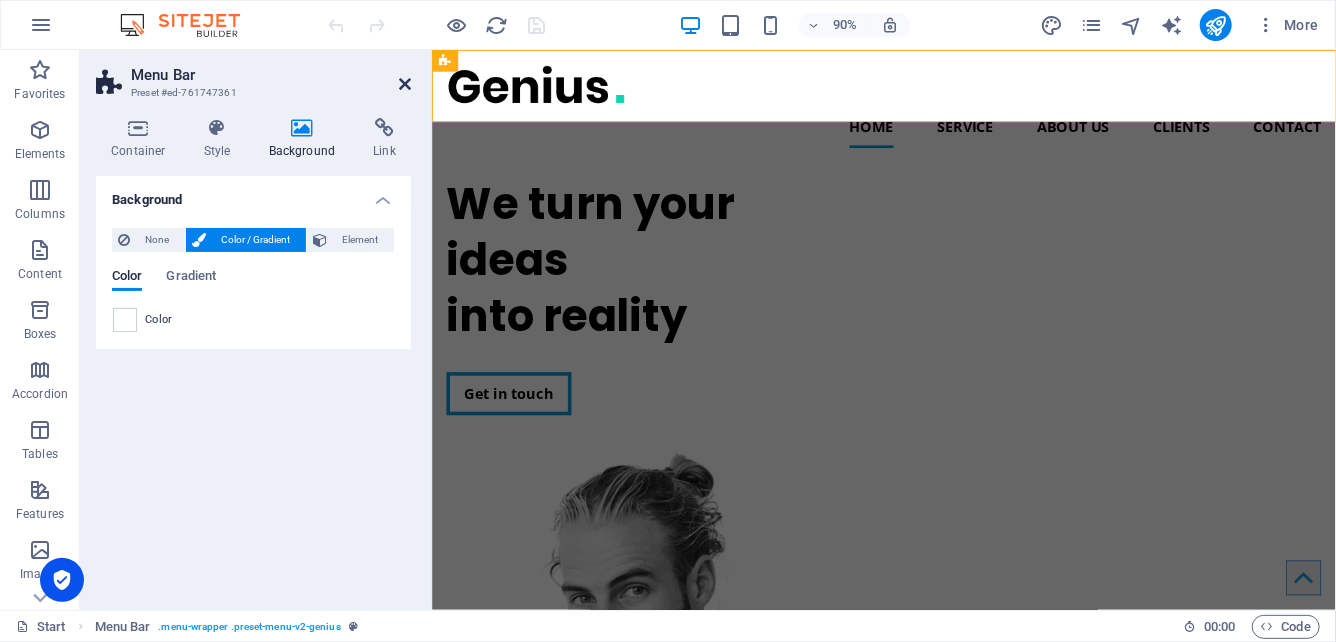 click at bounding box center [405, 84] 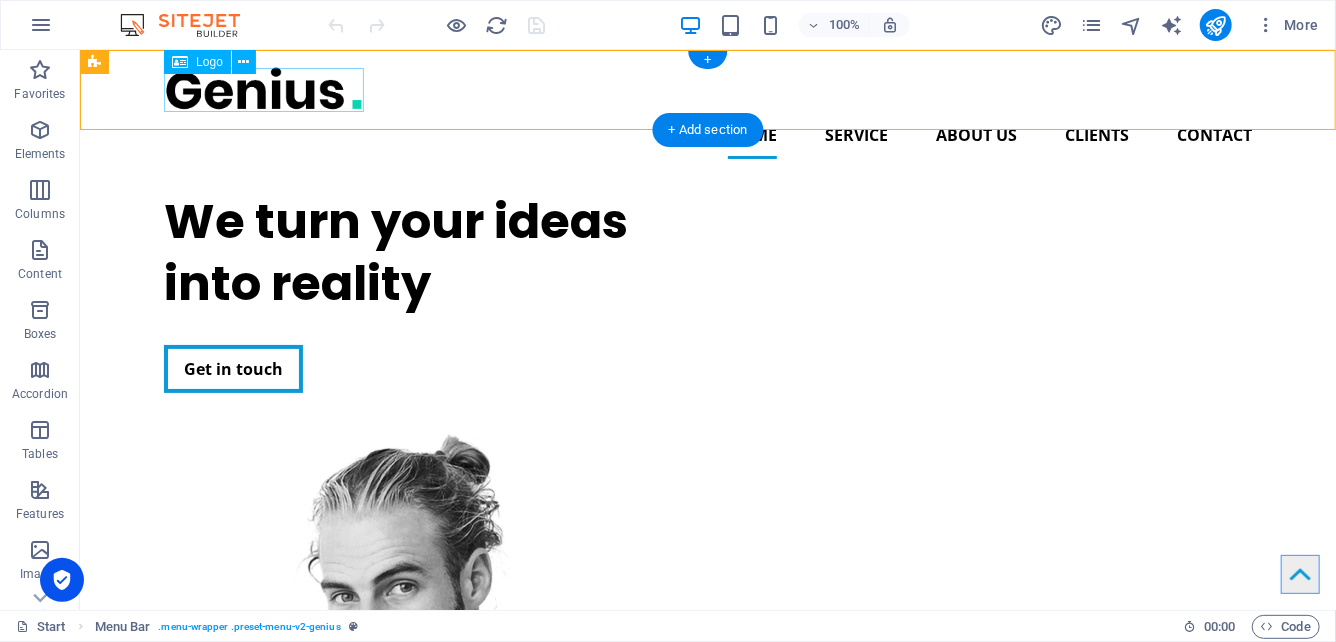 click at bounding box center (707, 87) 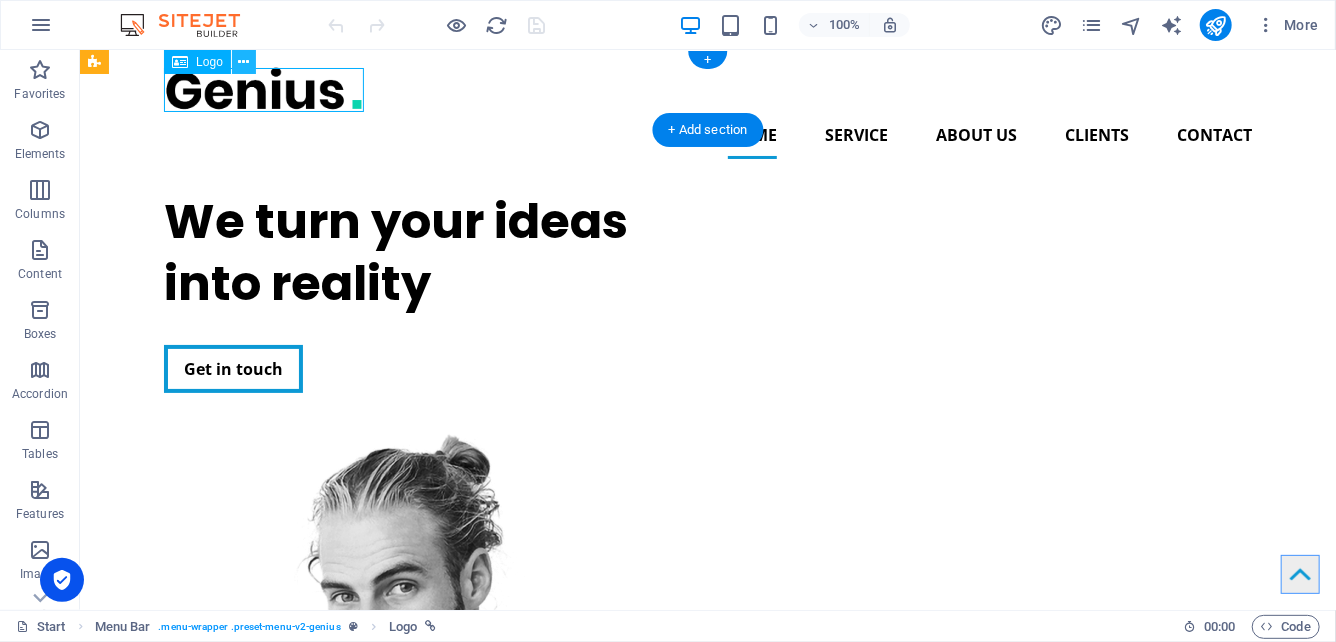 click at bounding box center (243, 62) 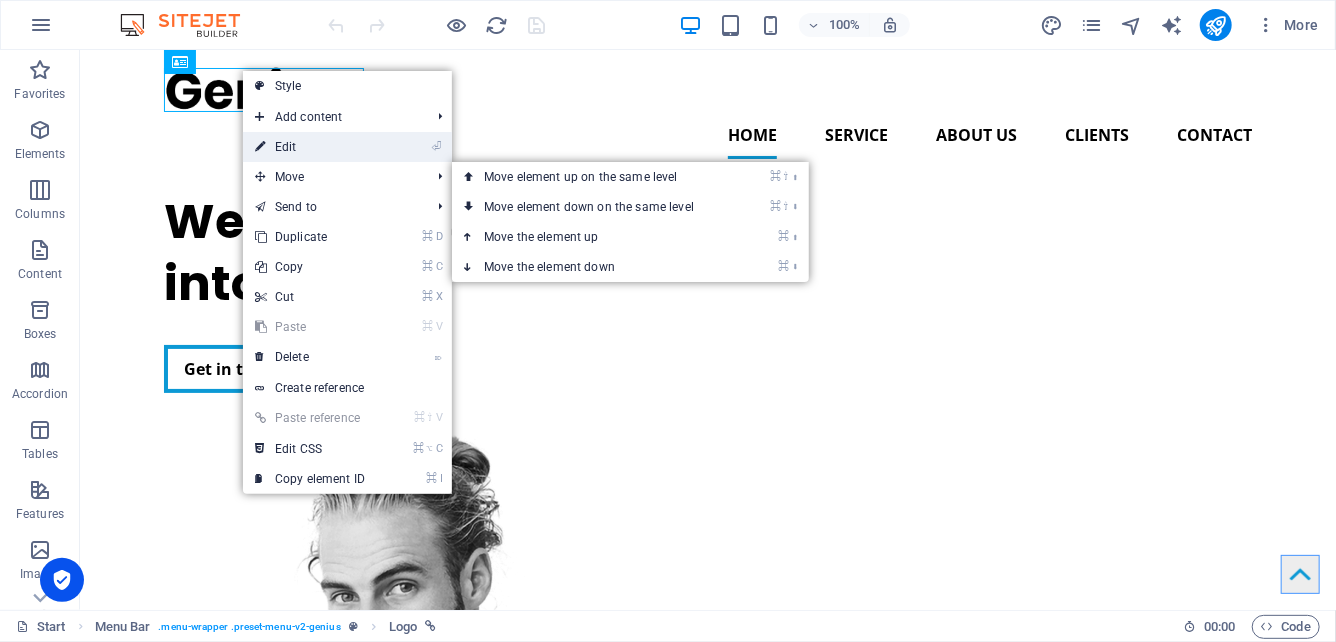 click on "⏎  Edit" at bounding box center [310, 147] 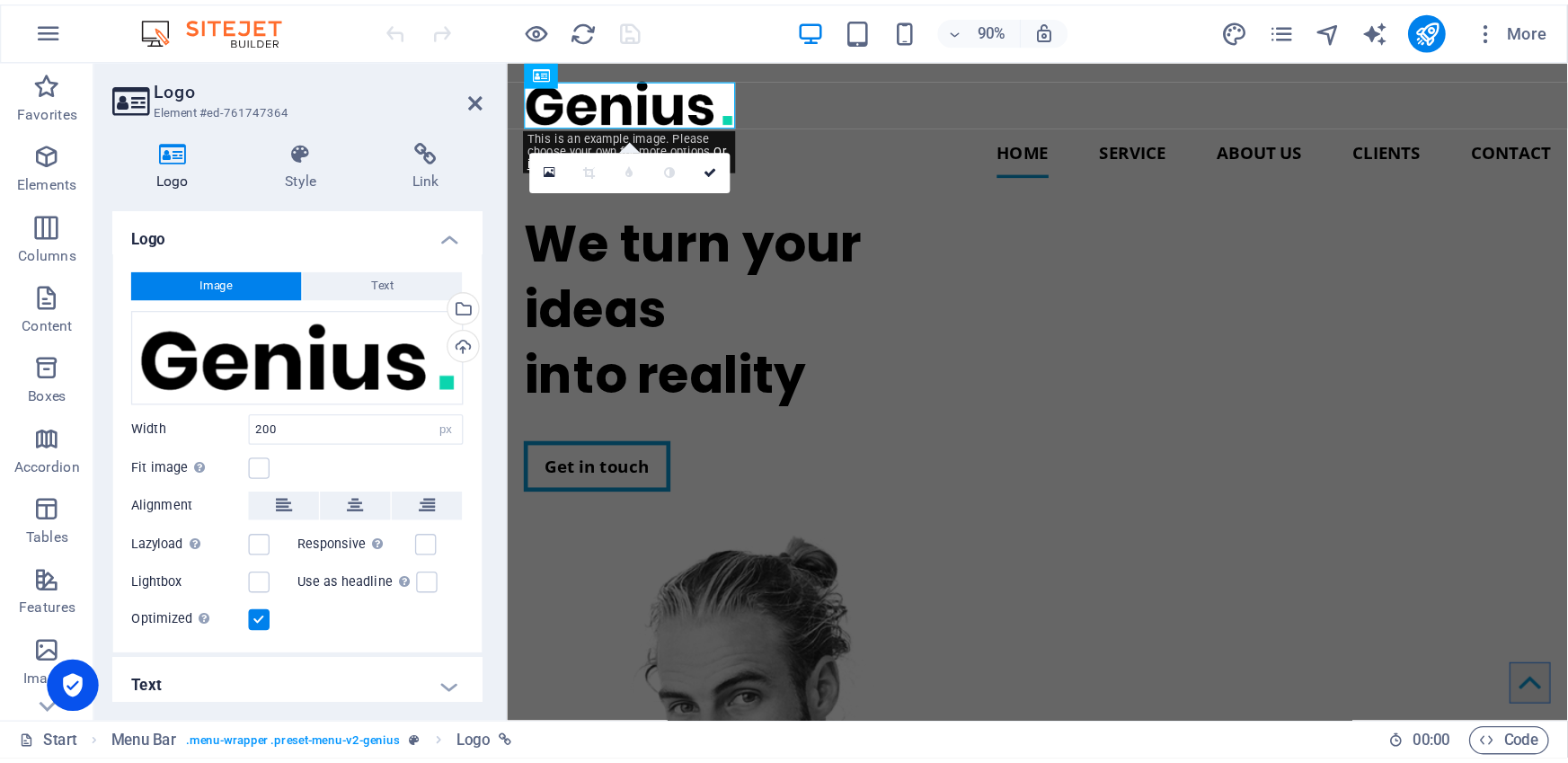 scroll, scrollTop: 8, scrollLeft: 0, axis: vertical 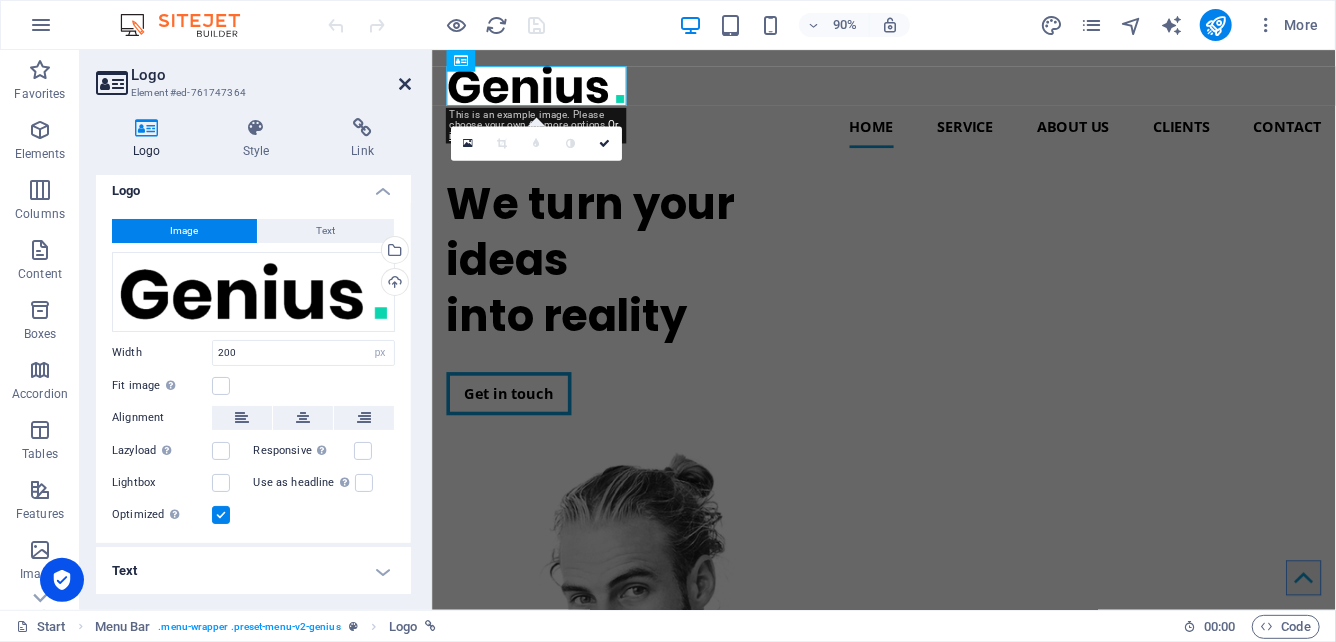 click at bounding box center (405, 84) 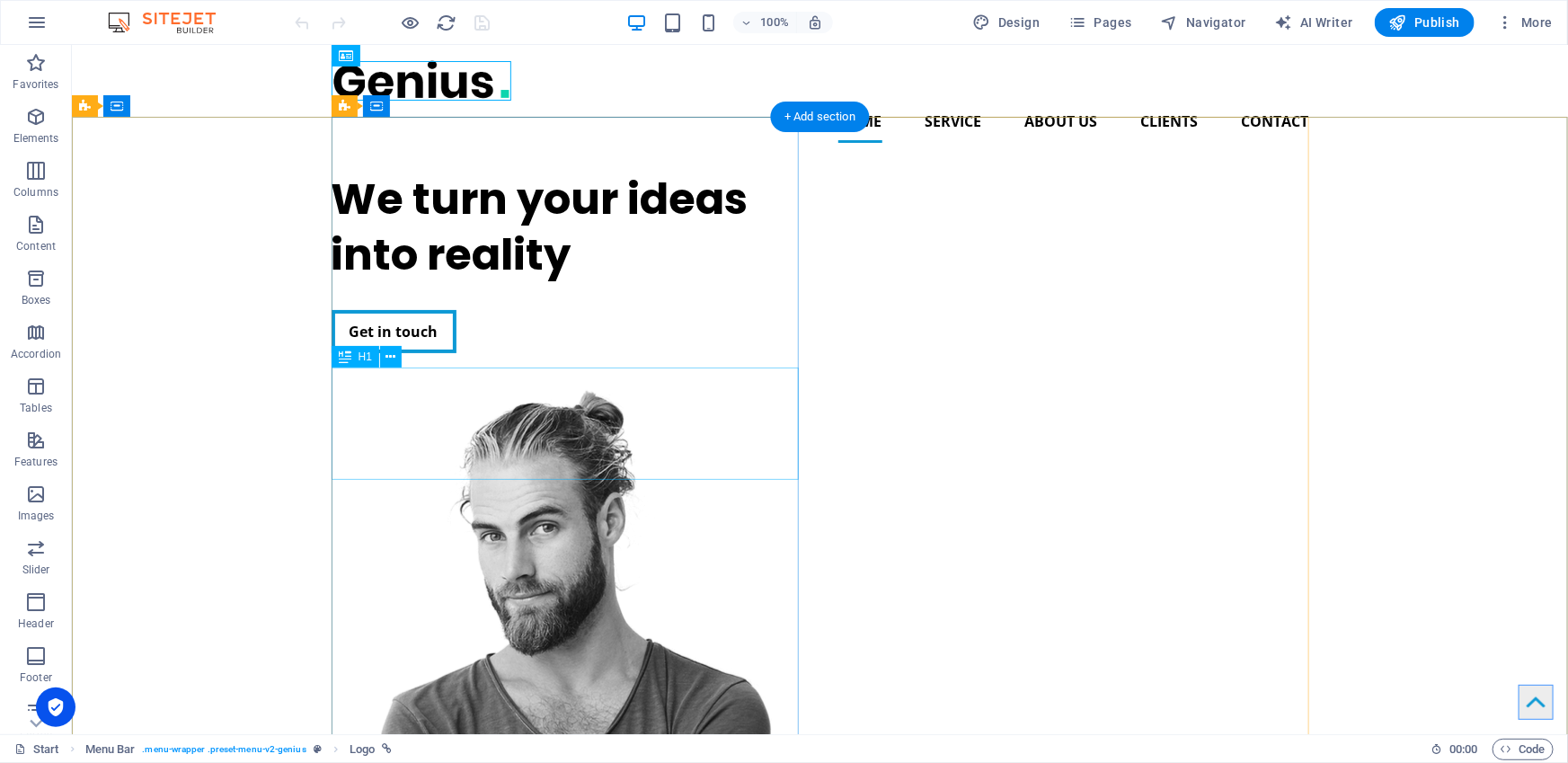 click on "We turn your ideas into reality" at bounding box center (564, 226) 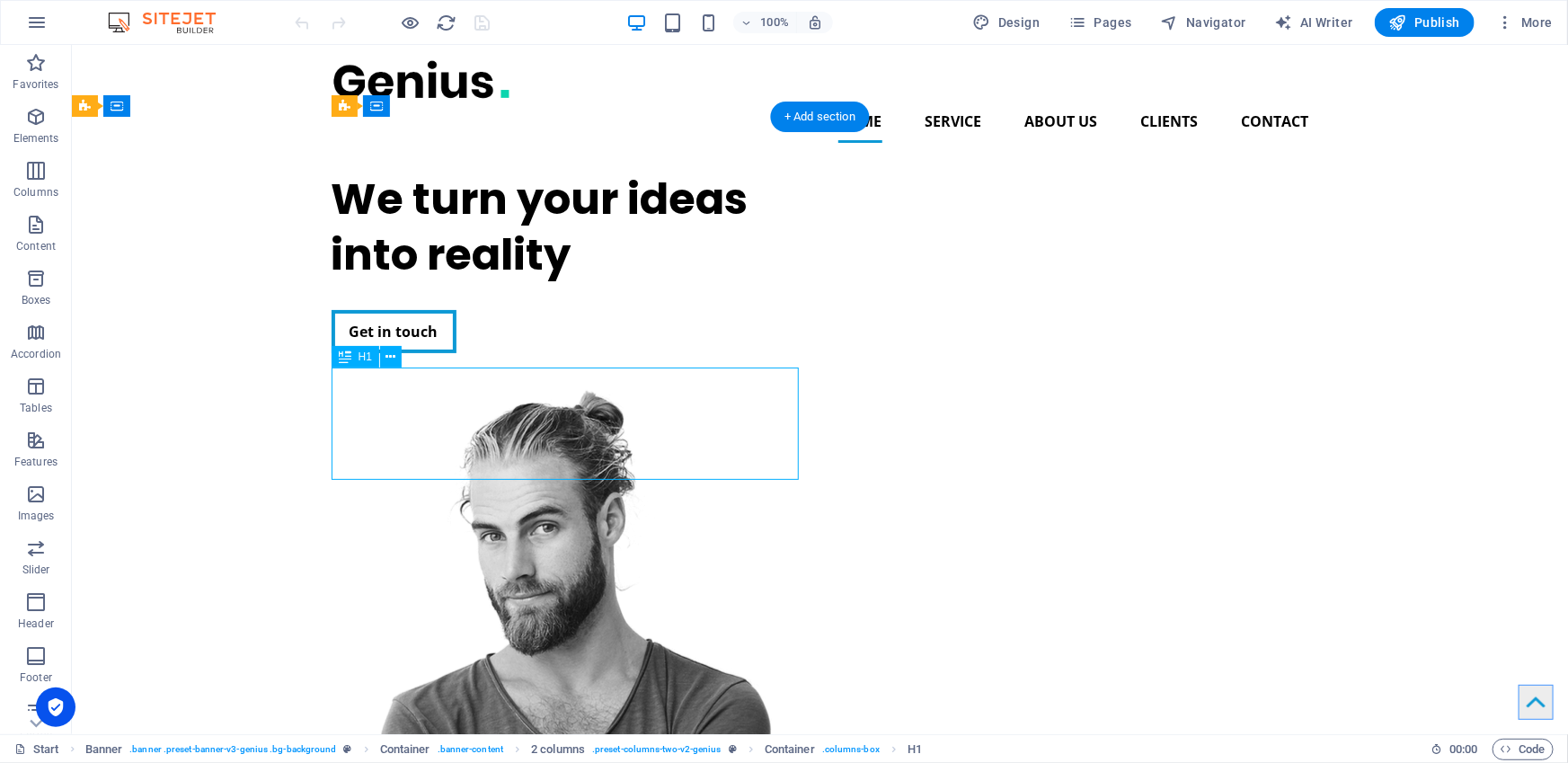 click on "We turn your ideas into reality" at bounding box center (564, 226) 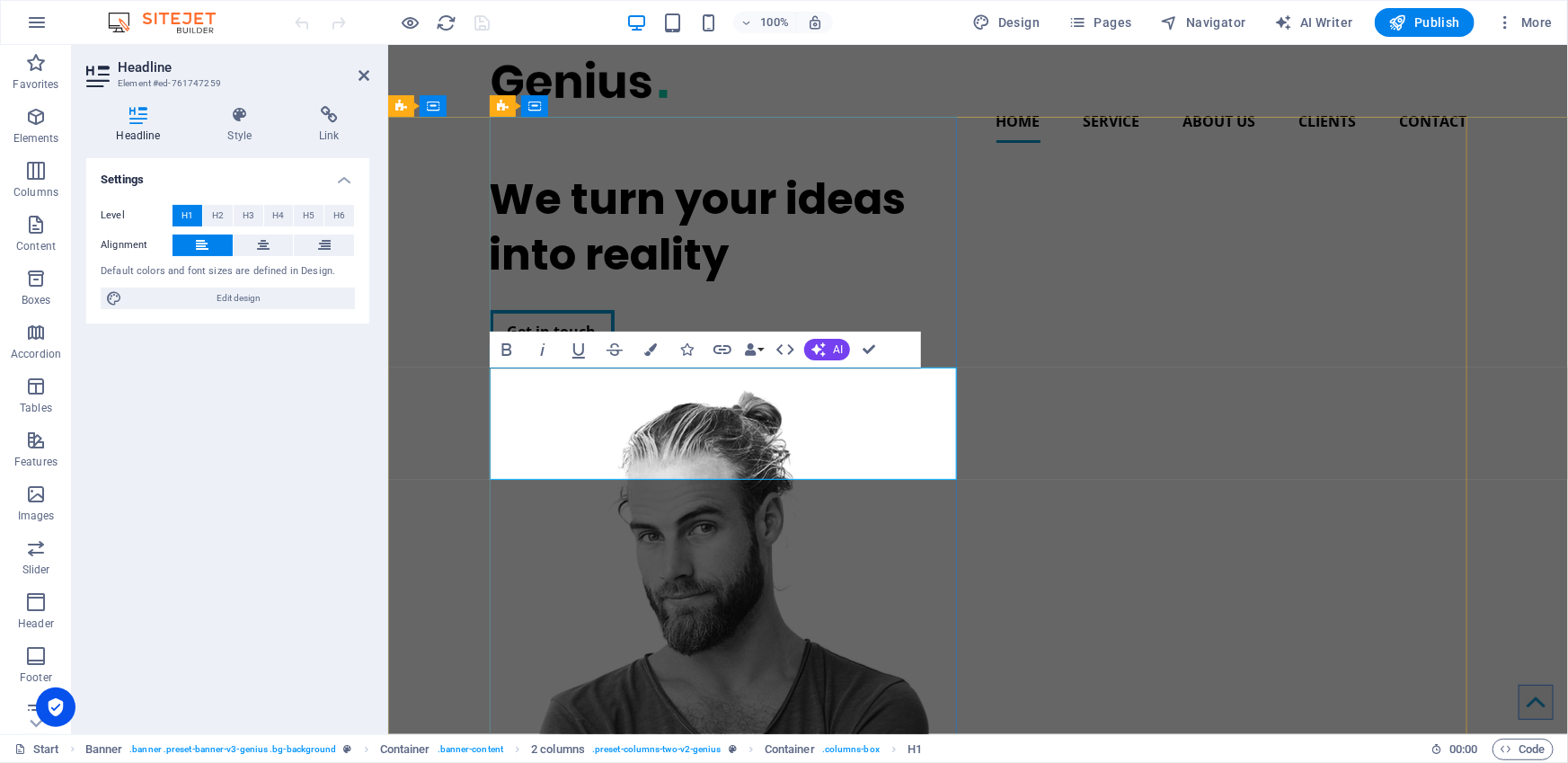 click on "We turn your ideas into reality" at bounding box center [722, 226] 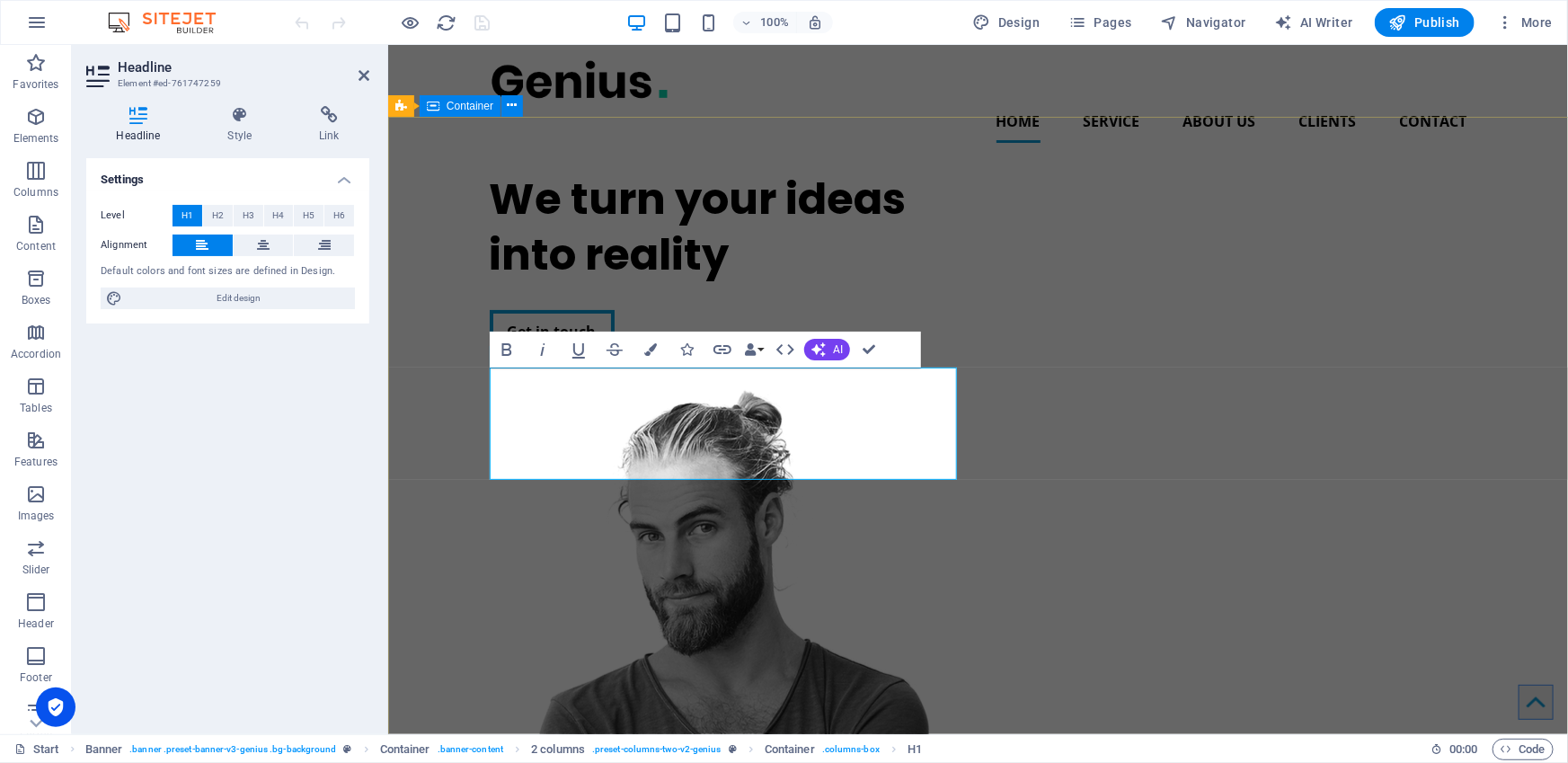 click on "We turn your ideas into reality  Get in touch" at bounding box center [977, 615] 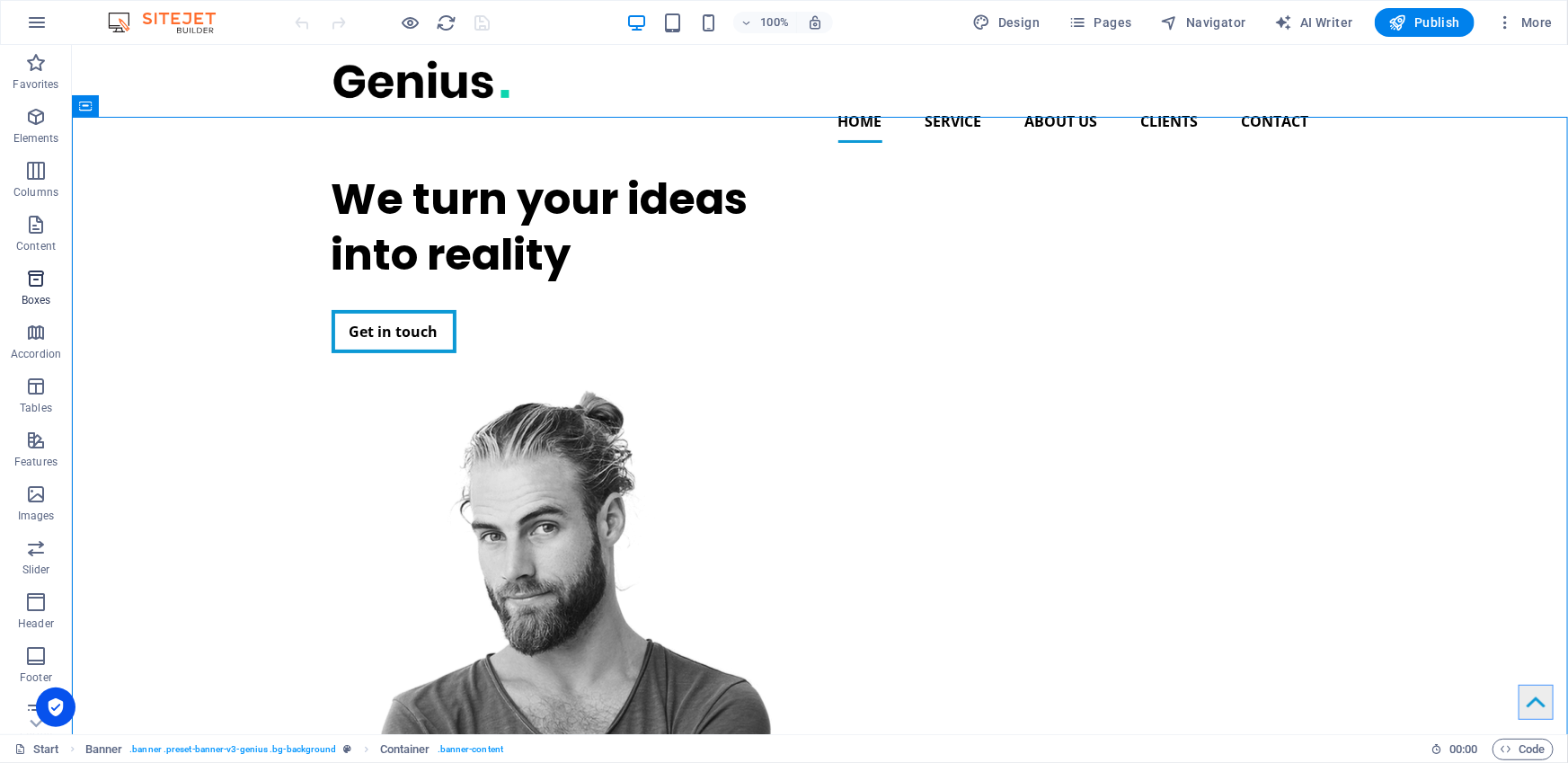 click at bounding box center (36, 279) 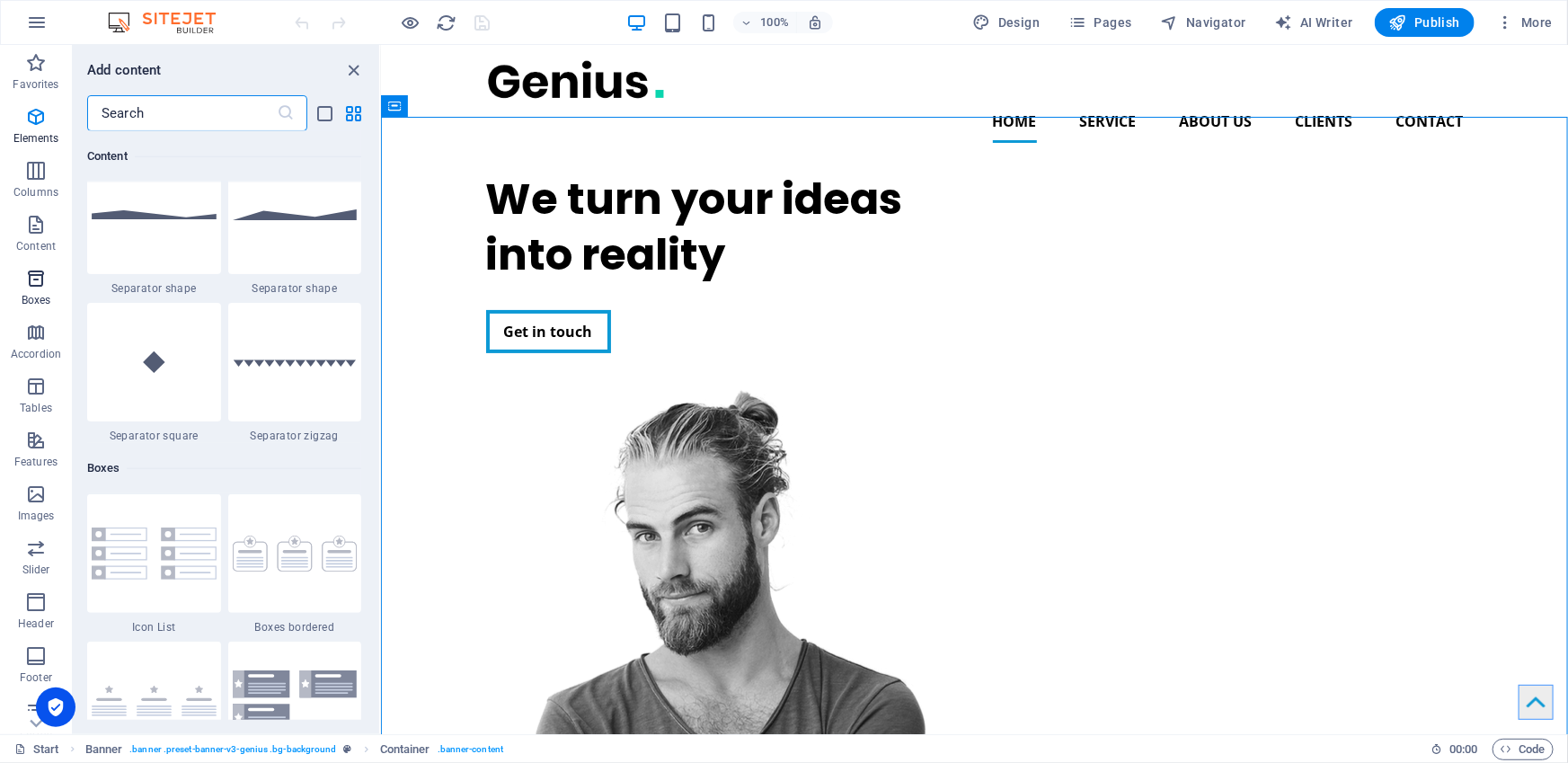scroll, scrollTop: 4809, scrollLeft: 0, axis: vertical 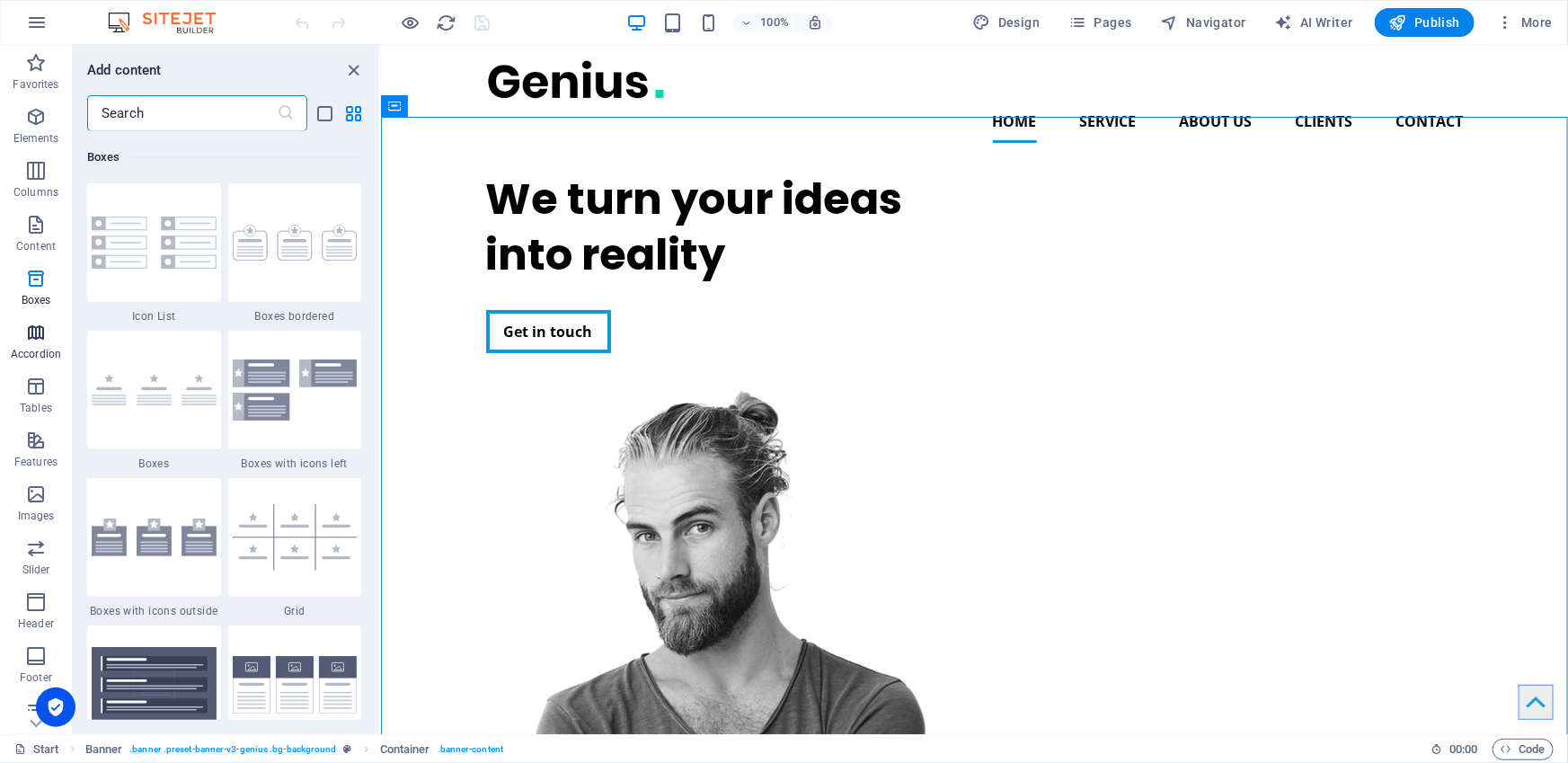 click on "Accordion" at bounding box center (36, 343) 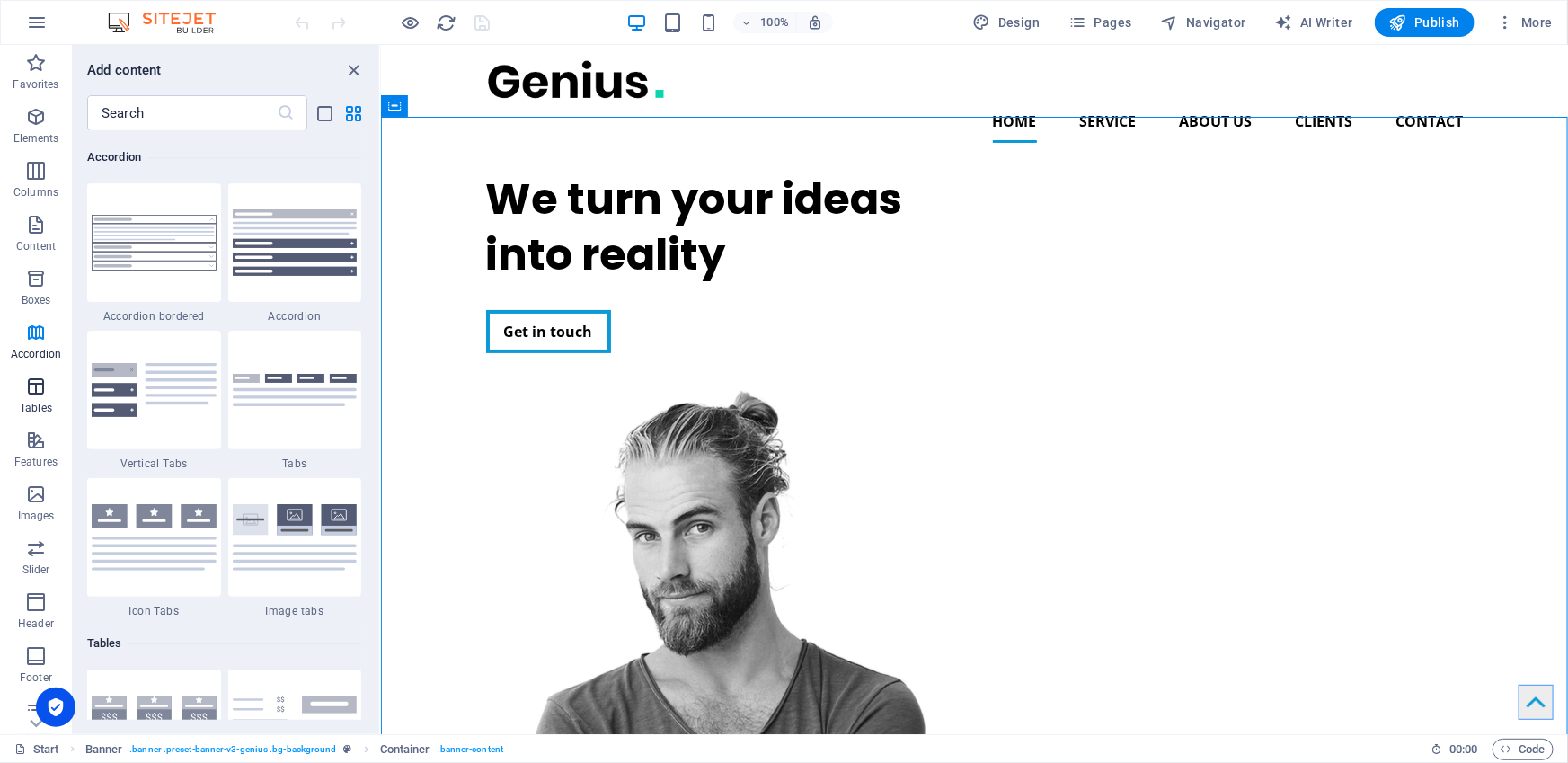 click at bounding box center (36, 386) 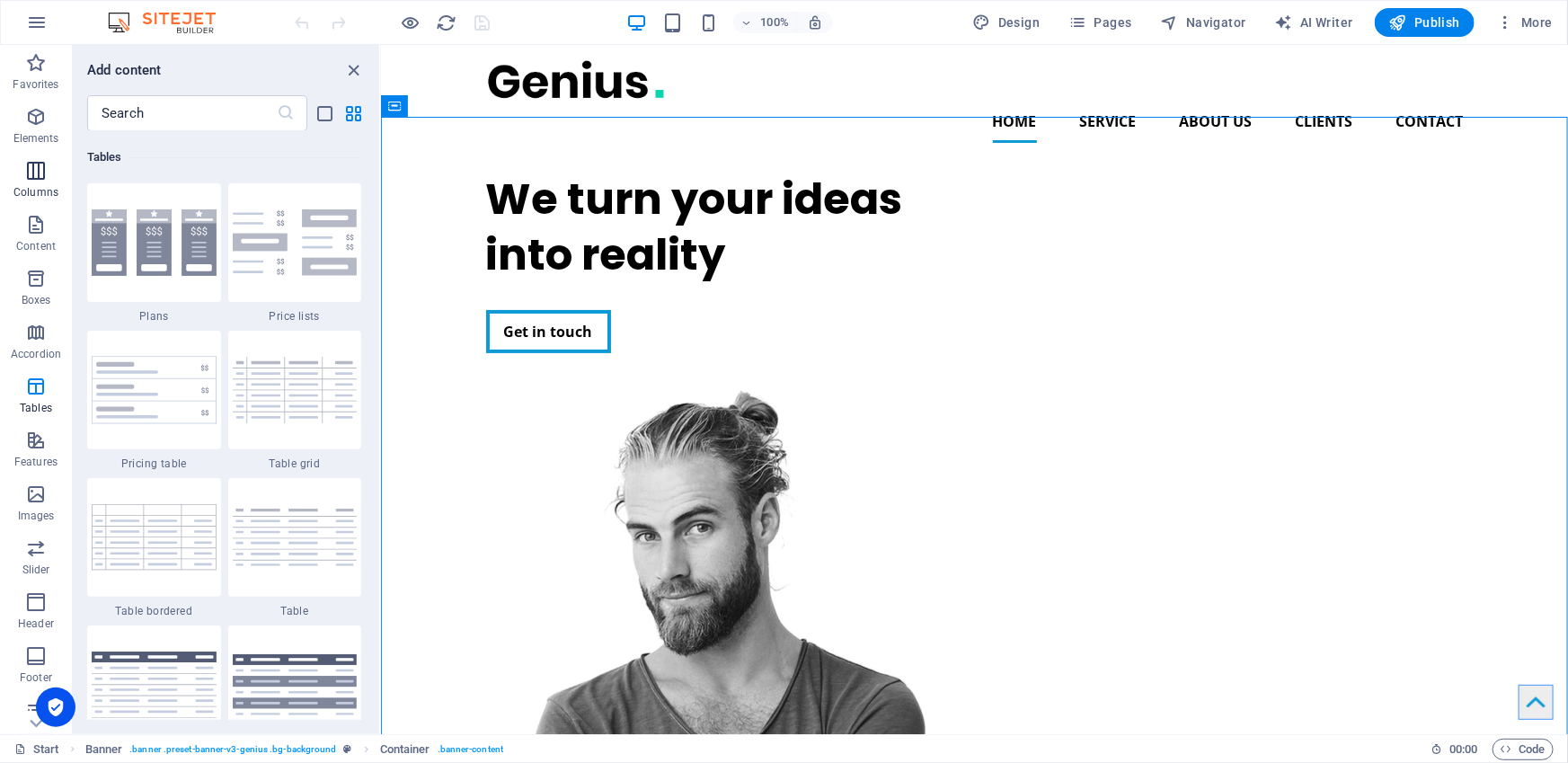 click on "Columns" at bounding box center [36, 192] 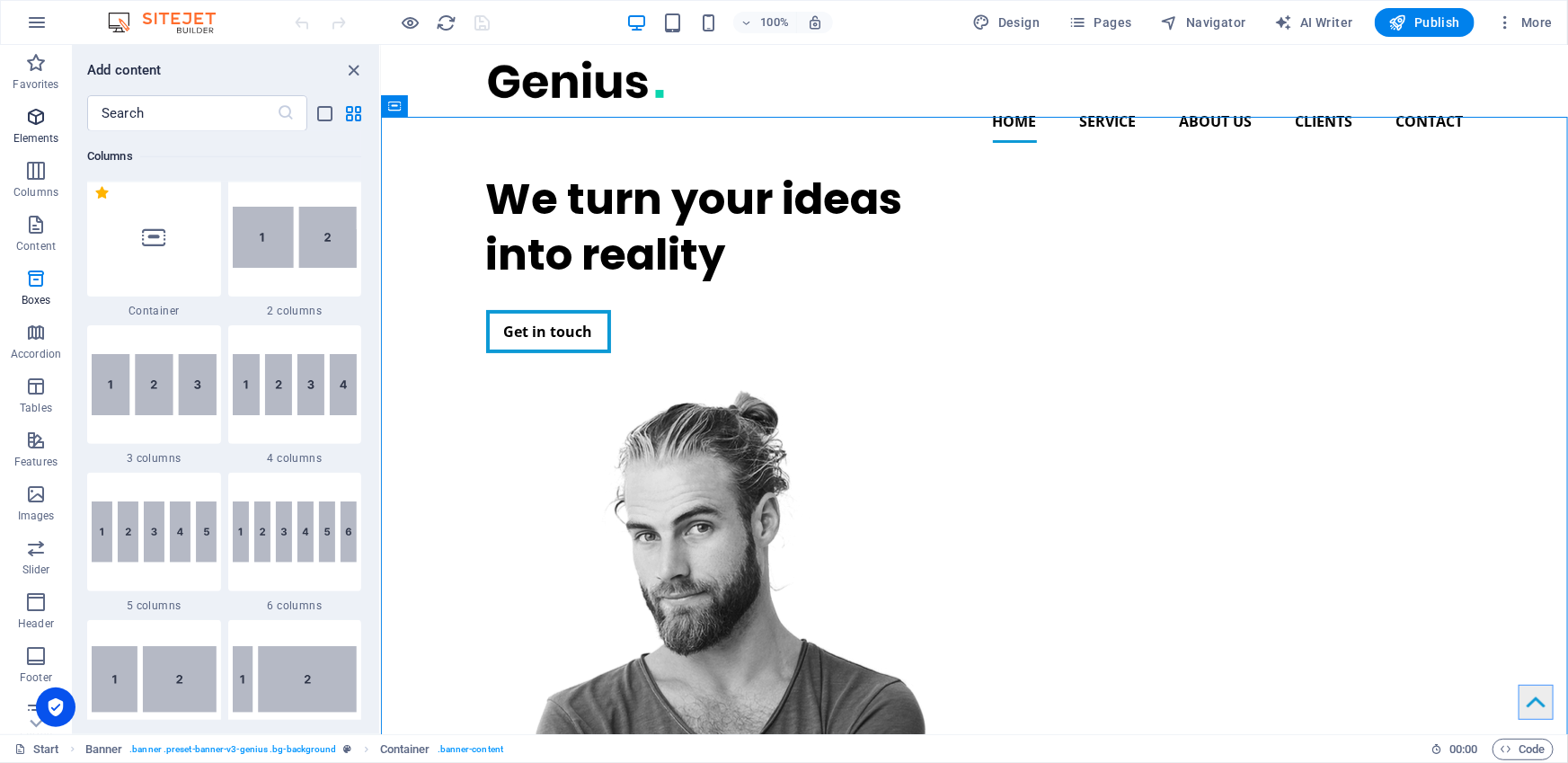 click on "Elements" at bounding box center (36, 138) 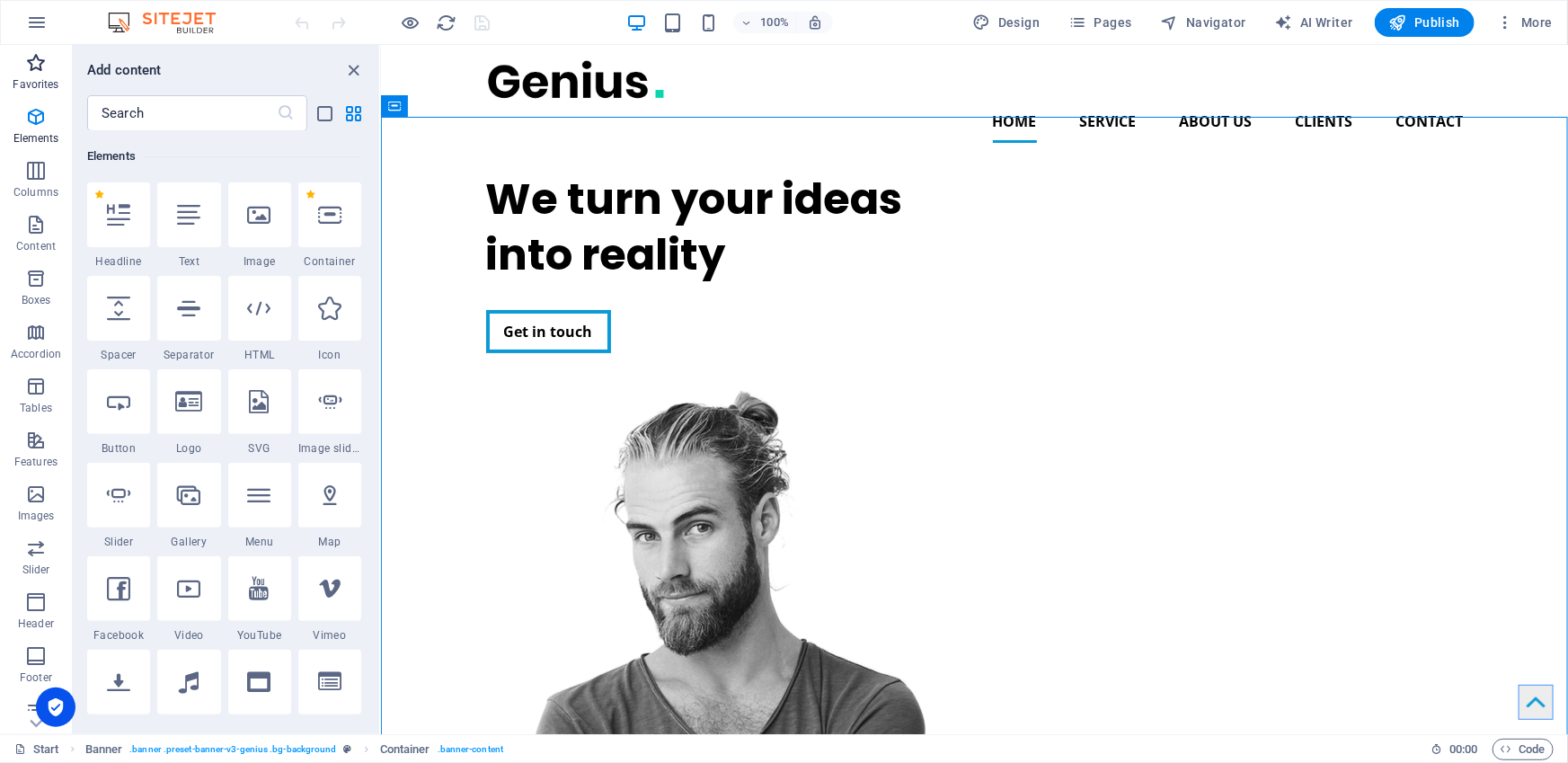 click on "Favorites" at bounding box center [35, 84] 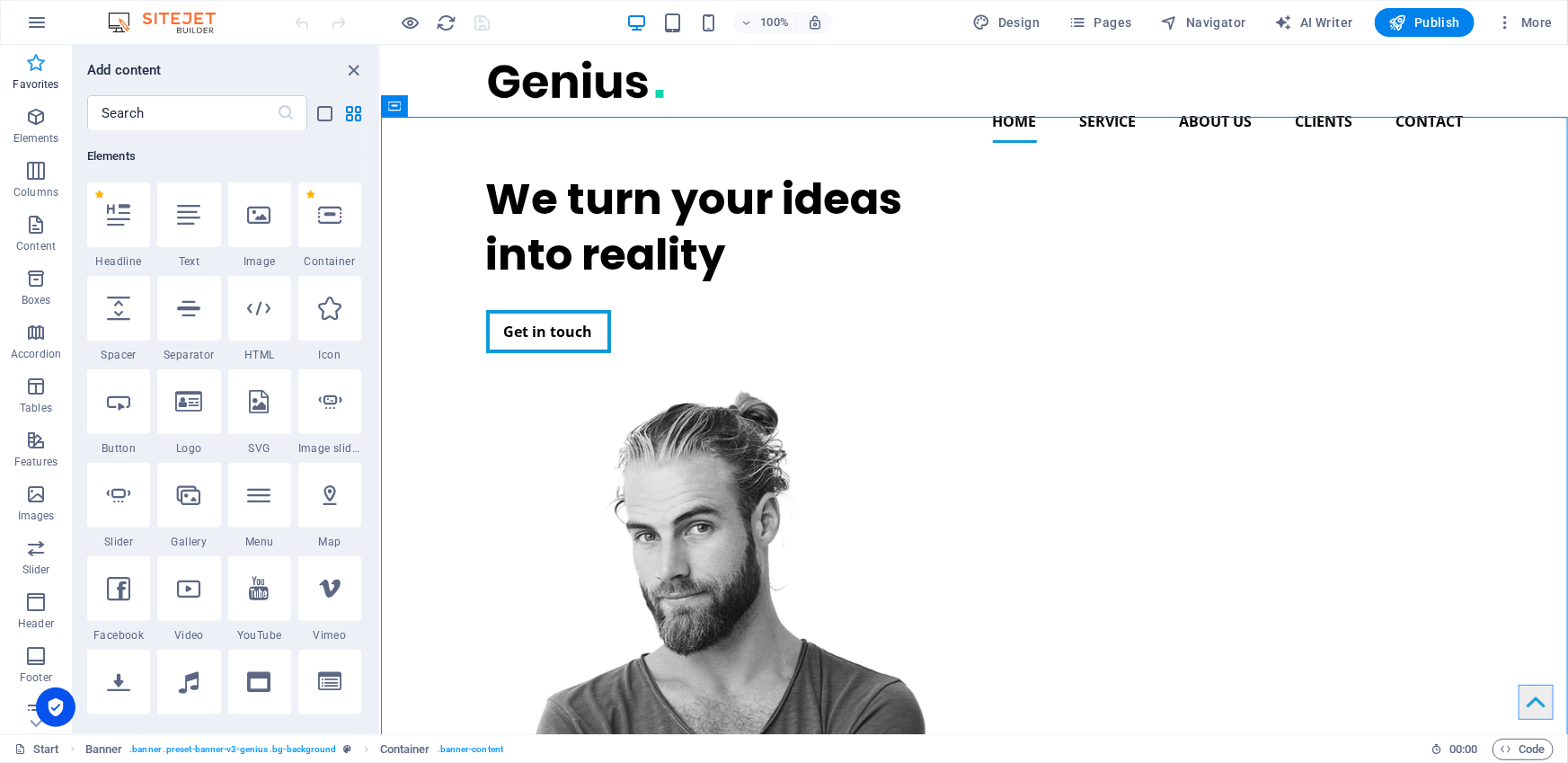 scroll, scrollTop: 184, scrollLeft: 0, axis: vertical 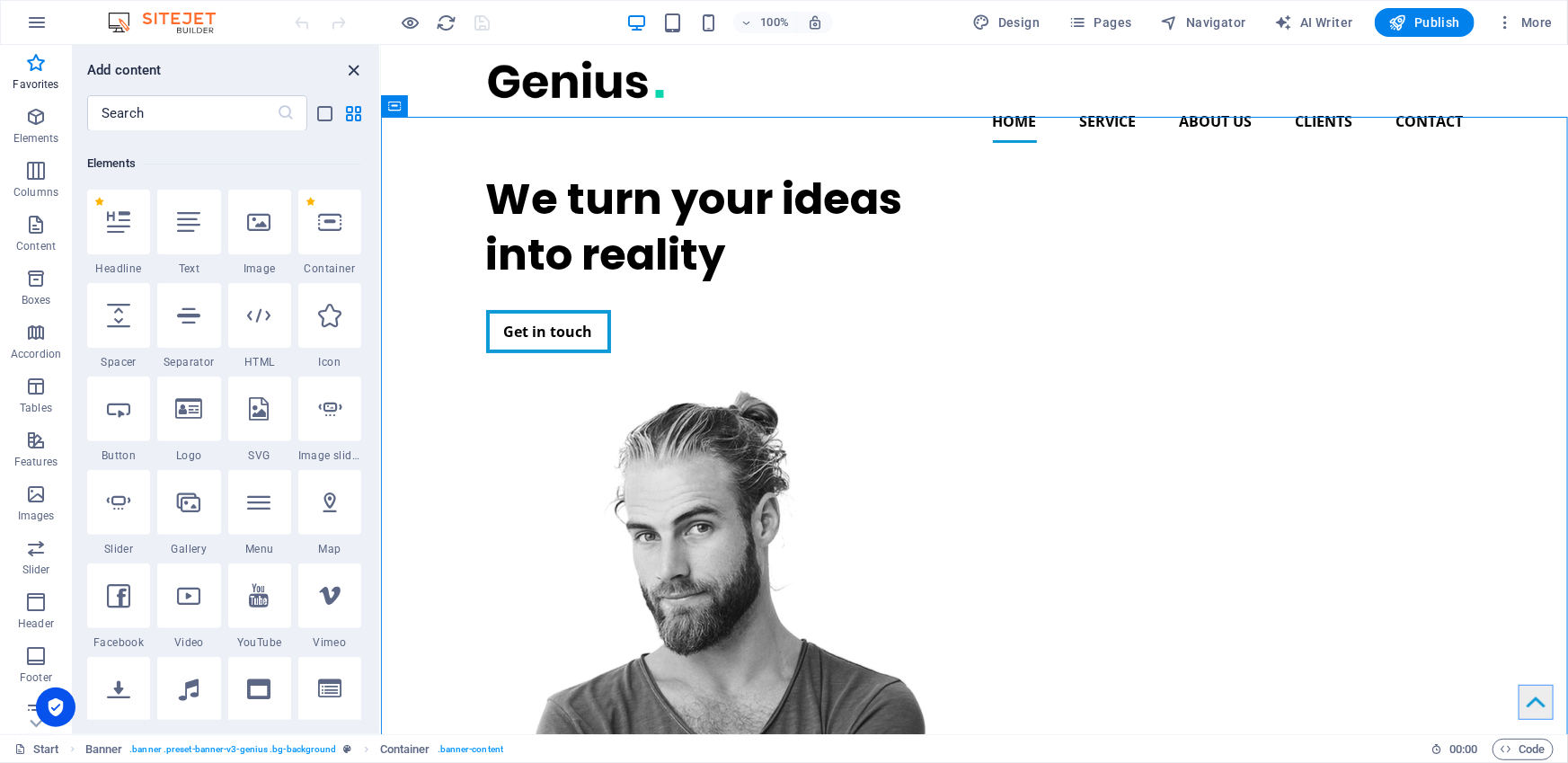 click at bounding box center [354, 70] 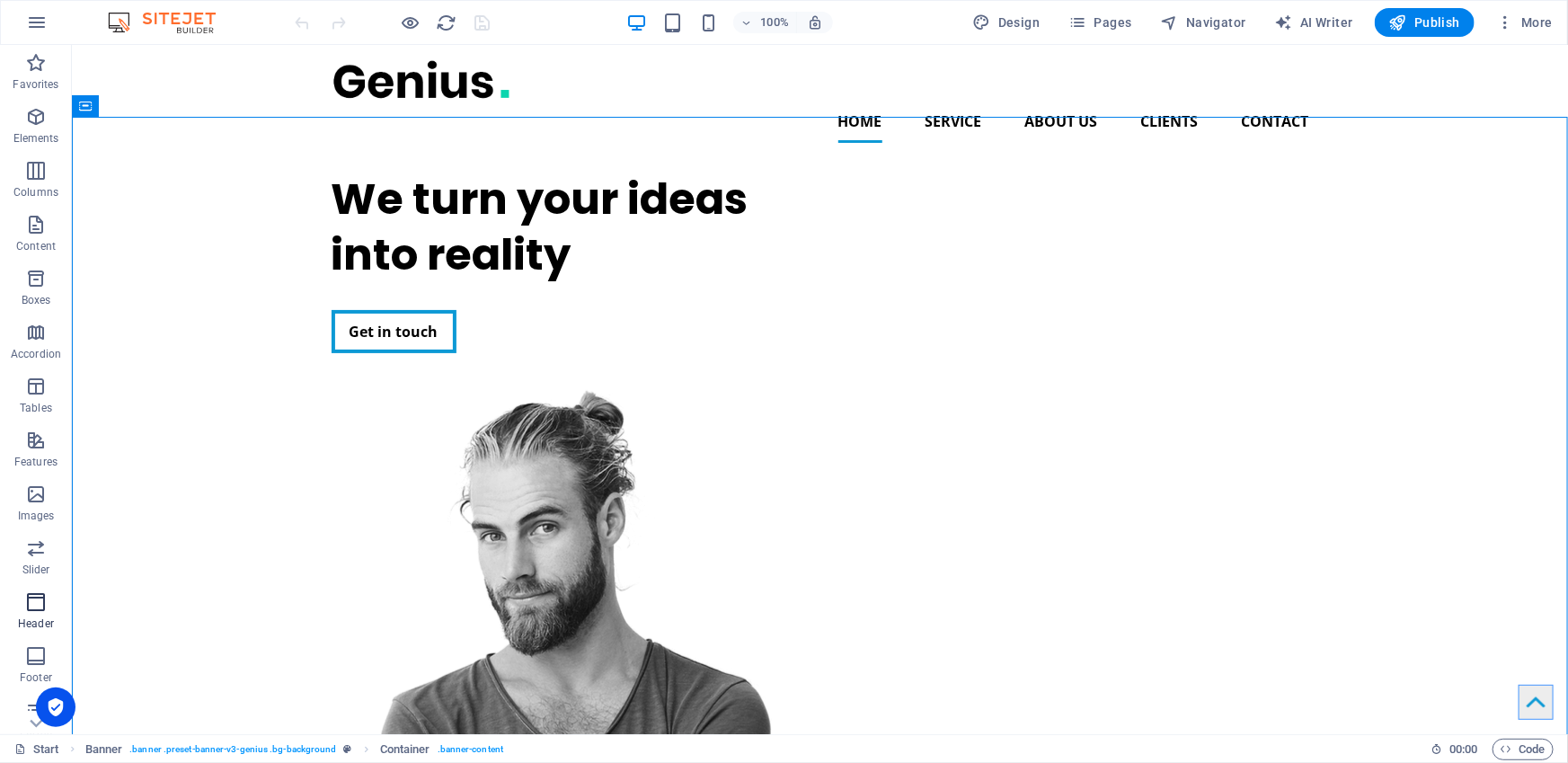 scroll, scrollTop: 119, scrollLeft: 0, axis: vertical 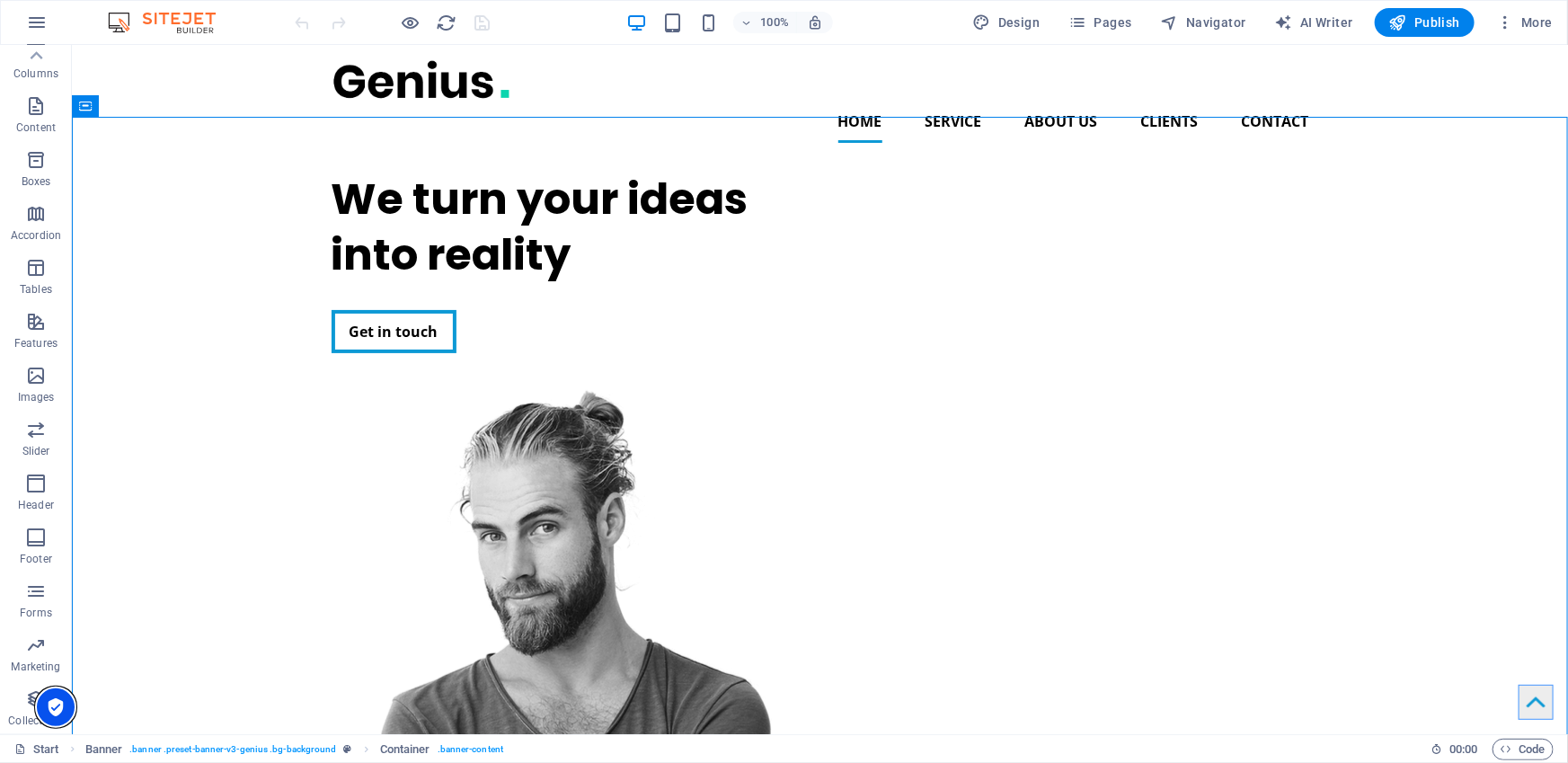 click at bounding box center [56, 707] 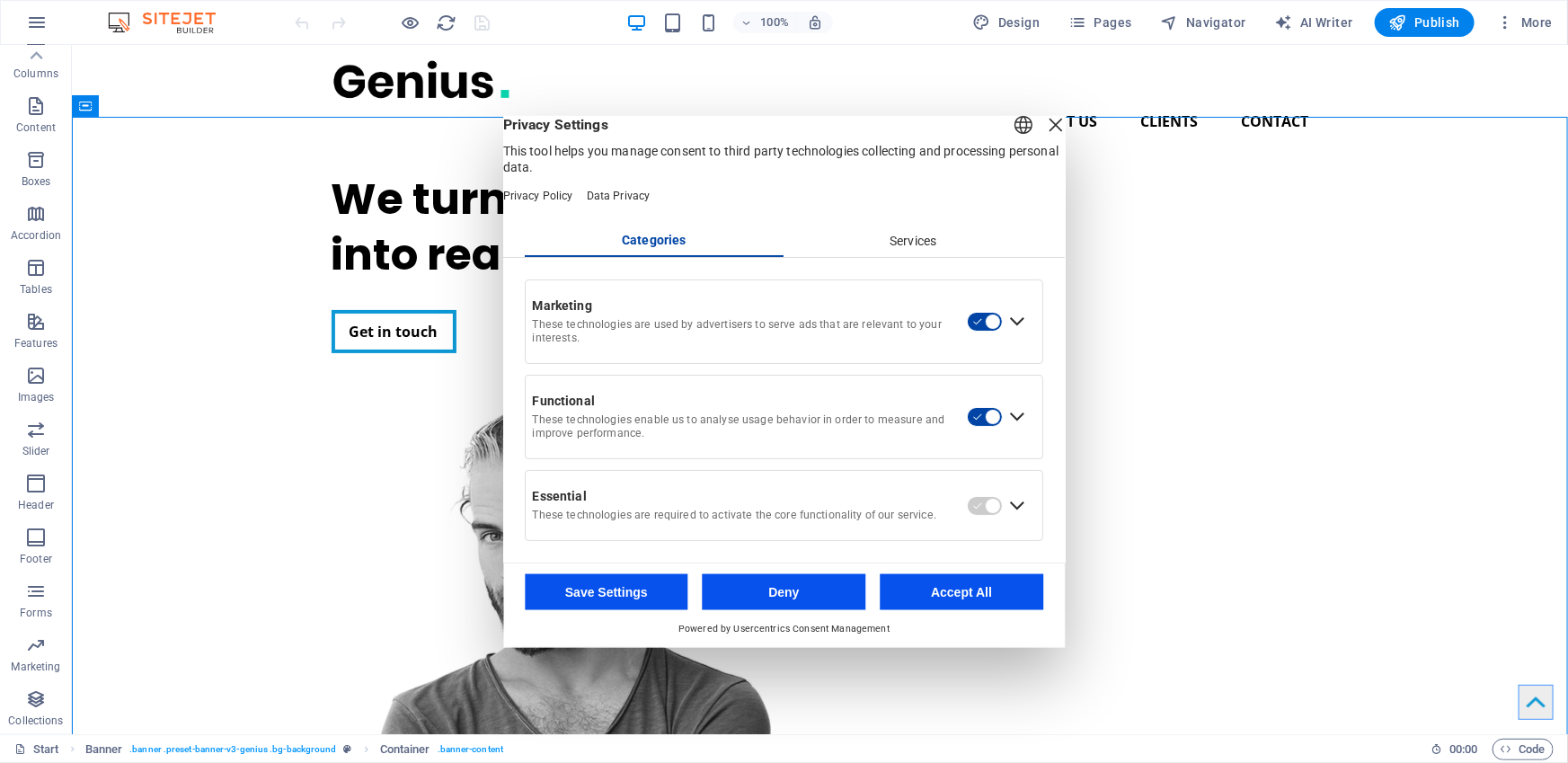click at bounding box center (1056, 124) 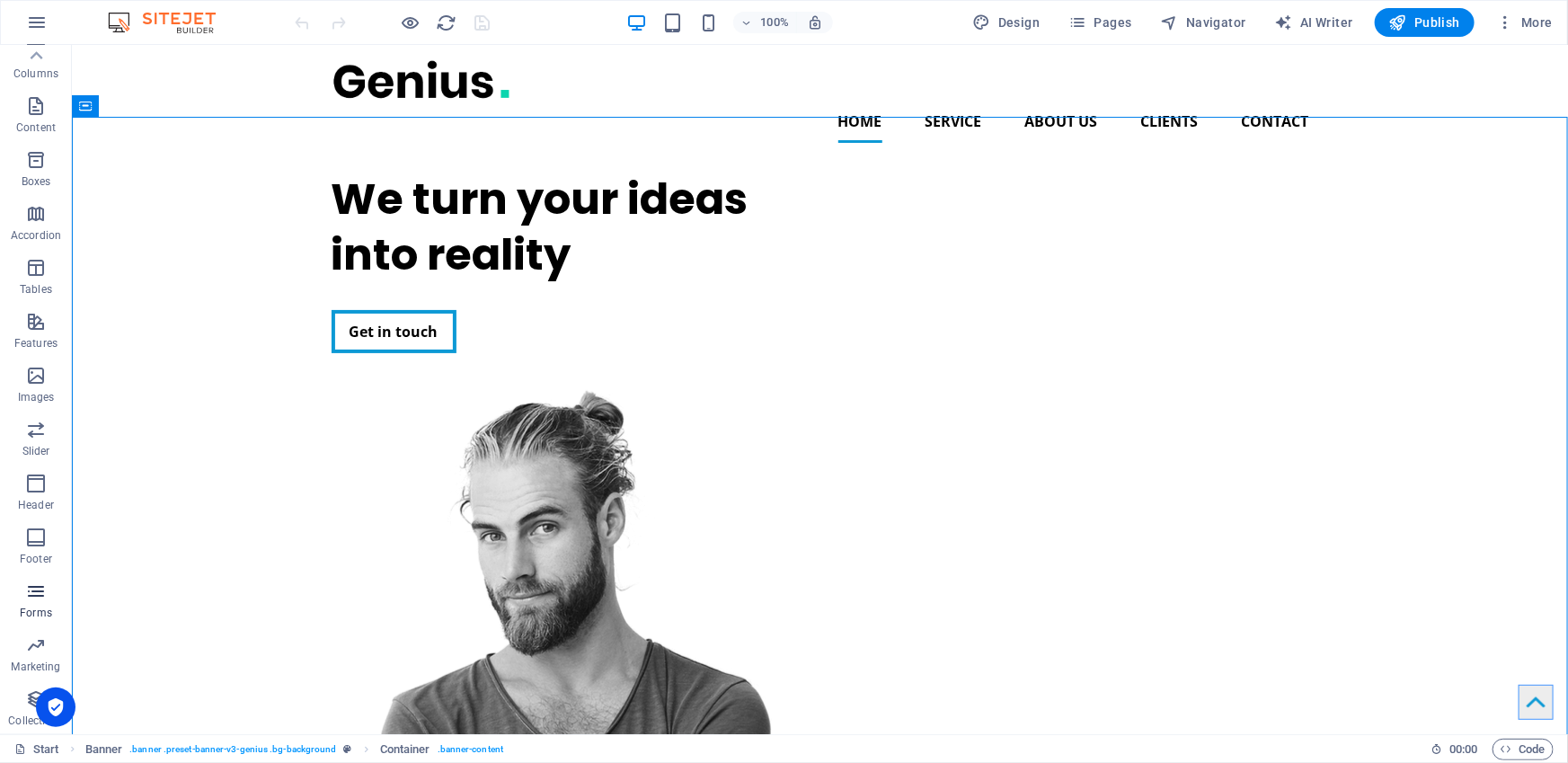 scroll, scrollTop: 0, scrollLeft: 0, axis: both 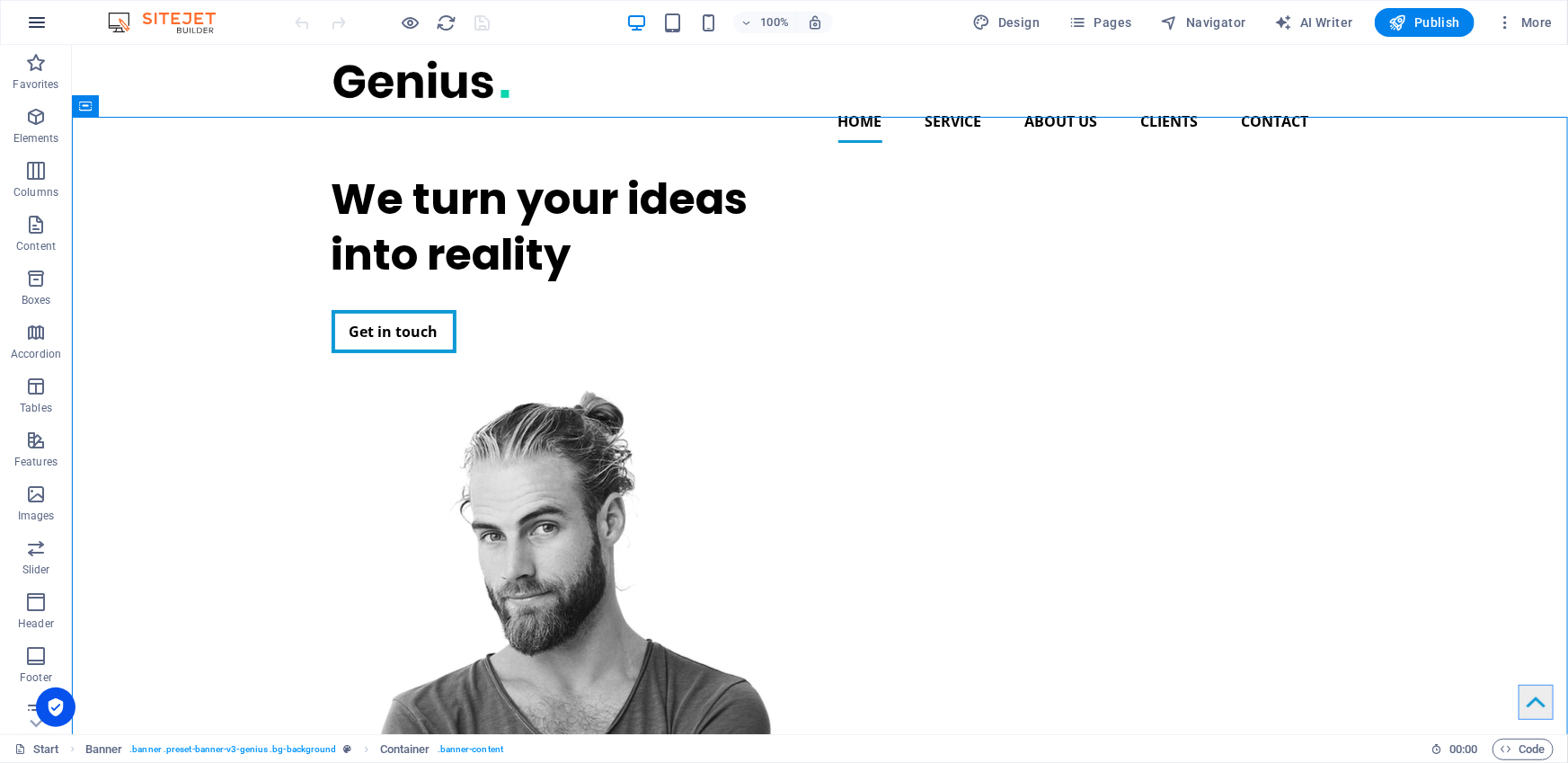 click at bounding box center [37, 22] 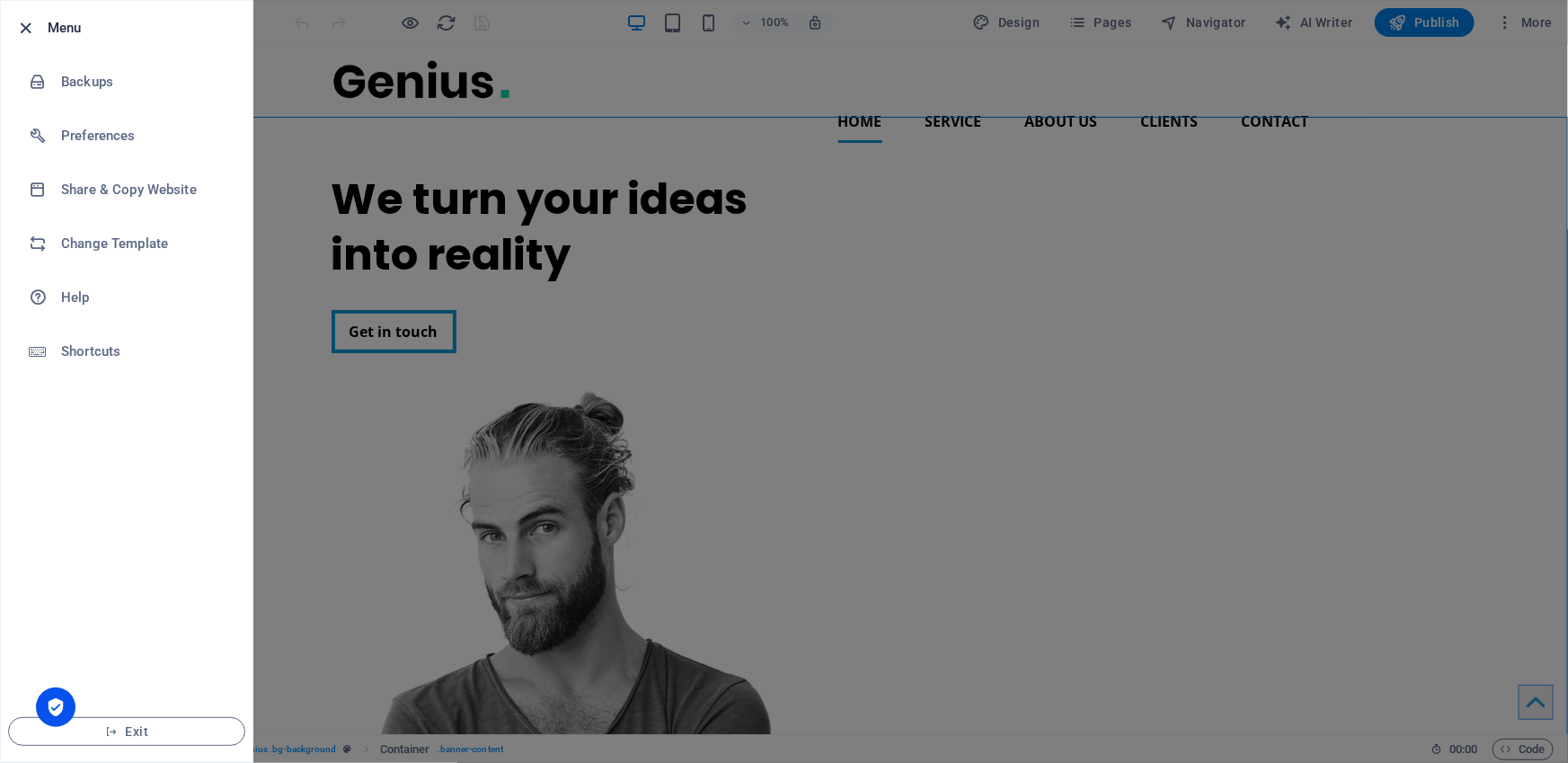 click at bounding box center (26, 28) 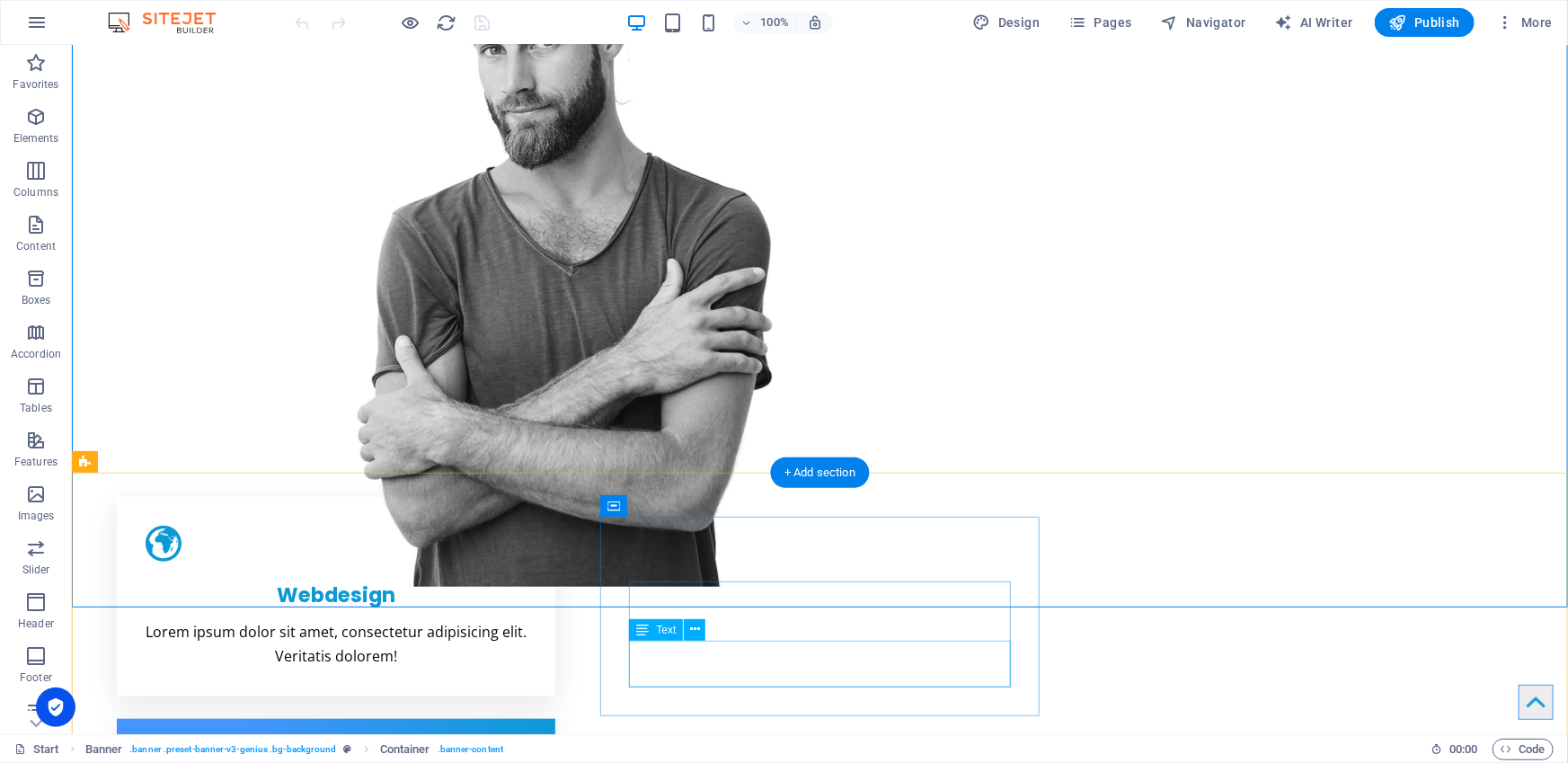 scroll, scrollTop: 555, scrollLeft: 0, axis: vertical 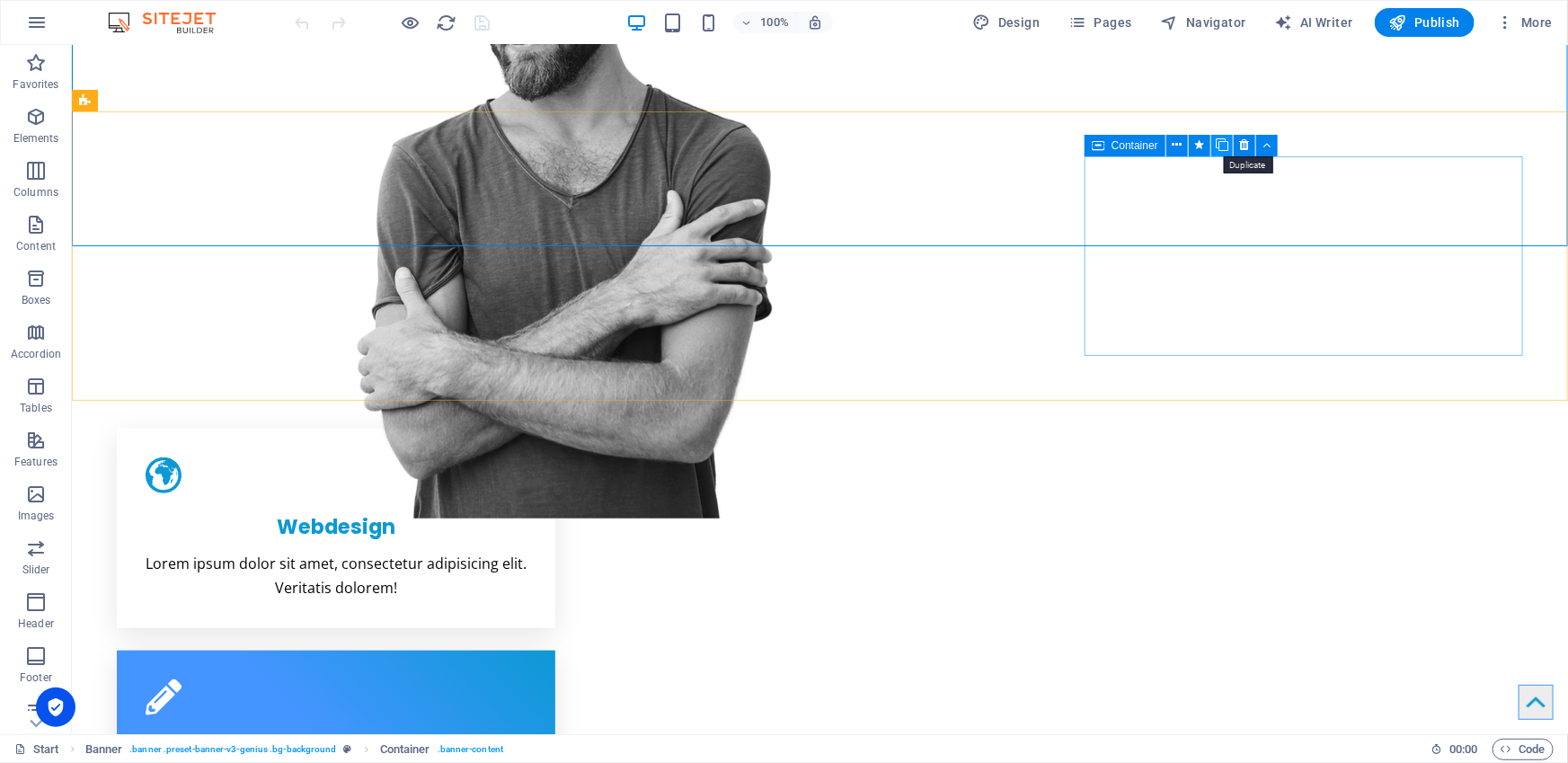click at bounding box center [1222, 145] 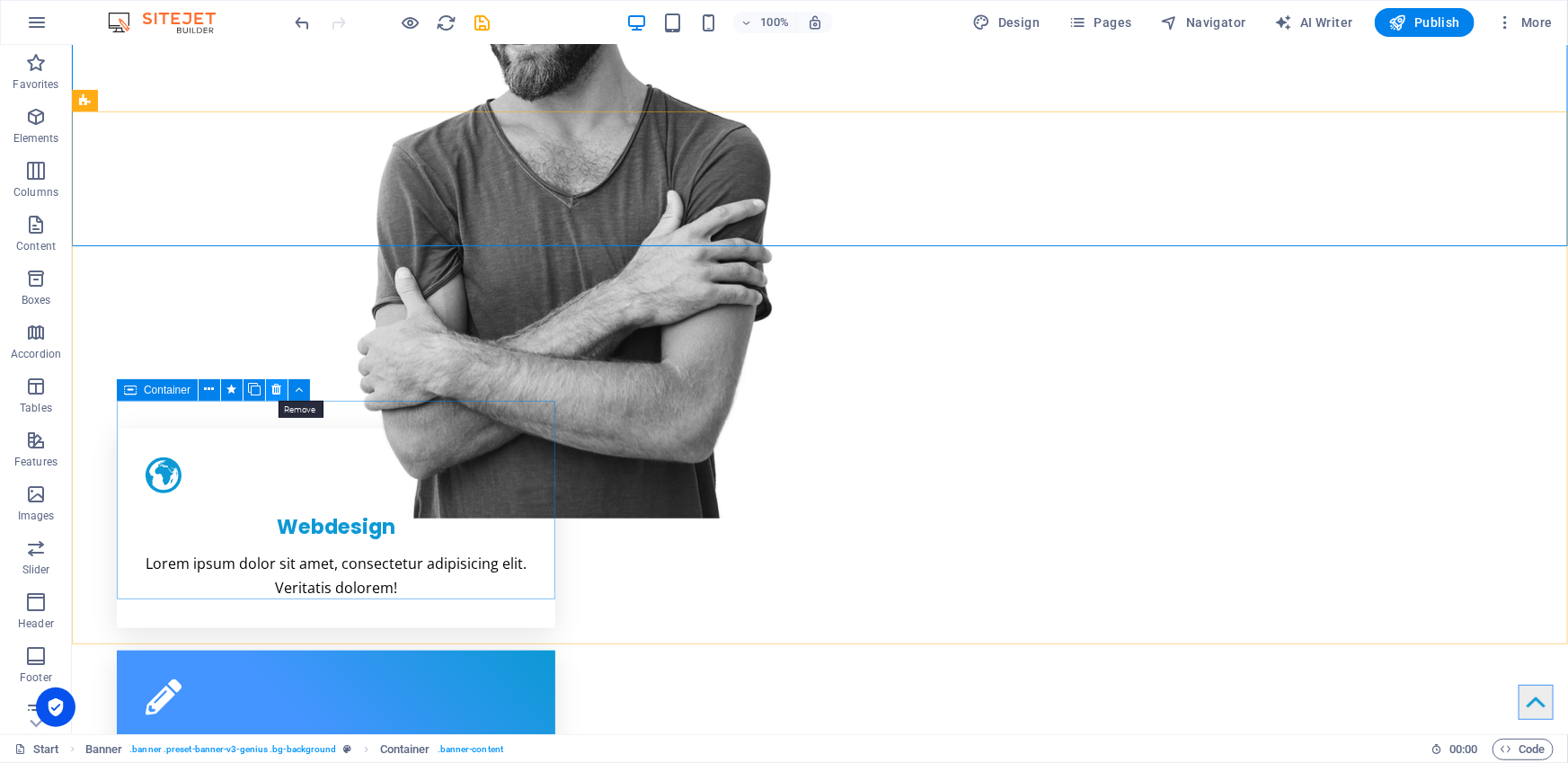 click at bounding box center (276, 389) 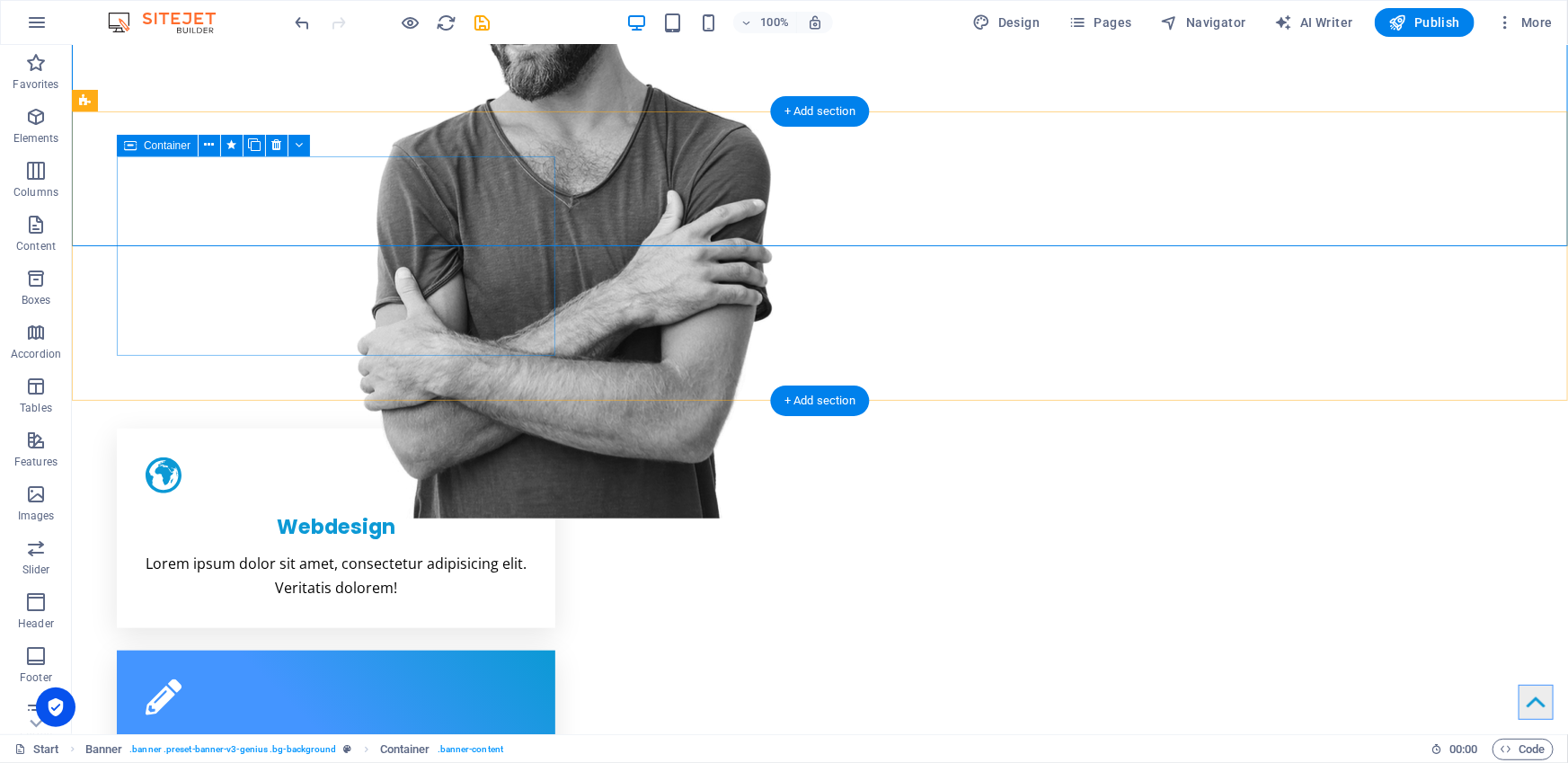 click on "Webdesign Lorem ipsum dolor sit amet, consectetur adipisicing elit. Veritatis dolorem!" at bounding box center (335, 528) 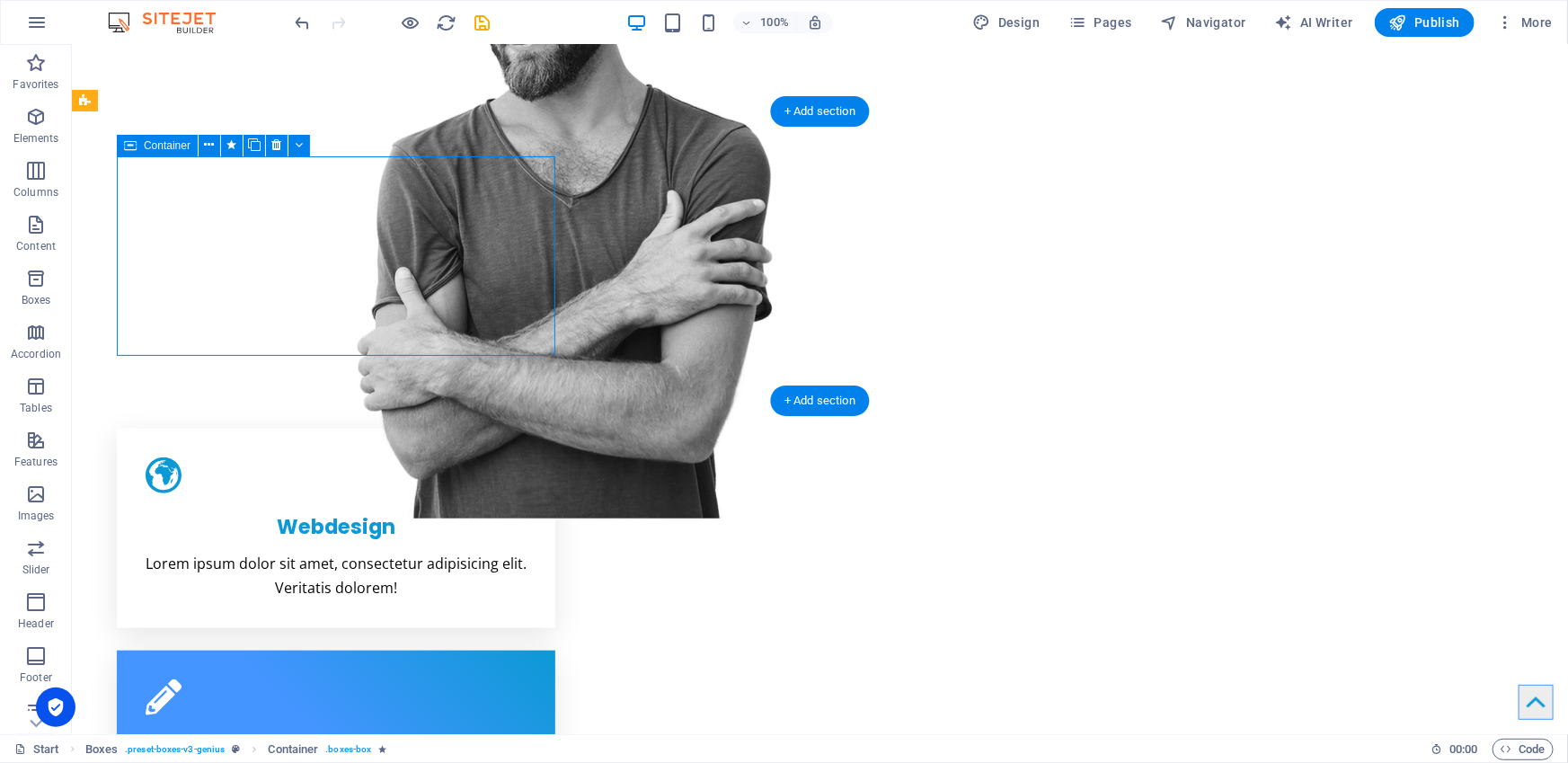 click on "Webdesign Lorem ipsum dolor sit amet, consectetur adipisicing elit. Veritatis dolorem!" at bounding box center (335, 528) 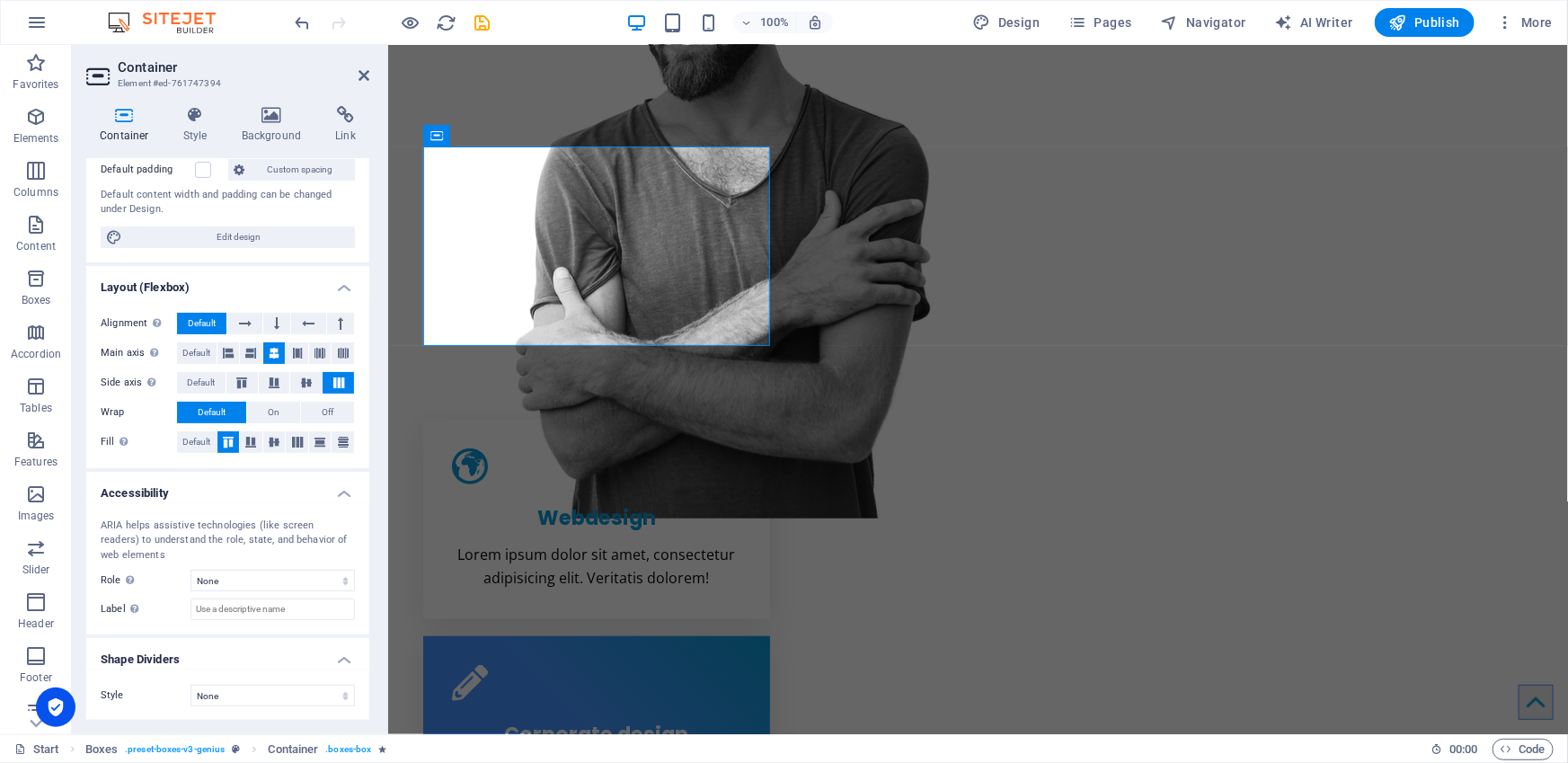 scroll, scrollTop: 0, scrollLeft: 0, axis: both 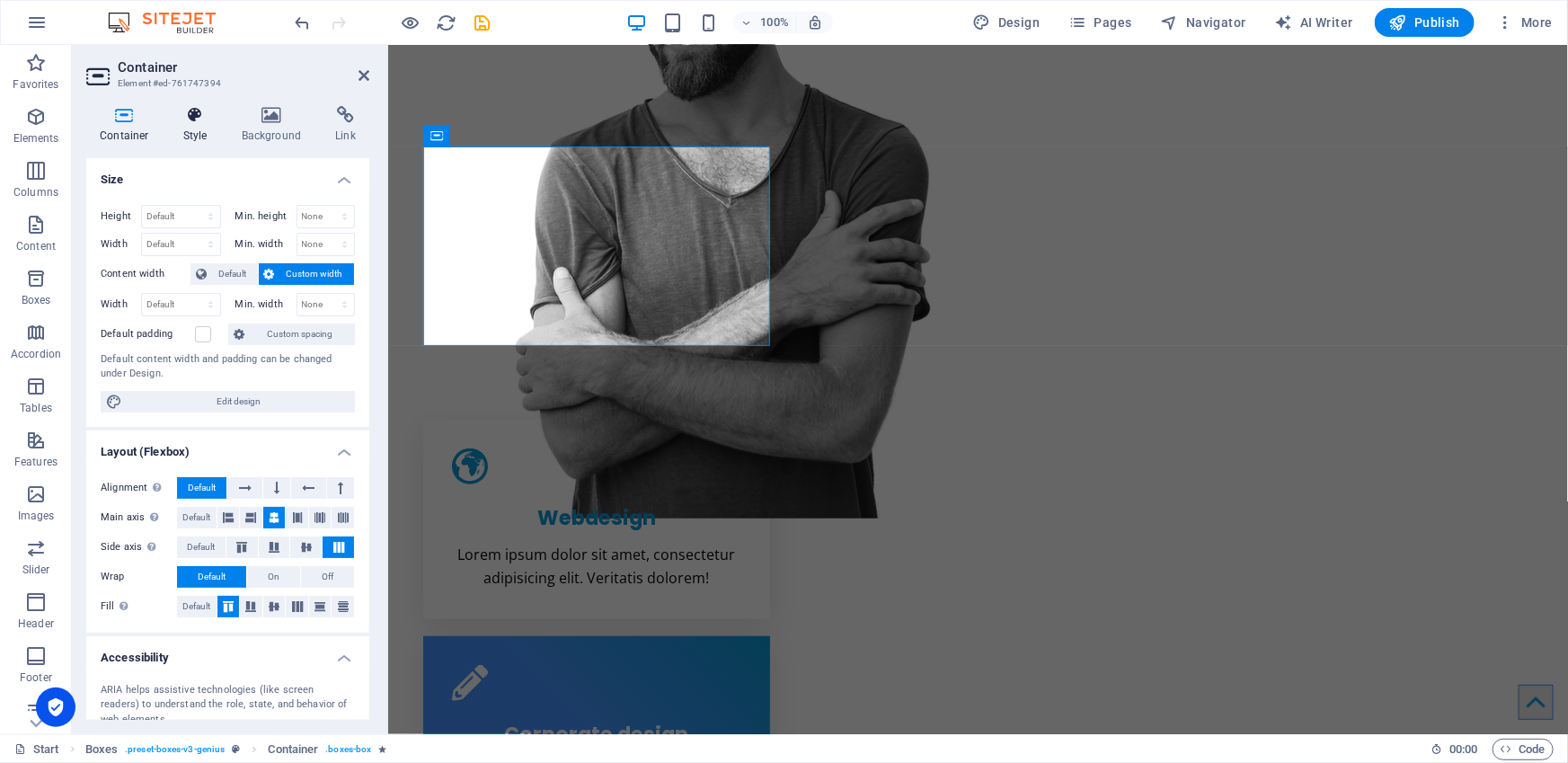 click on "Style" at bounding box center [199, 125] 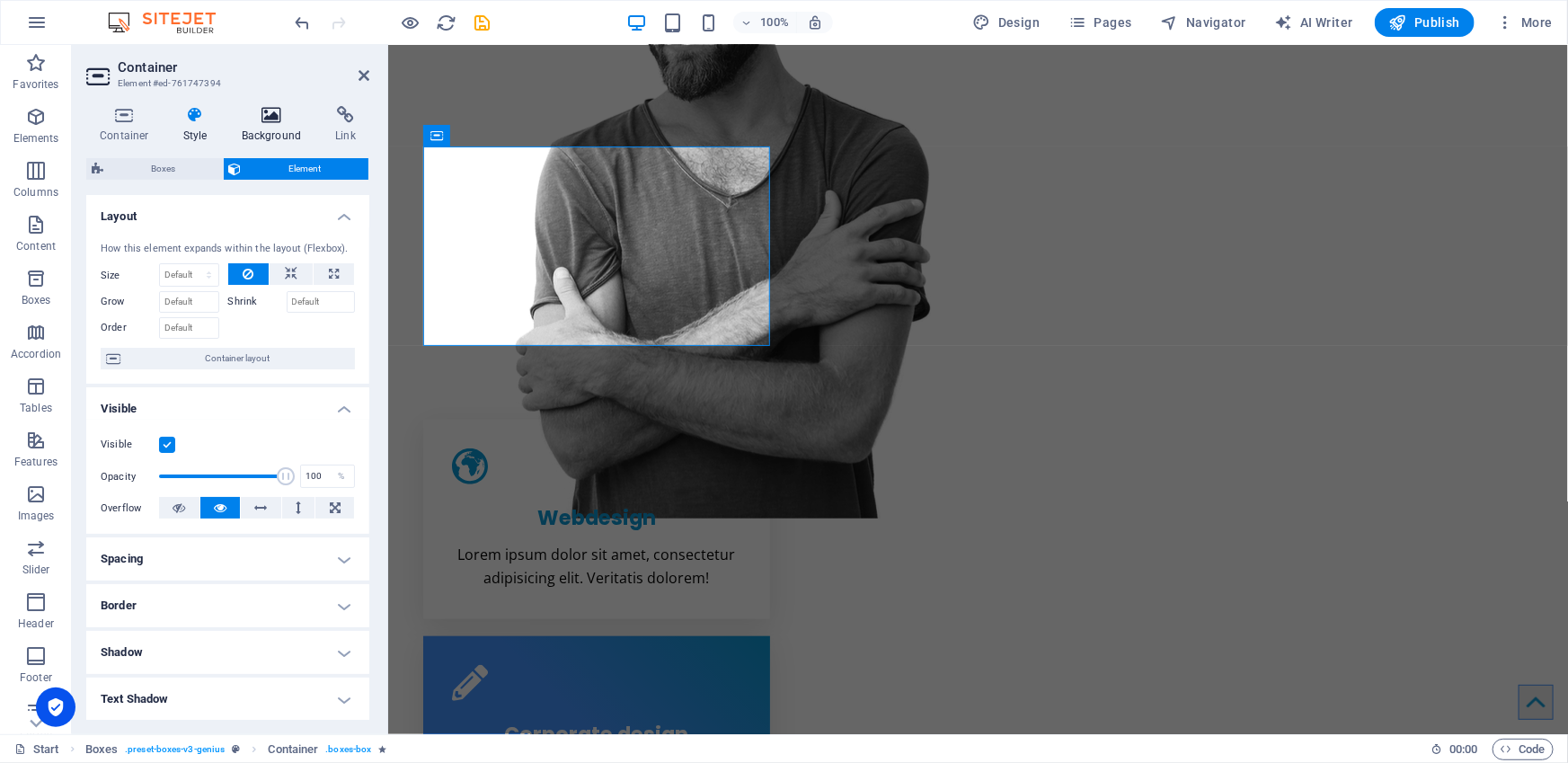 click at bounding box center (271, 115) 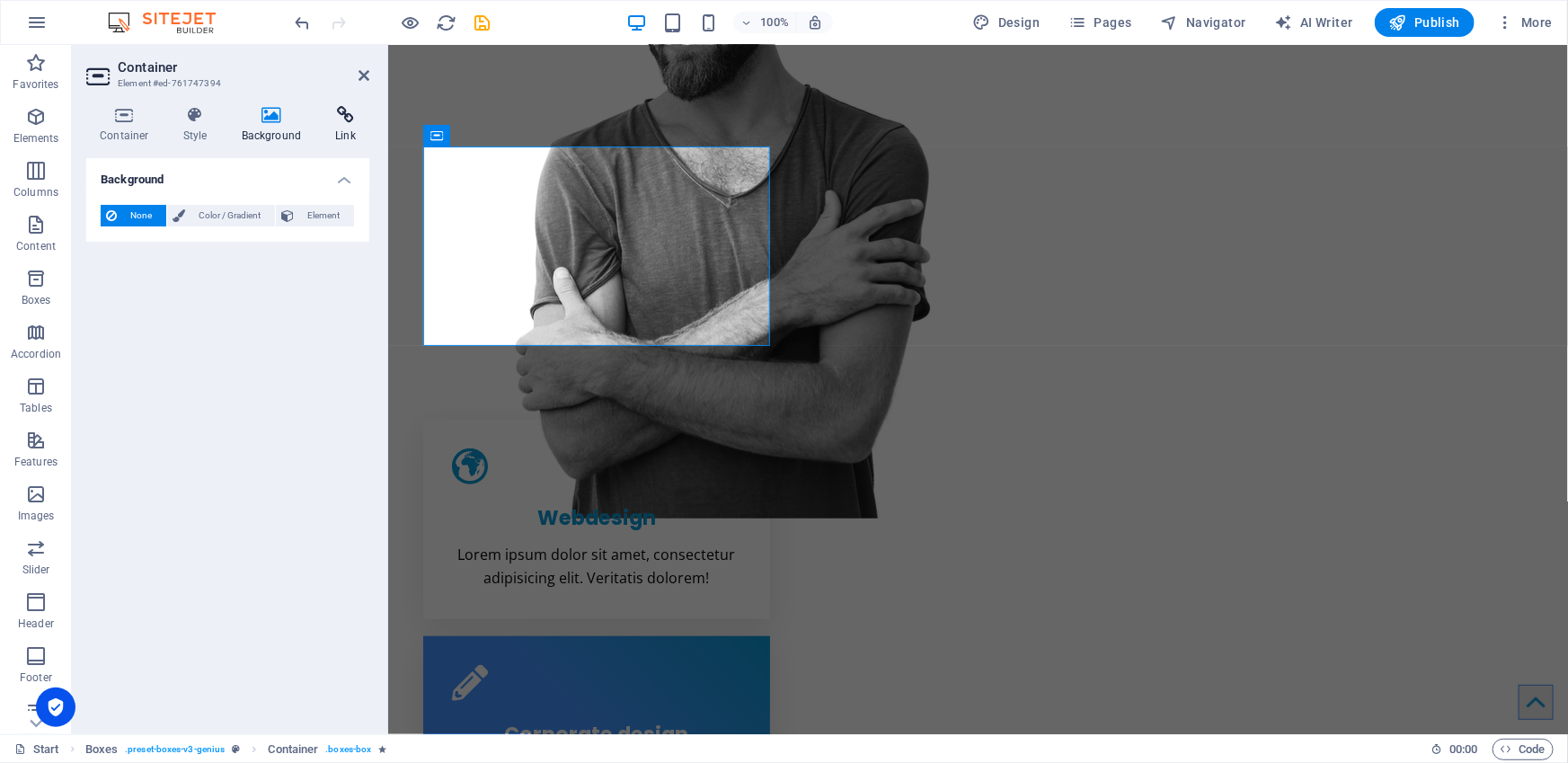 click at bounding box center [345, 115] 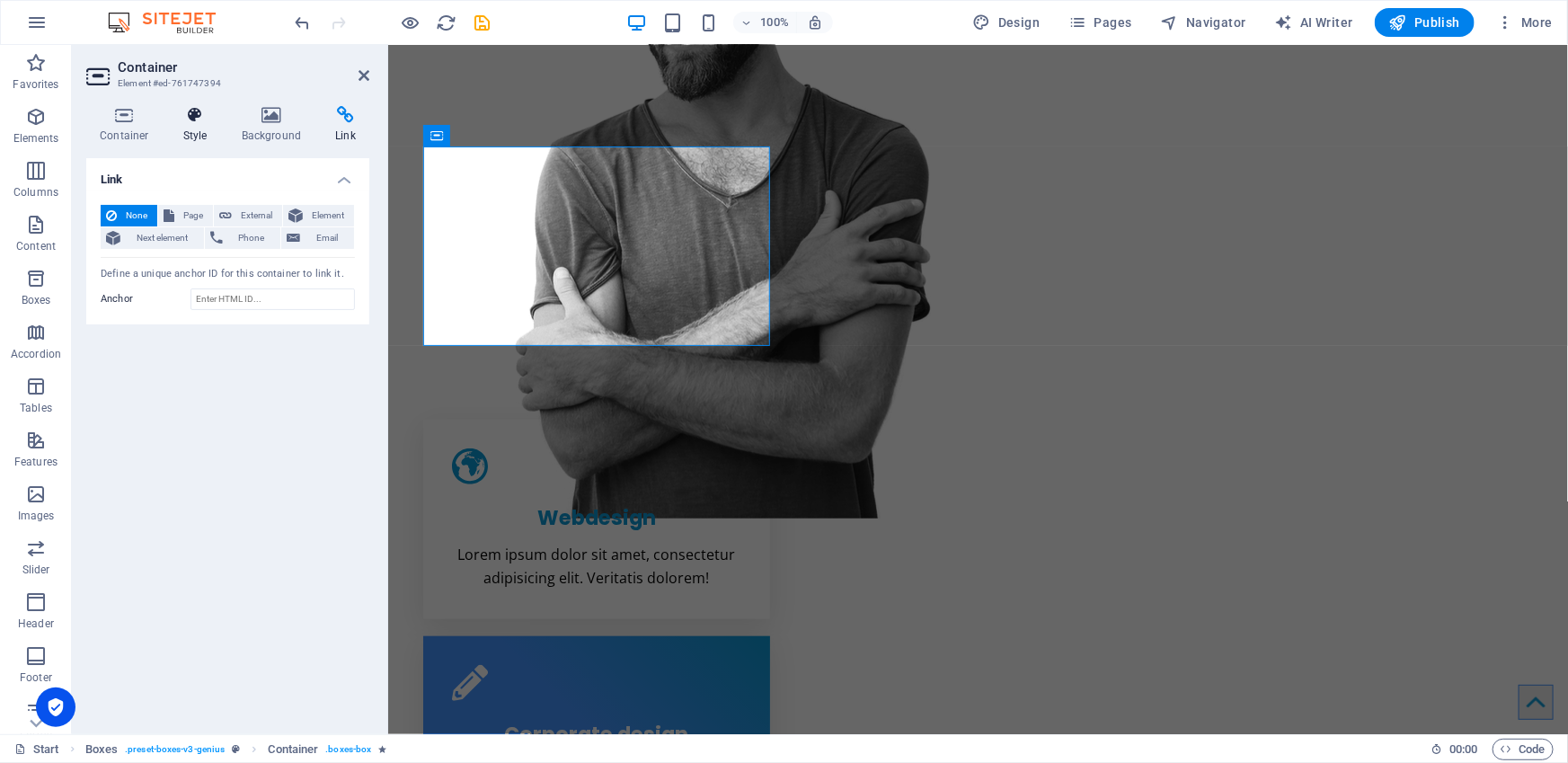 click at bounding box center (195, 115) 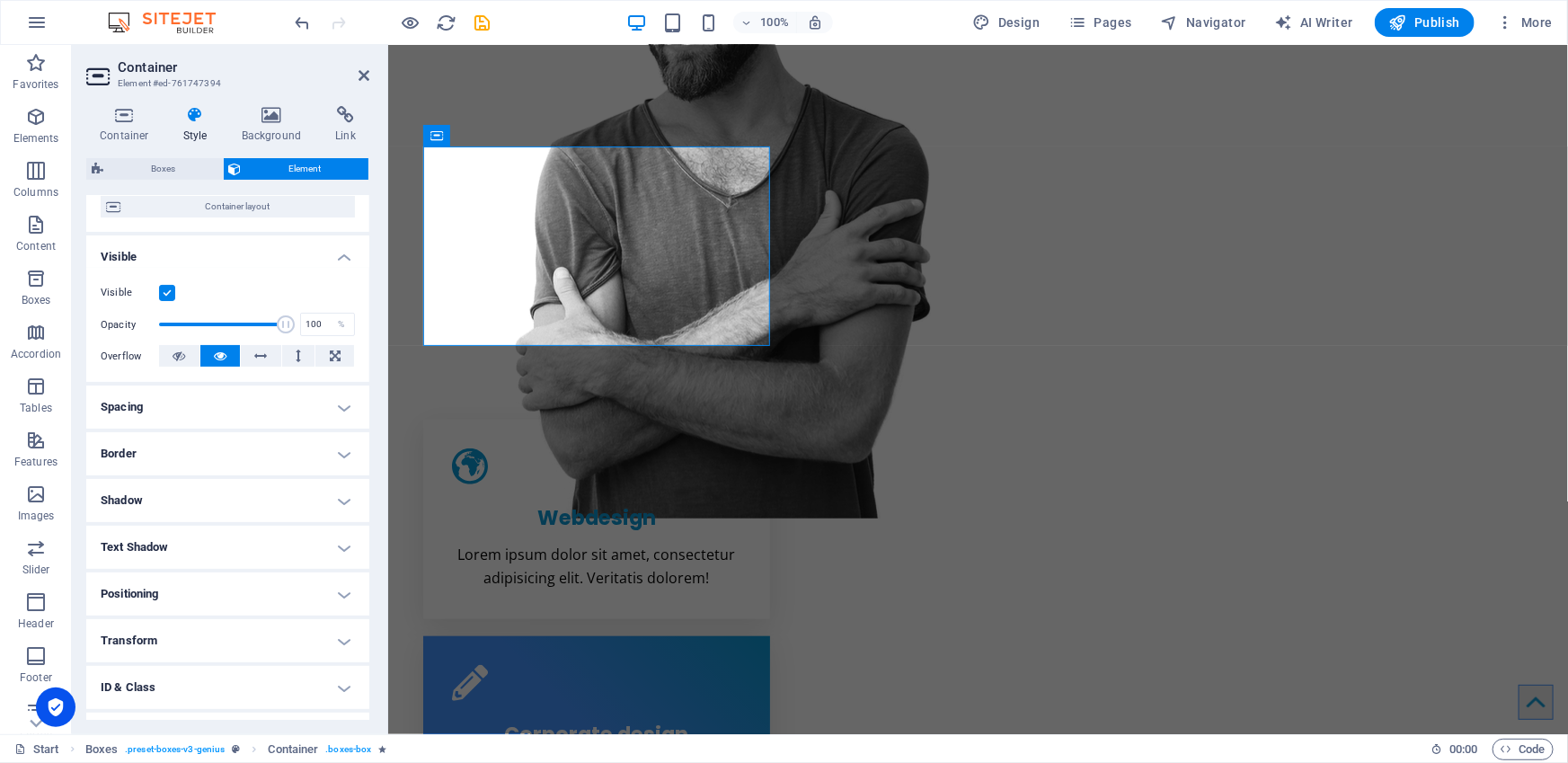 scroll, scrollTop: 234, scrollLeft: 0, axis: vertical 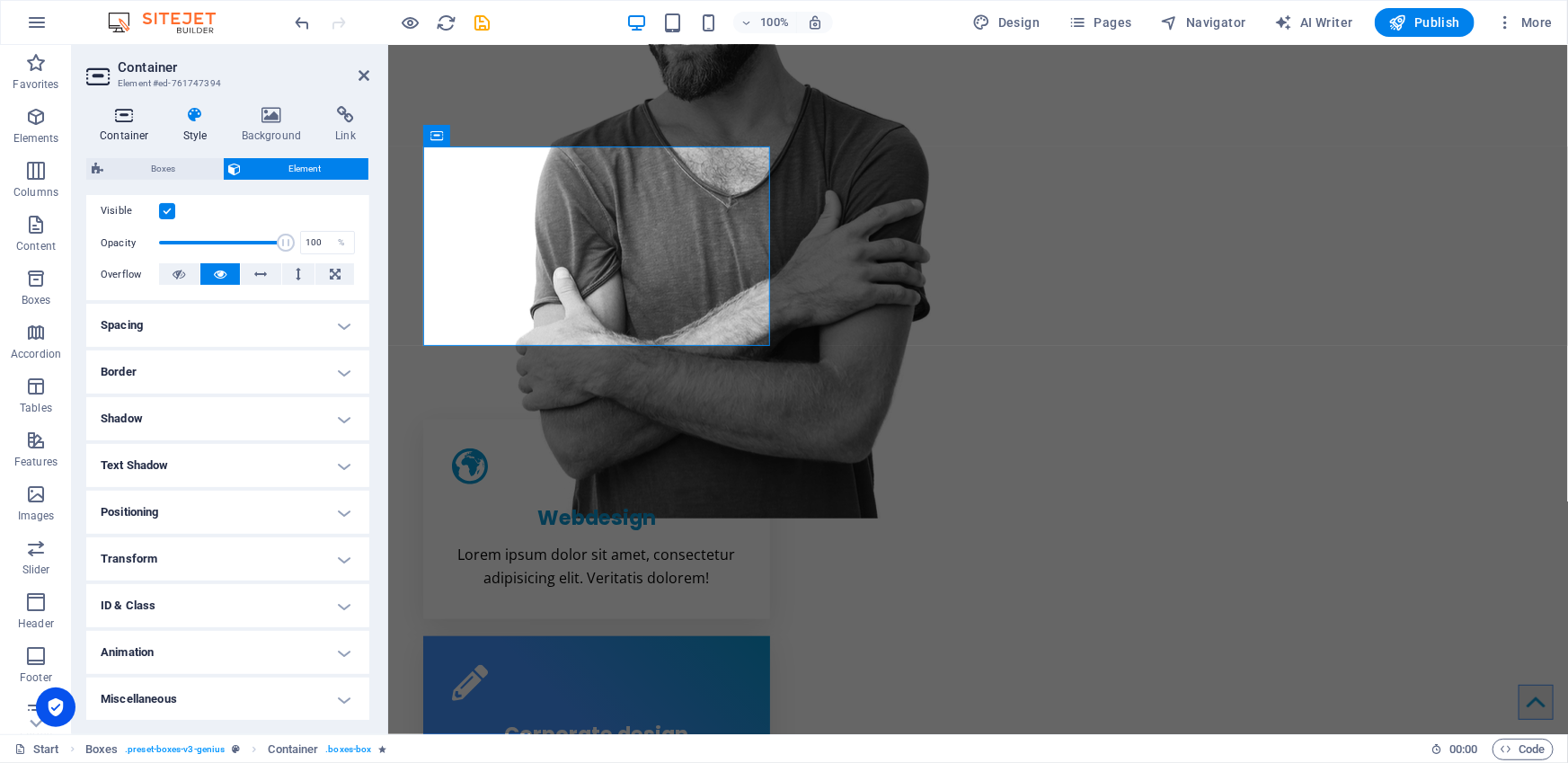 click at bounding box center (124, 115) 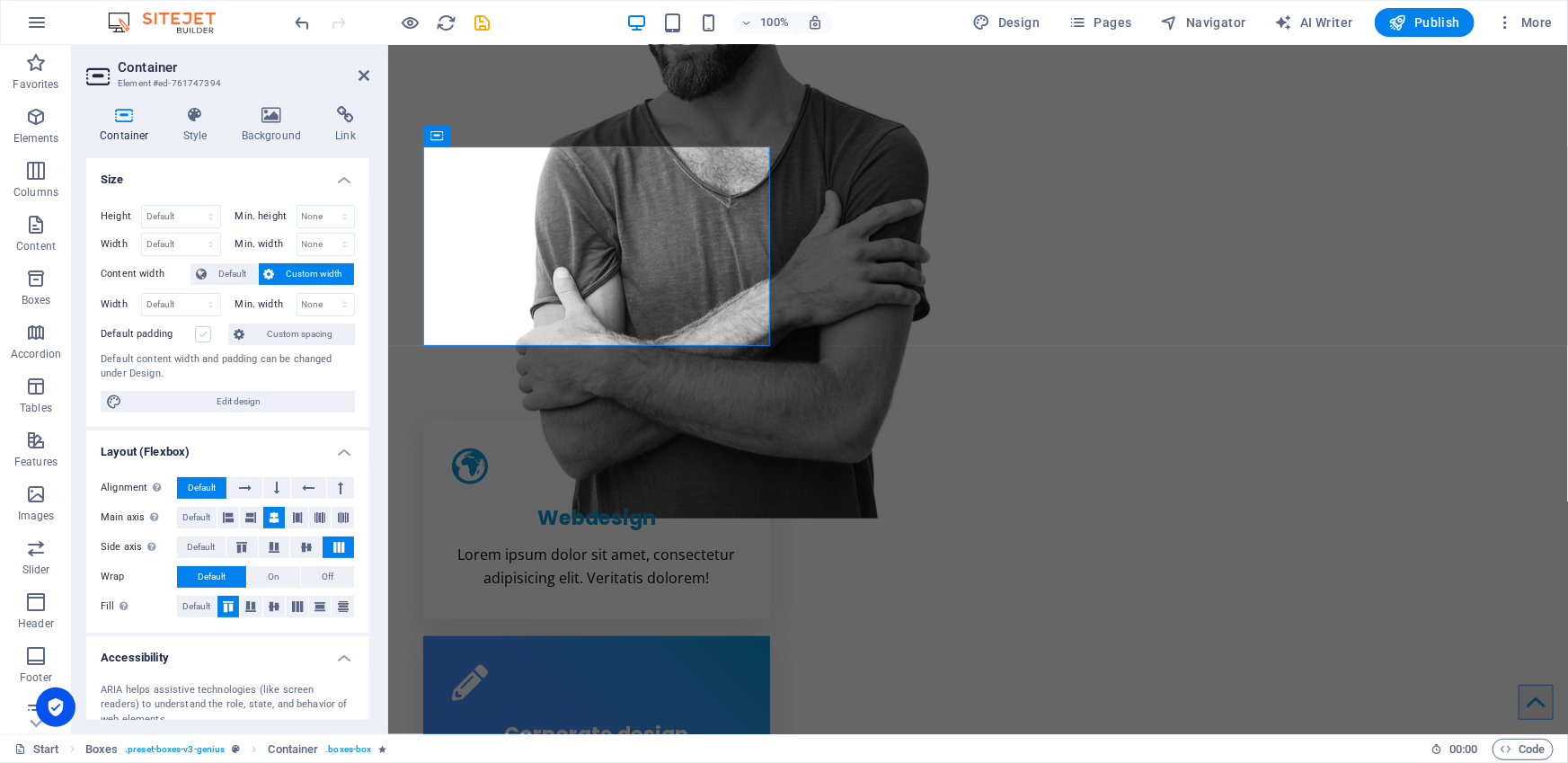 scroll, scrollTop: 164, scrollLeft: 0, axis: vertical 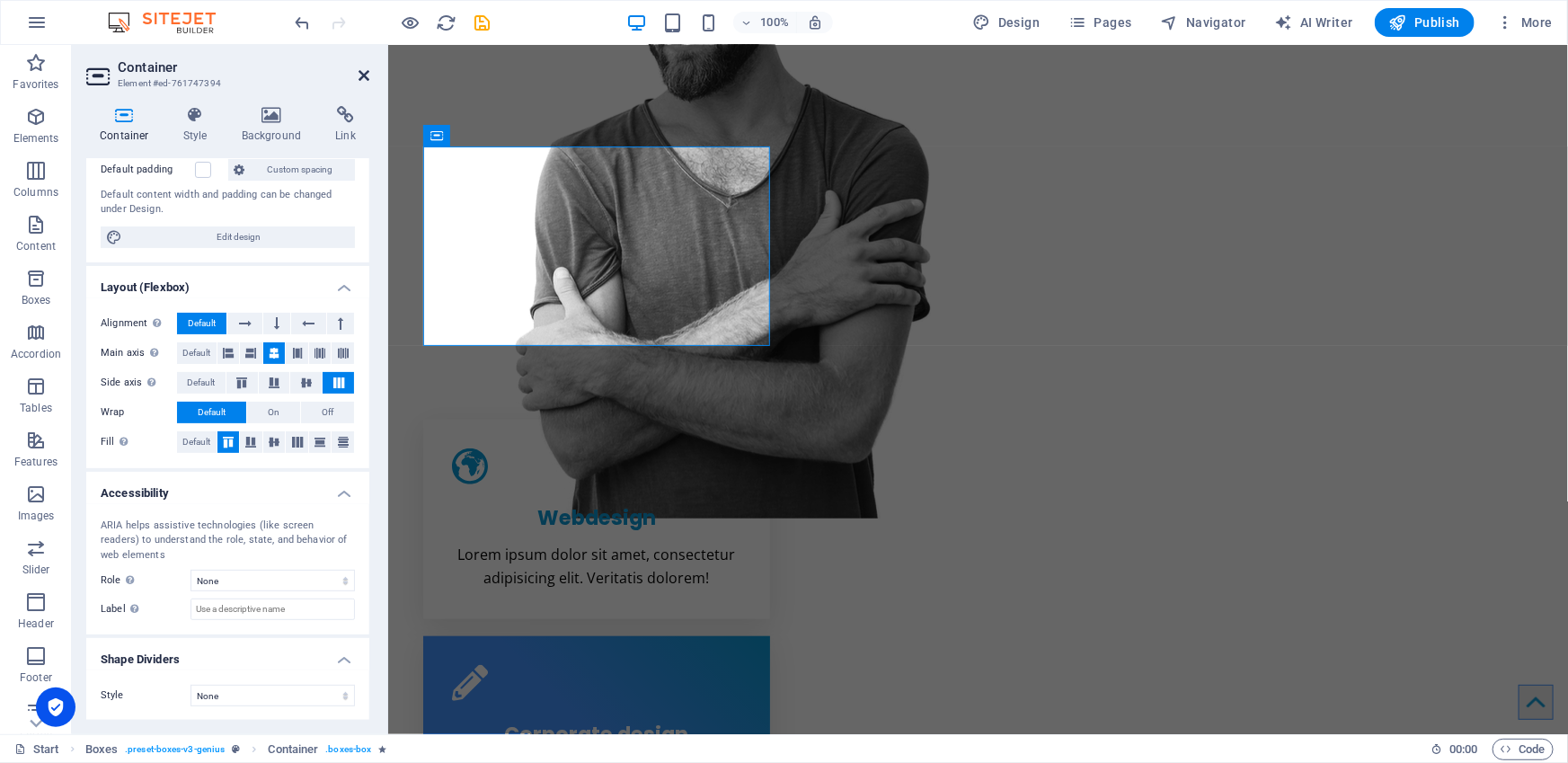 click at bounding box center (364, 75) 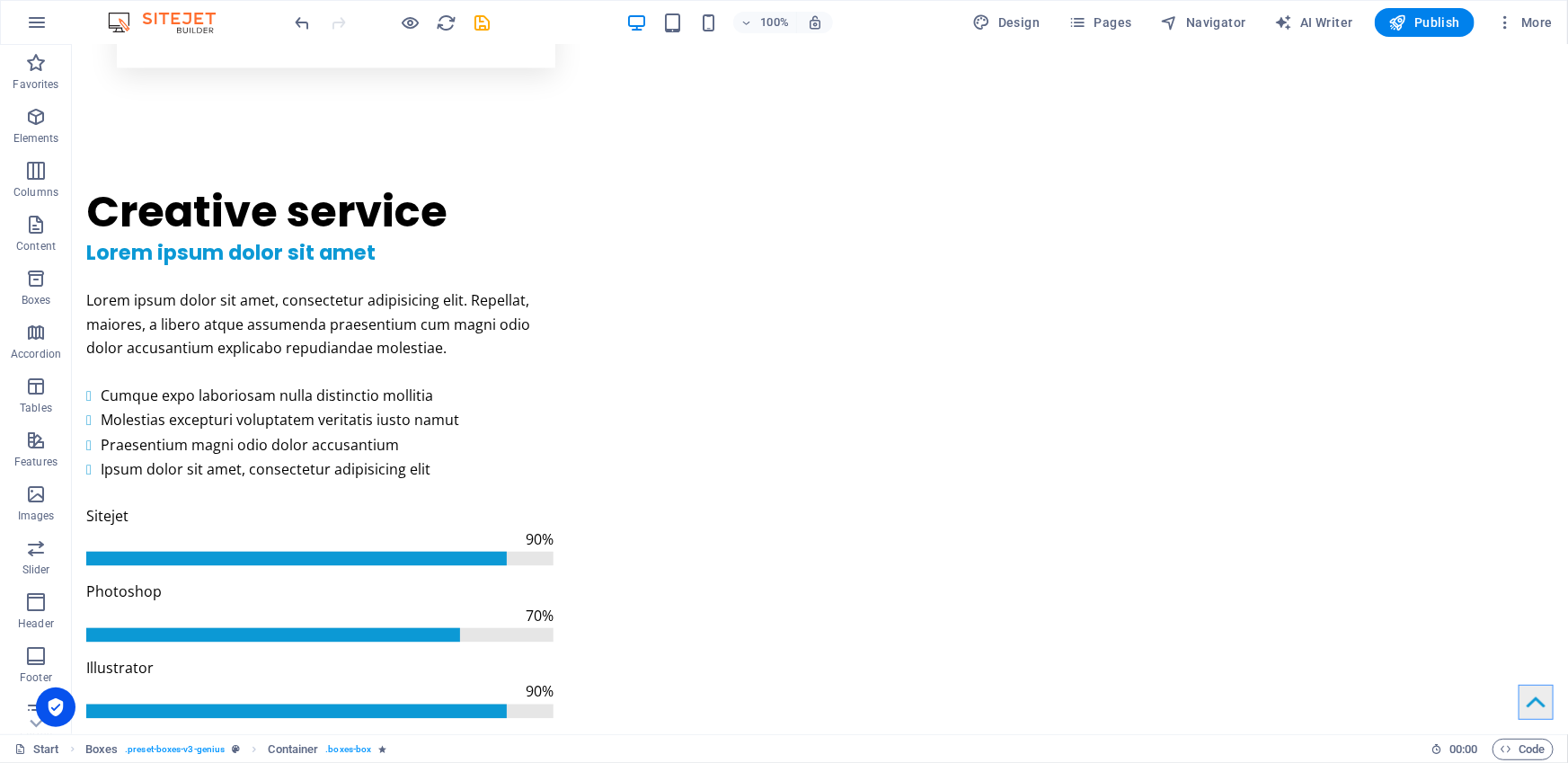 scroll, scrollTop: 1561, scrollLeft: 0, axis: vertical 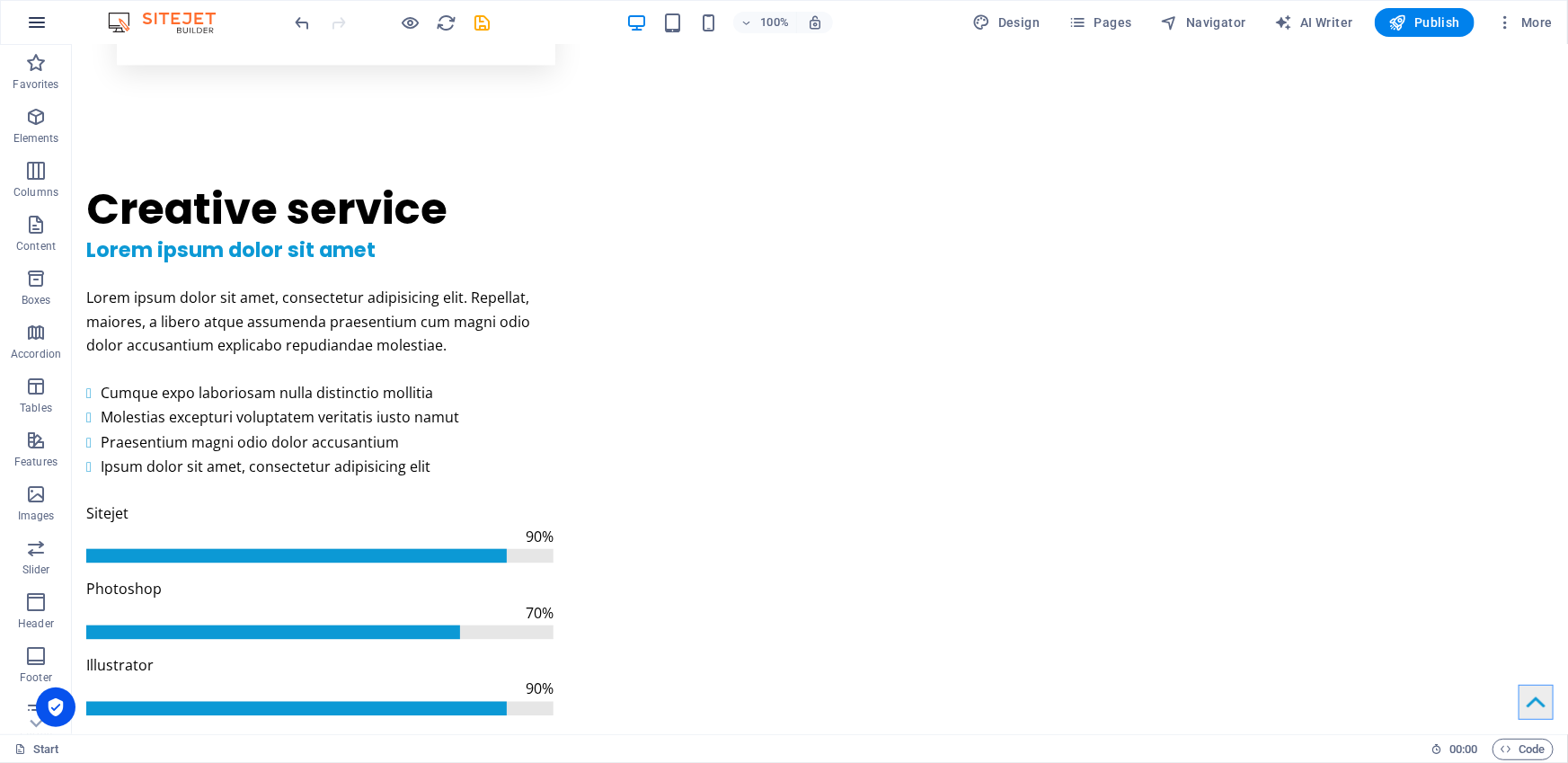 click at bounding box center (37, 22) 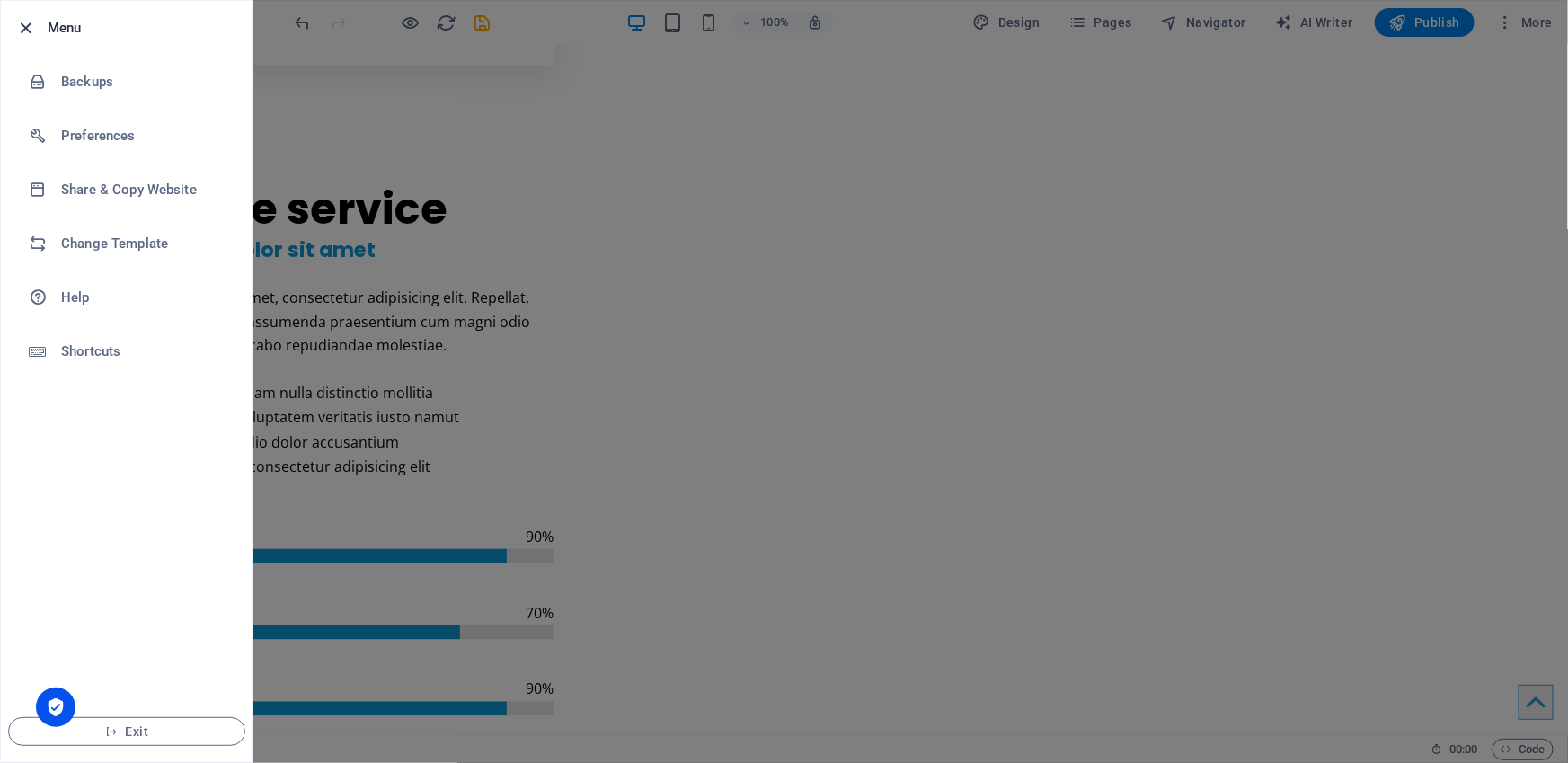 click at bounding box center [26, 28] 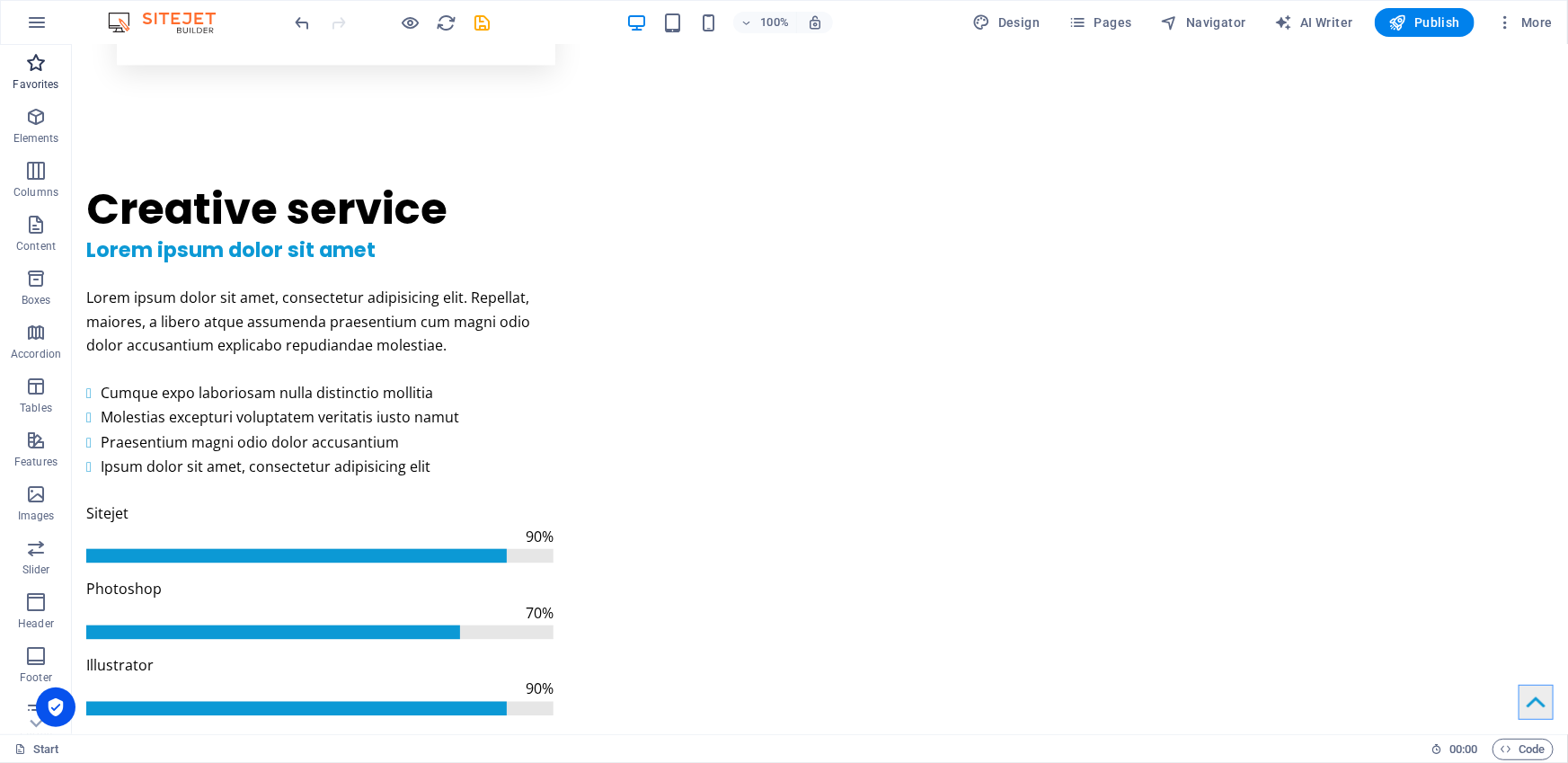 click at bounding box center (36, 63) 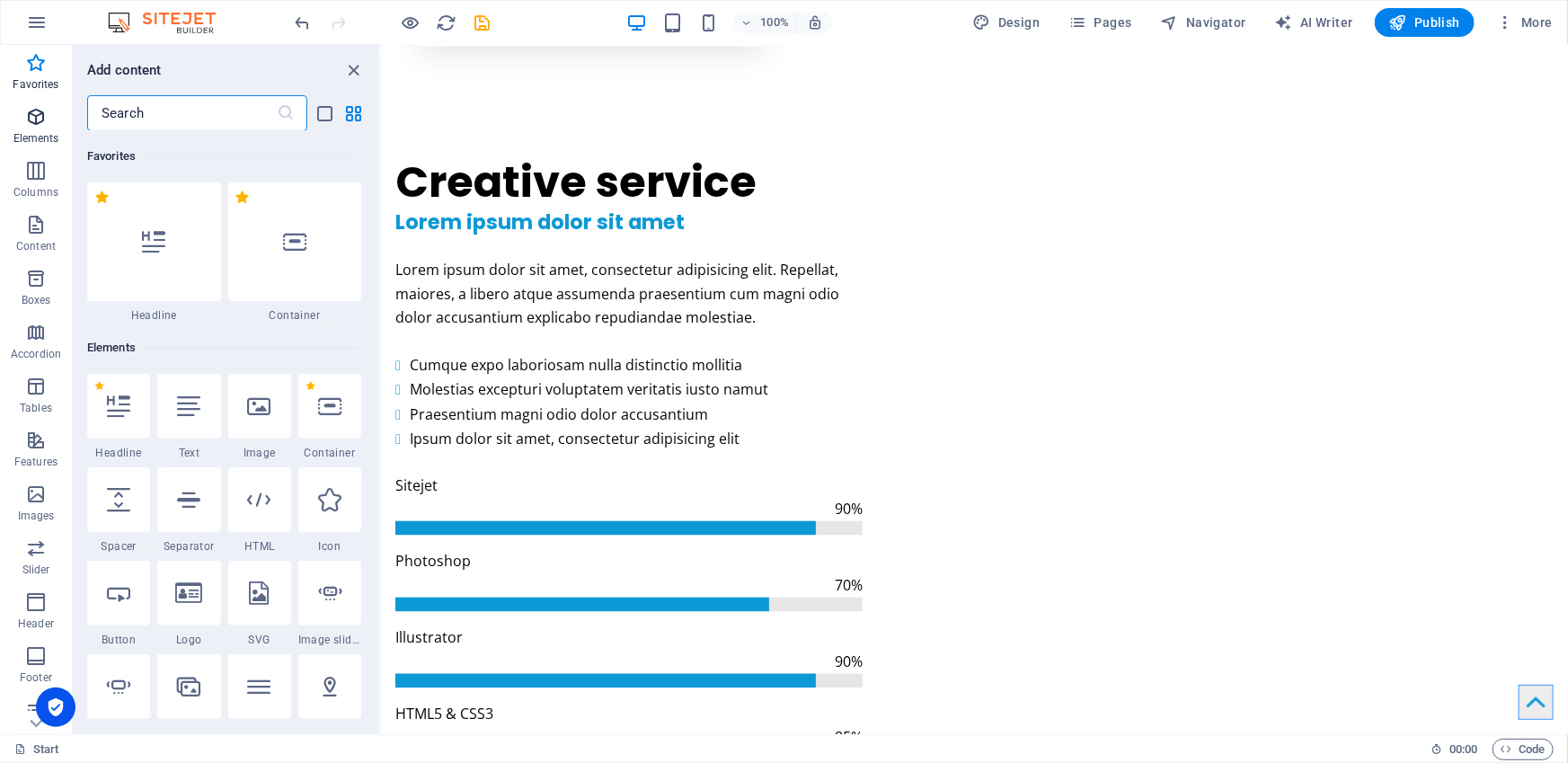 click on "Elements" at bounding box center [36, 128] 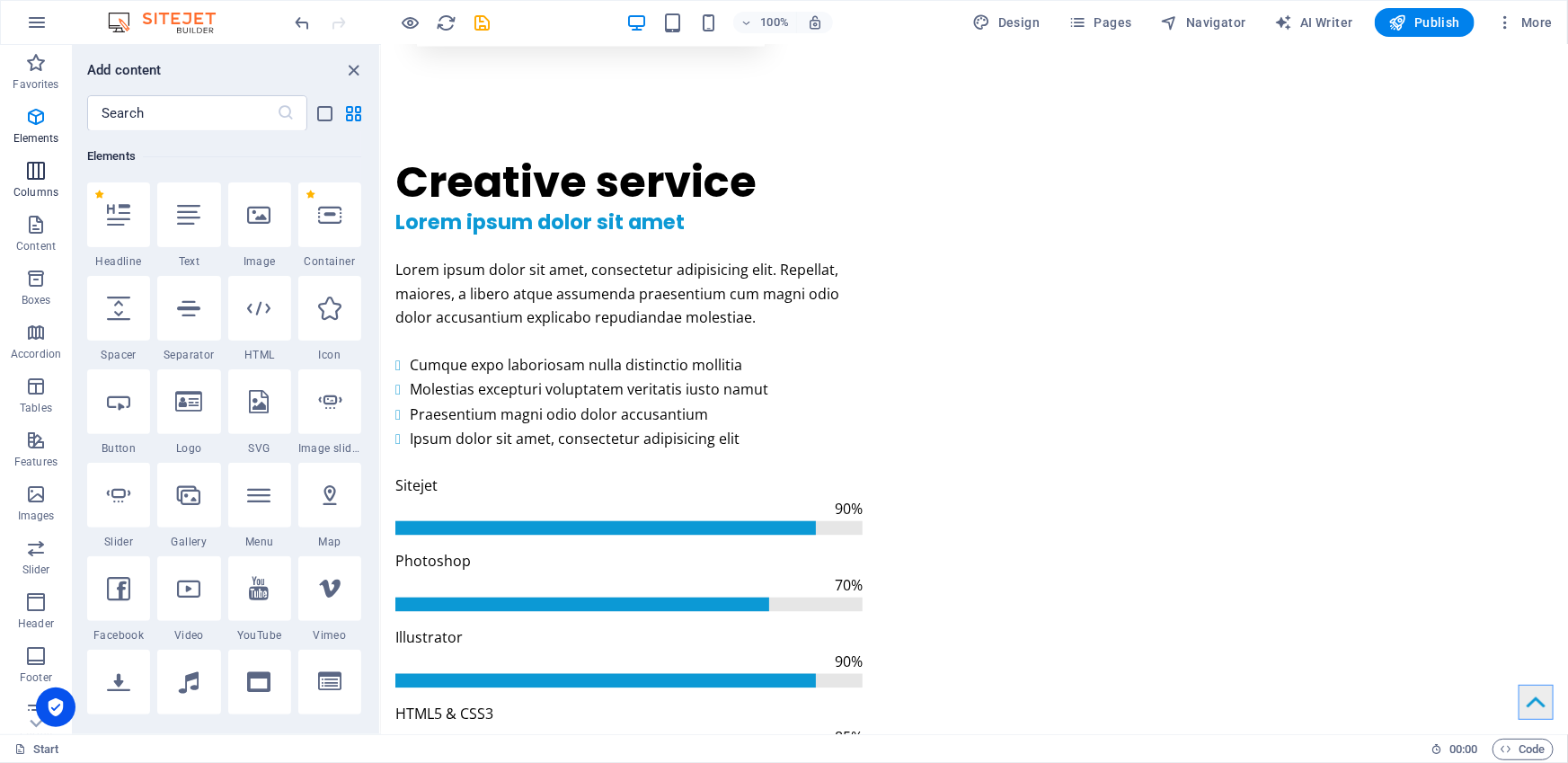 click at bounding box center [36, 171] 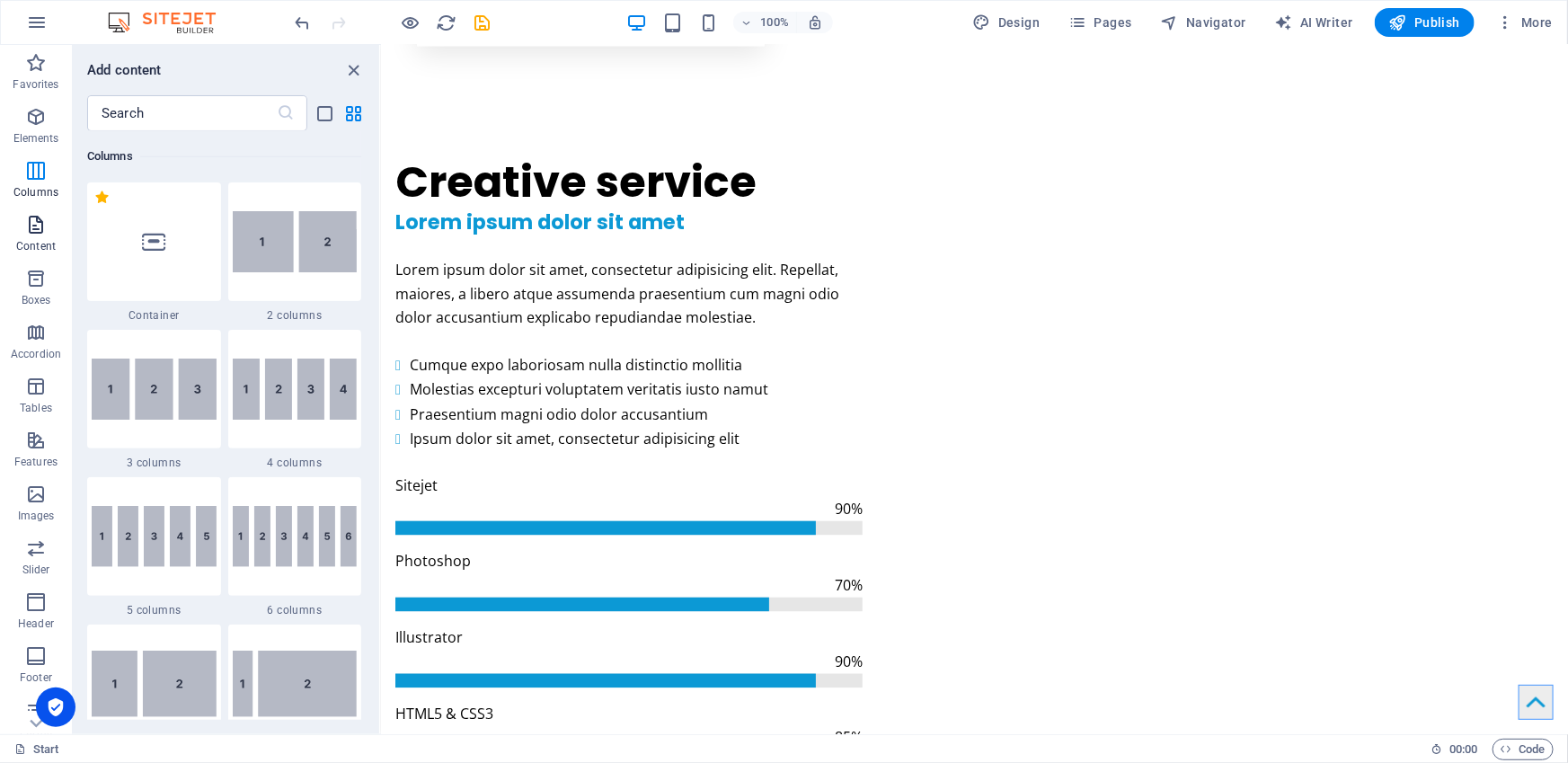 click on "Content" at bounding box center (36, 234) 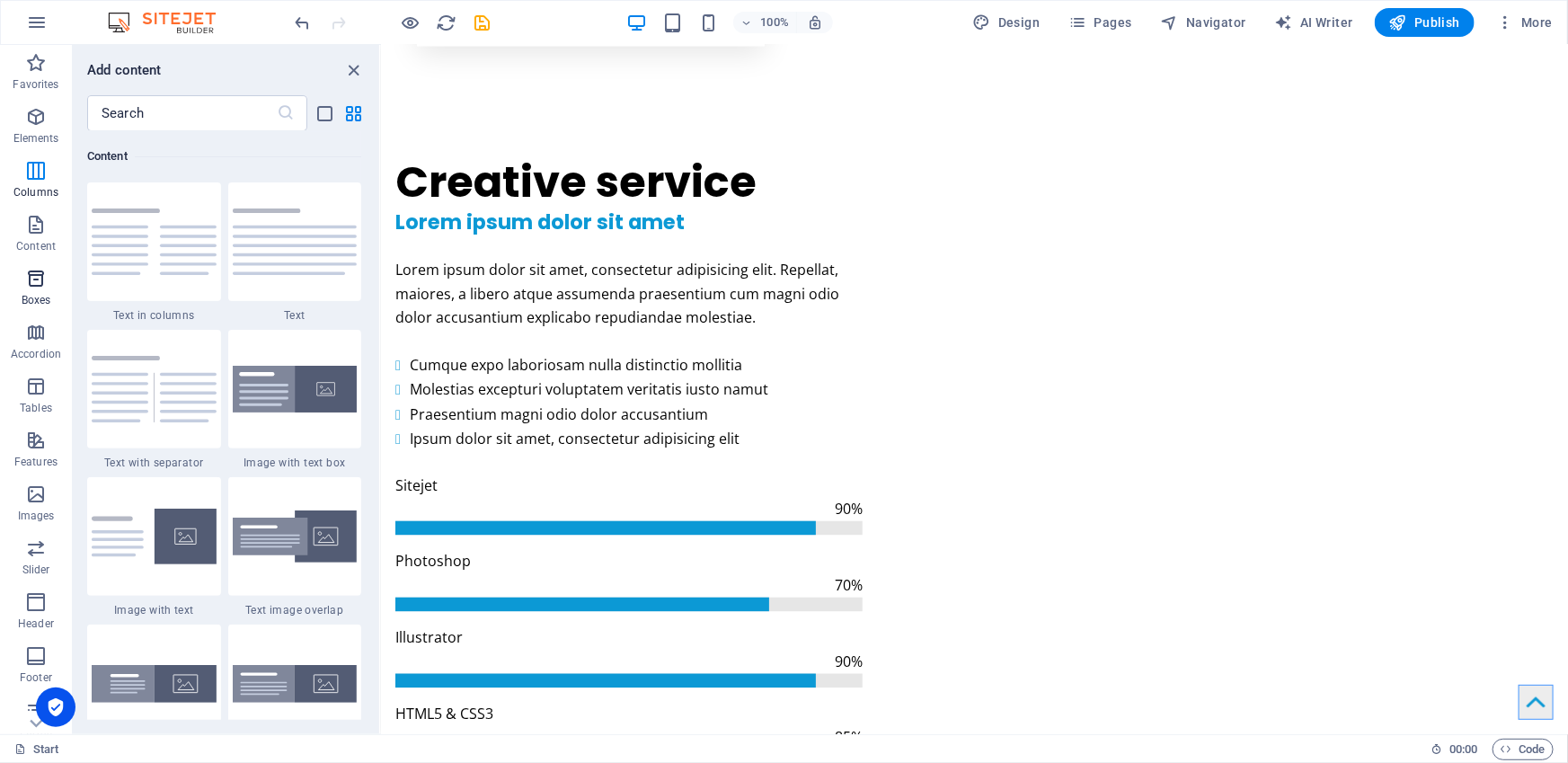 click on "Boxes" at bounding box center (36, 288) 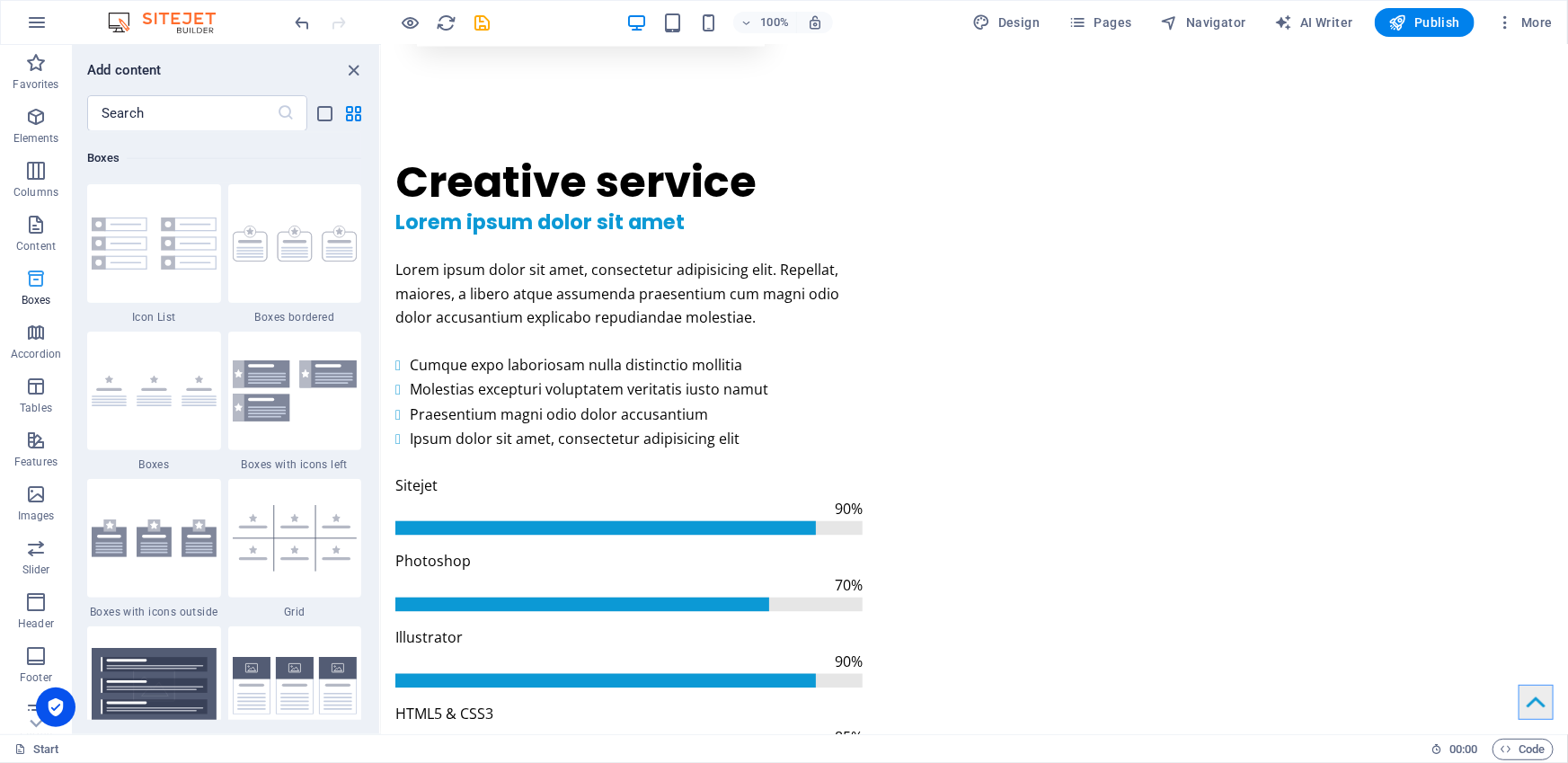 click at bounding box center (36, 279) 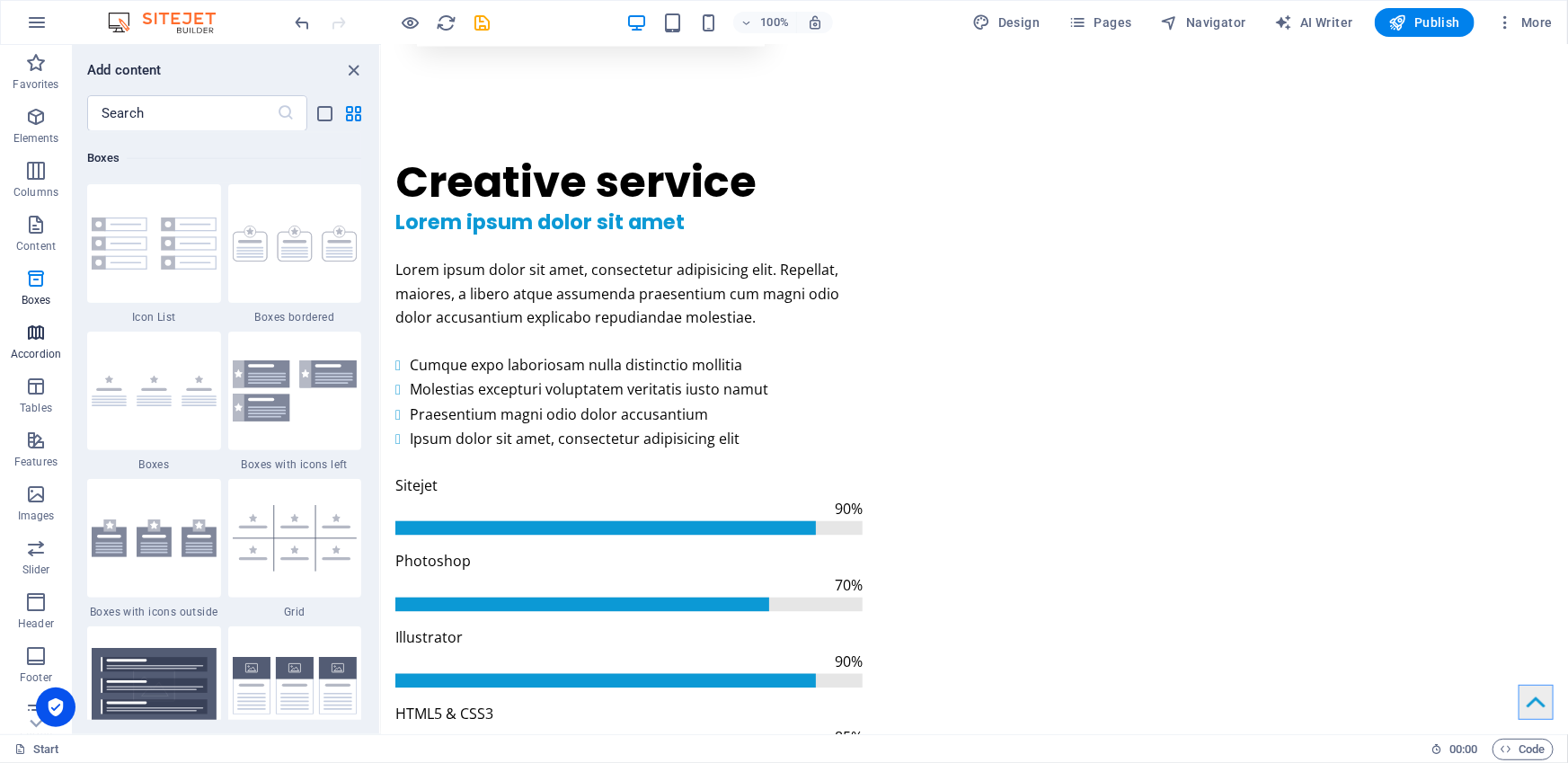 click at bounding box center [36, 333] 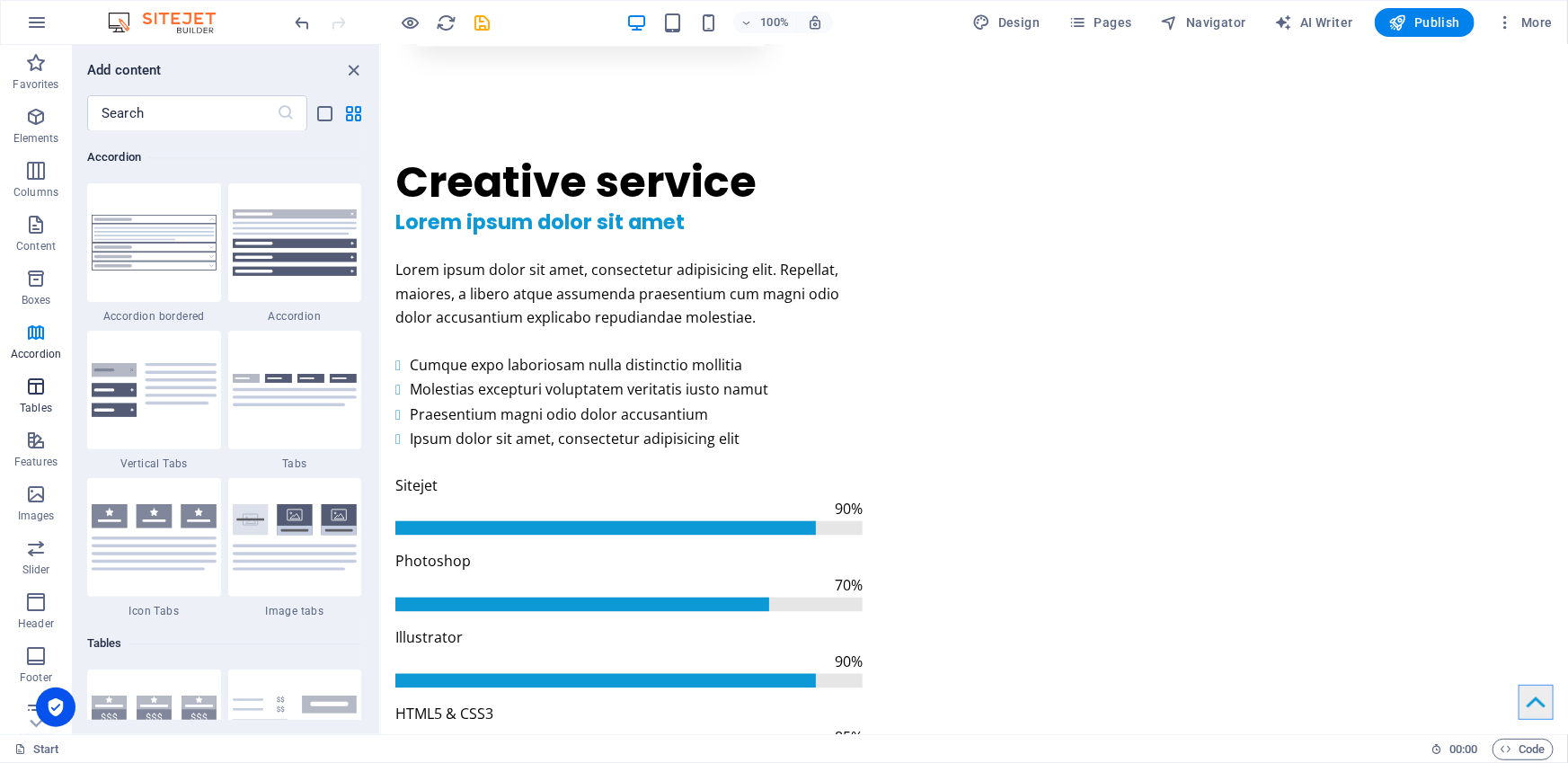 click at bounding box center [36, 386] 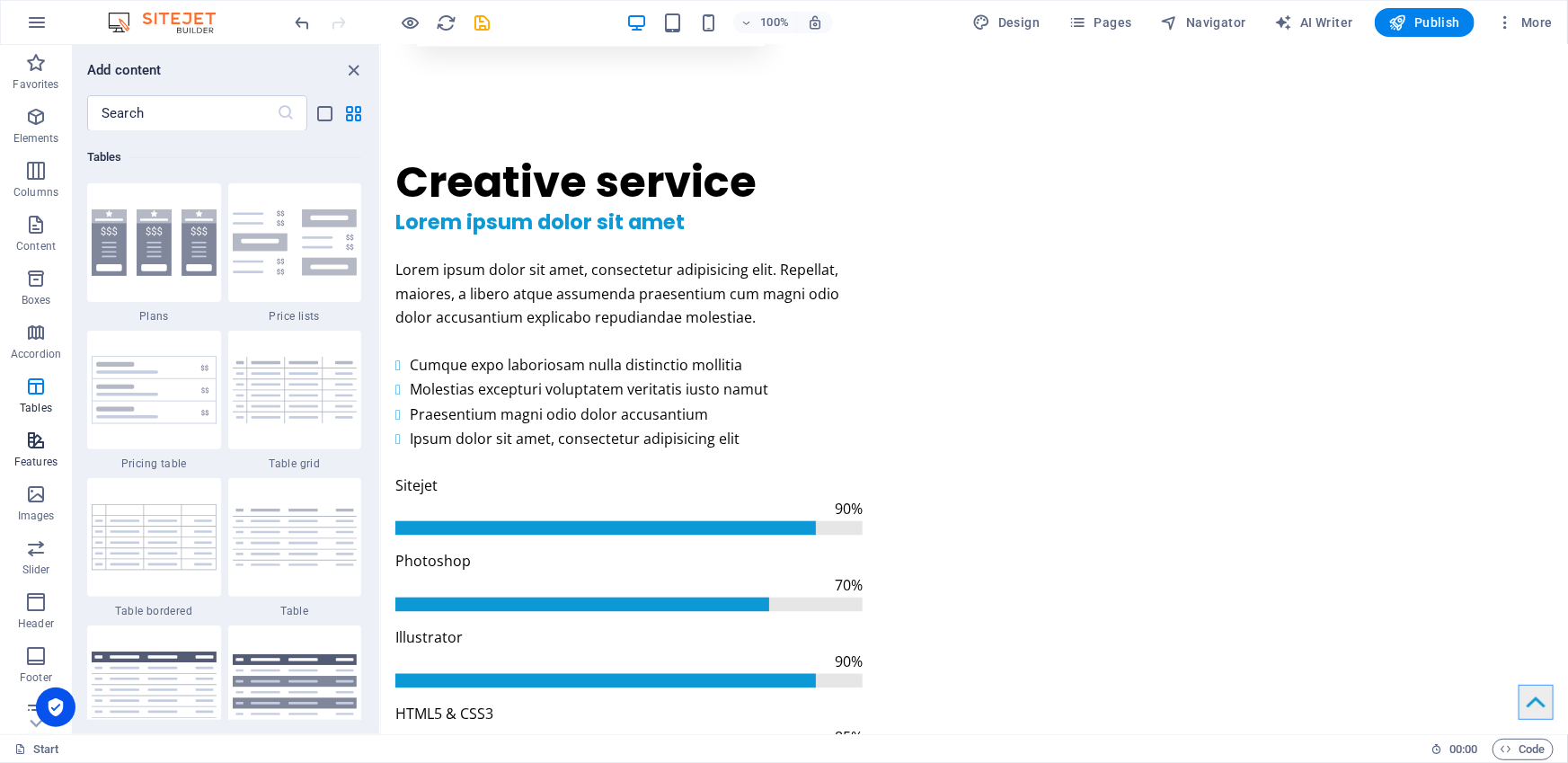 click at bounding box center (36, 440) 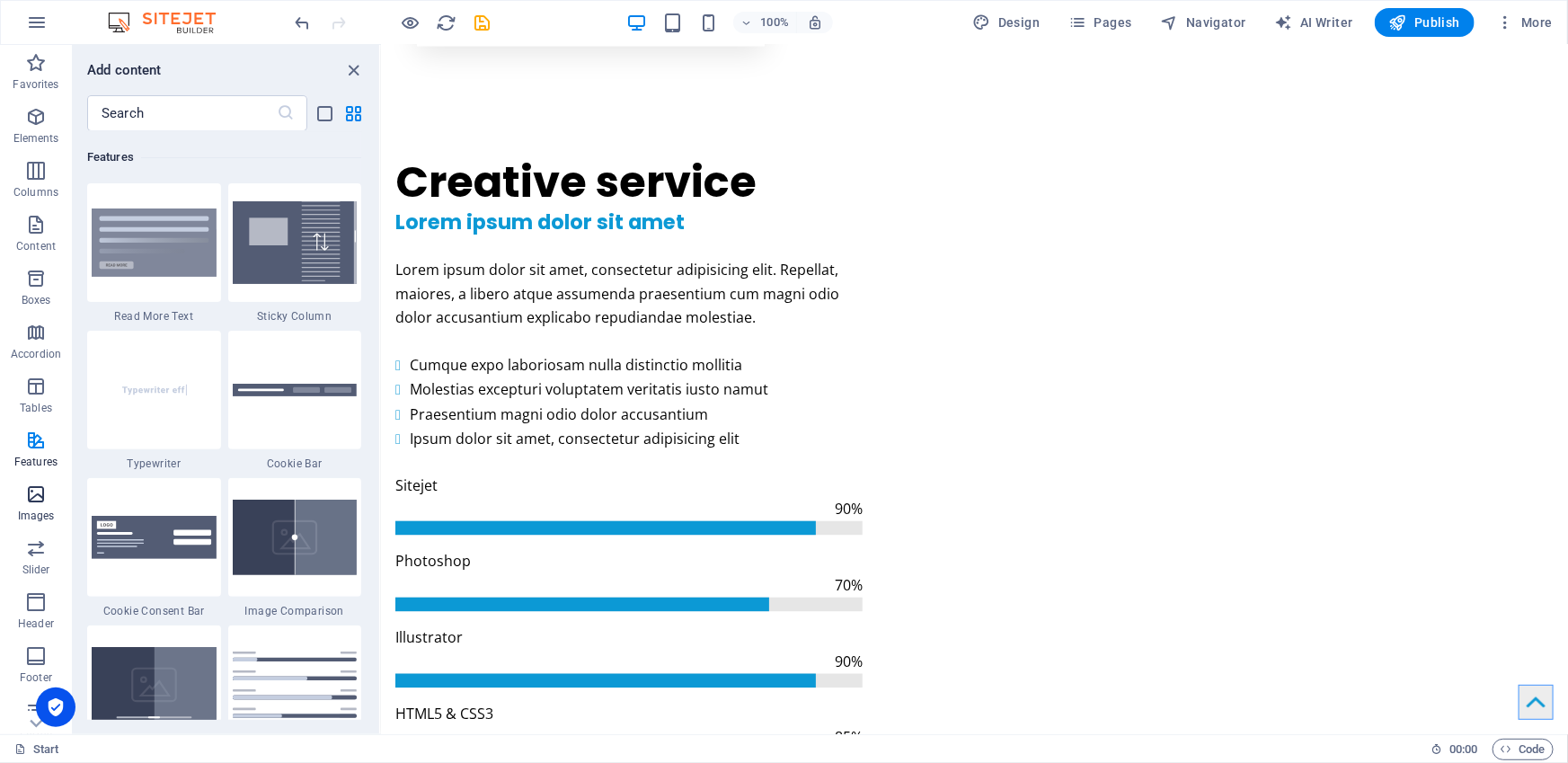 click on "Images" at bounding box center (36, 516) 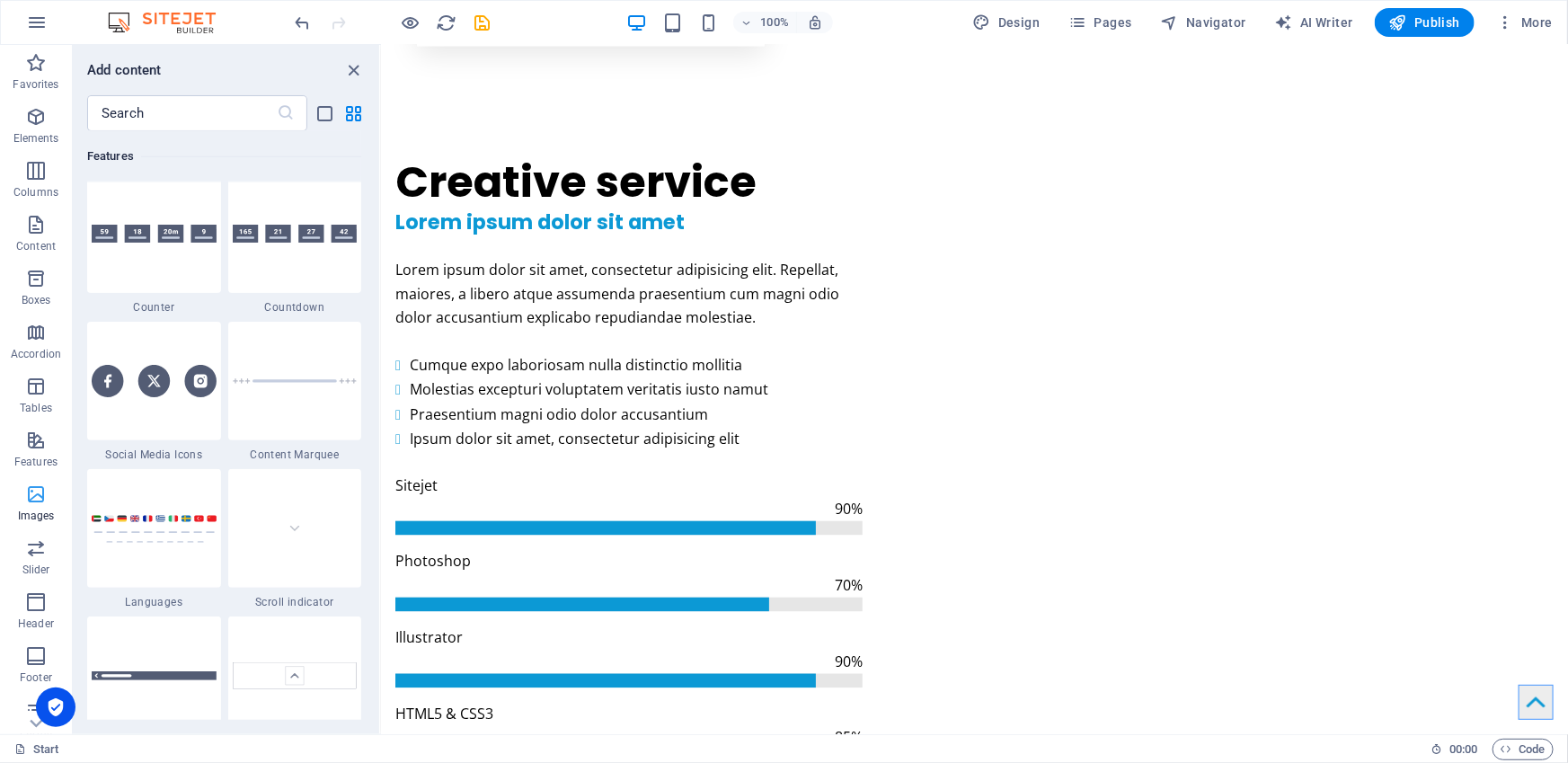 scroll, scrollTop: 8965, scrollLeft: 0, axis: vertical 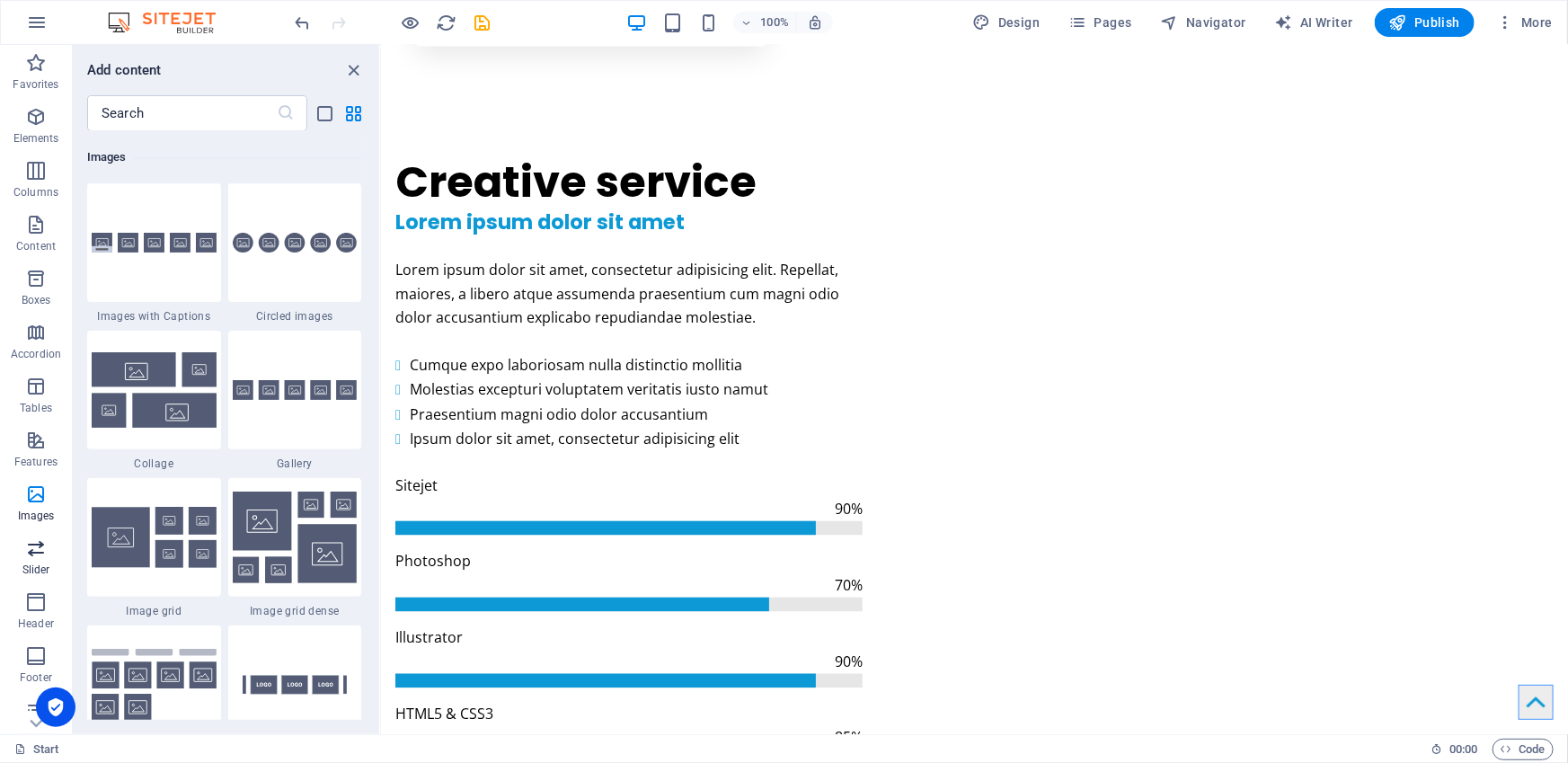 click on "Slider" at bounding box center (36, 570) 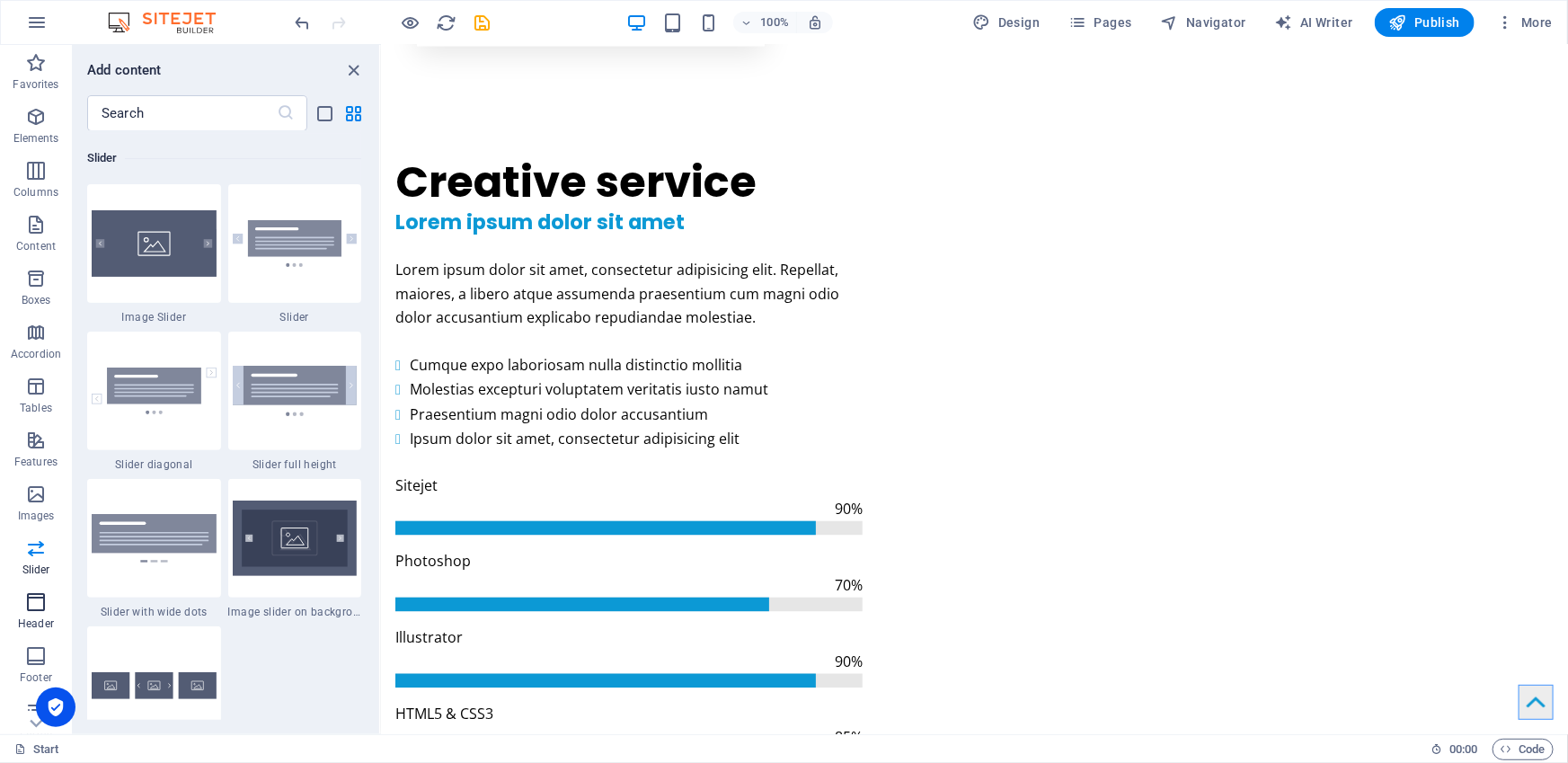 click at bounding box center [36, 602] 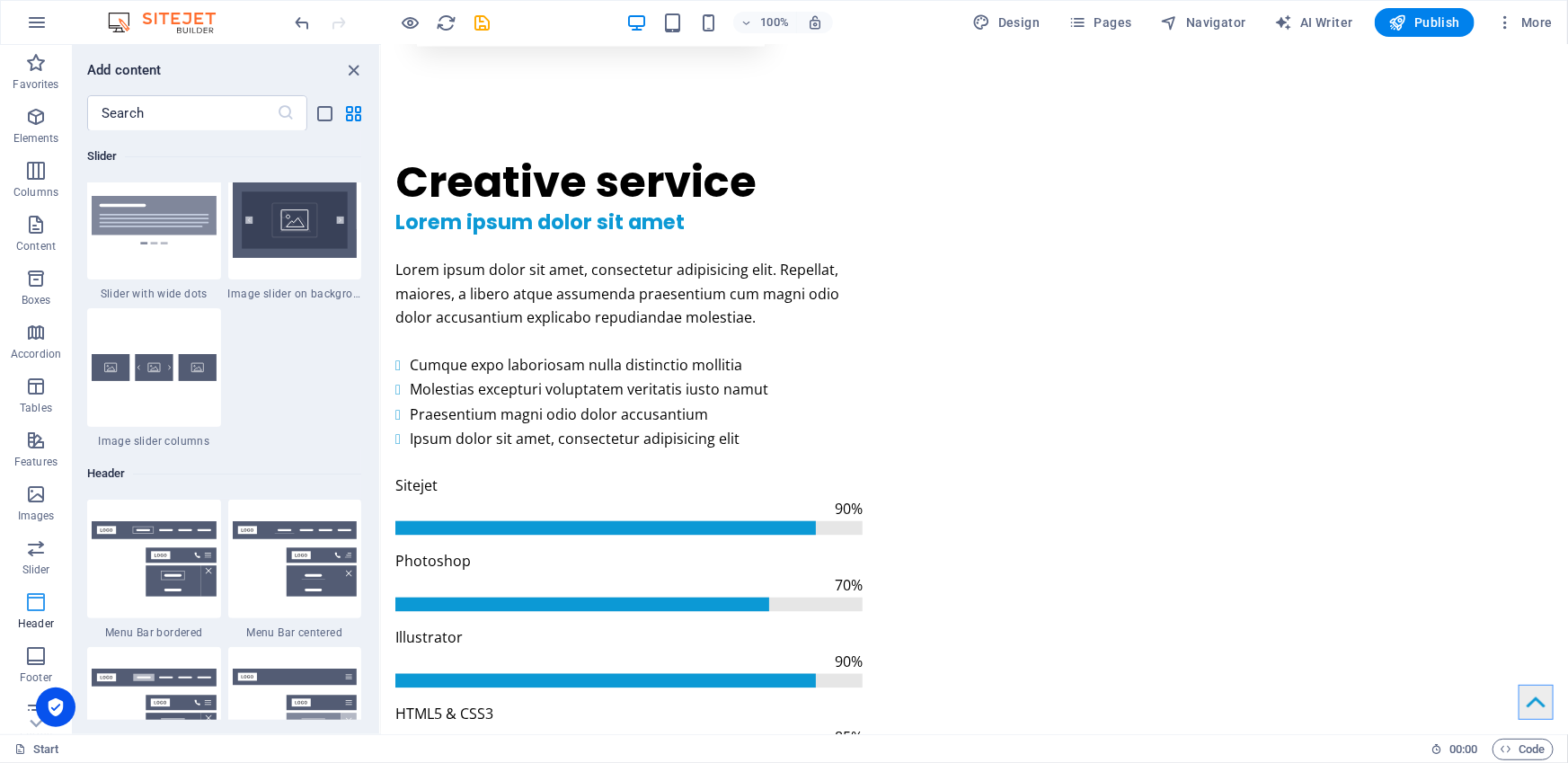 scroll, scrollTop: 10633, scrollLeft: 0, axis: vertical 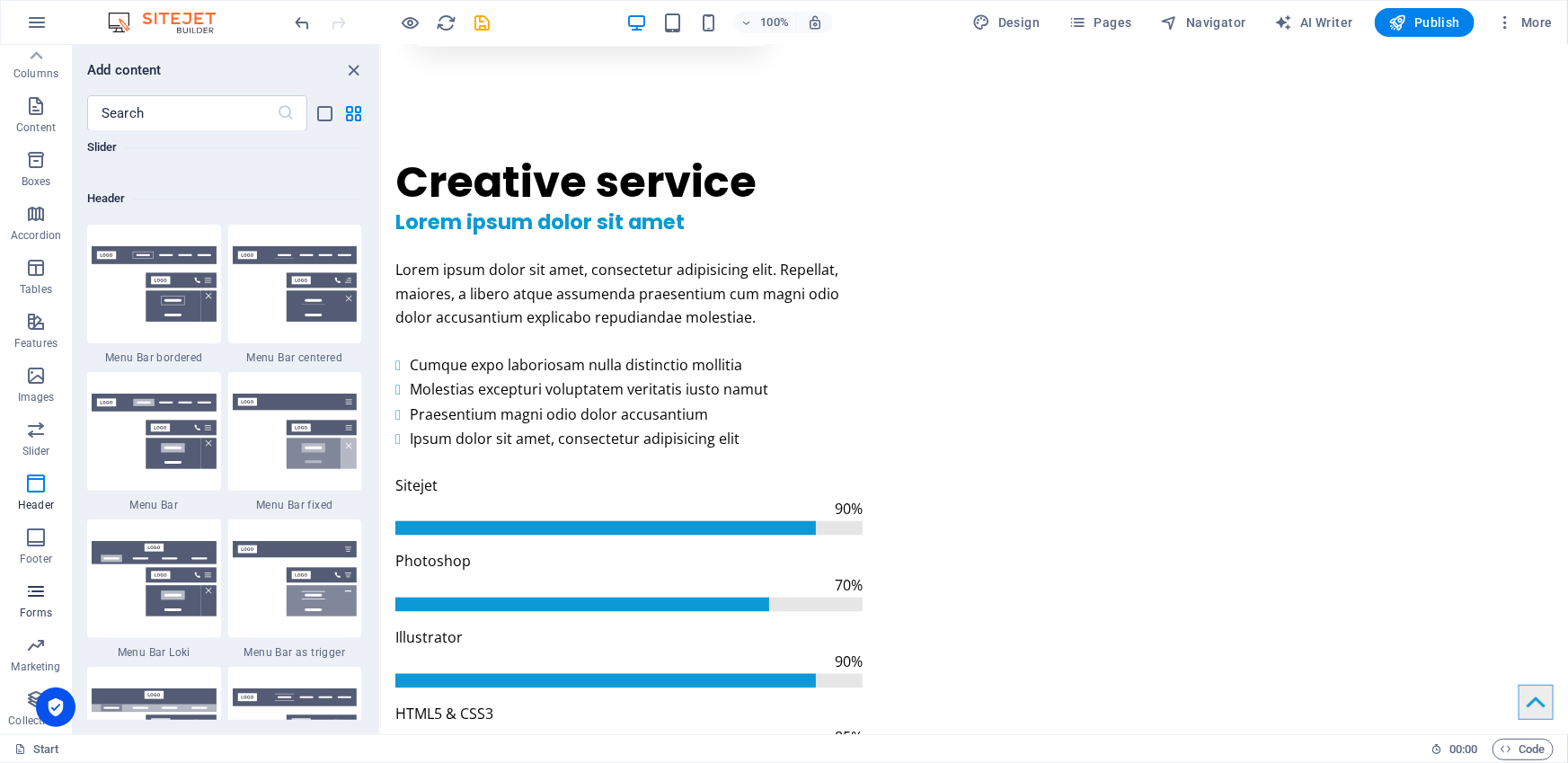 click on "Forms" at bounding box center (36, 600) 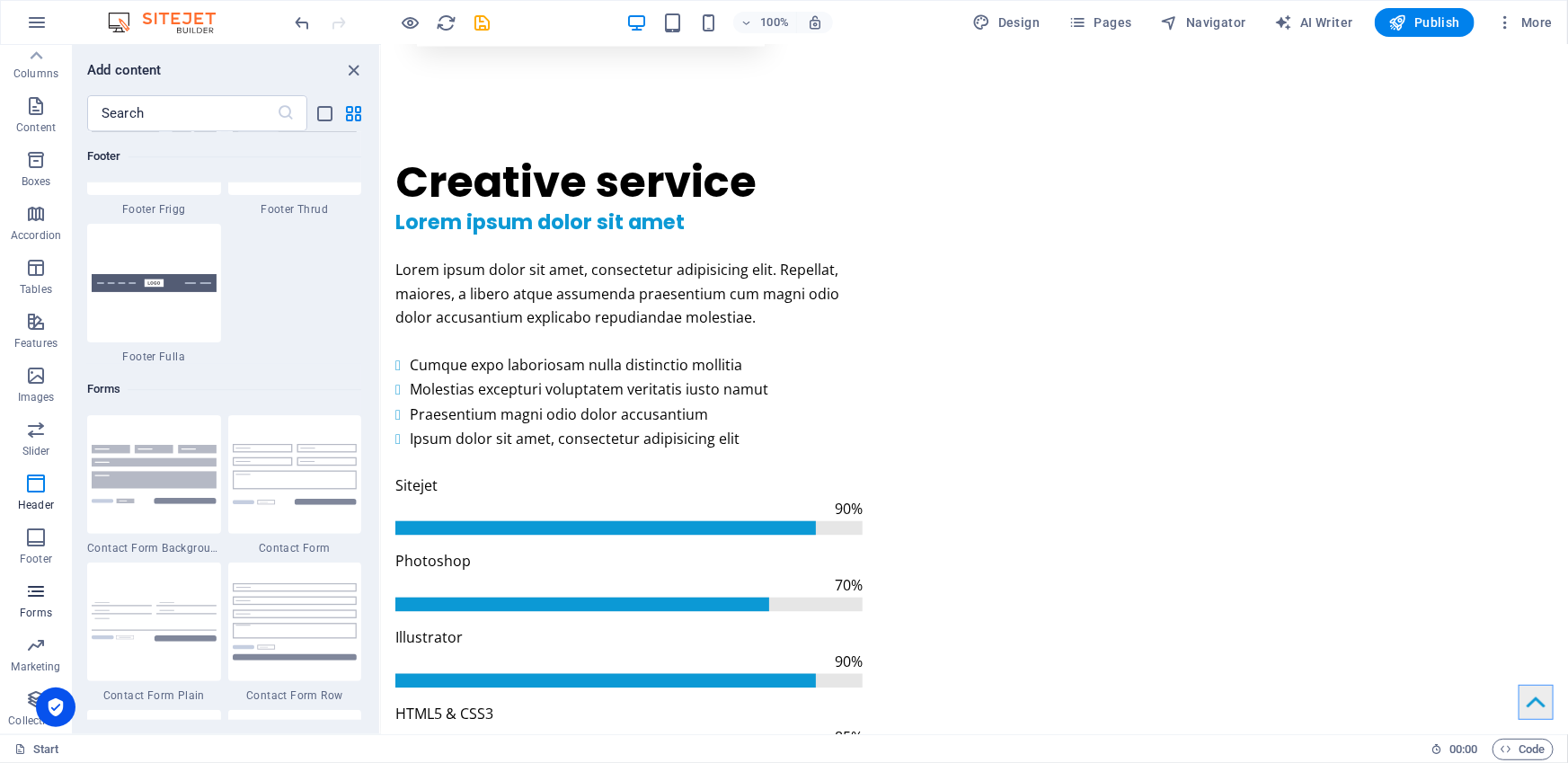 scroll, scrollTop: 12973, scrollLeft: 0, axis: vertical 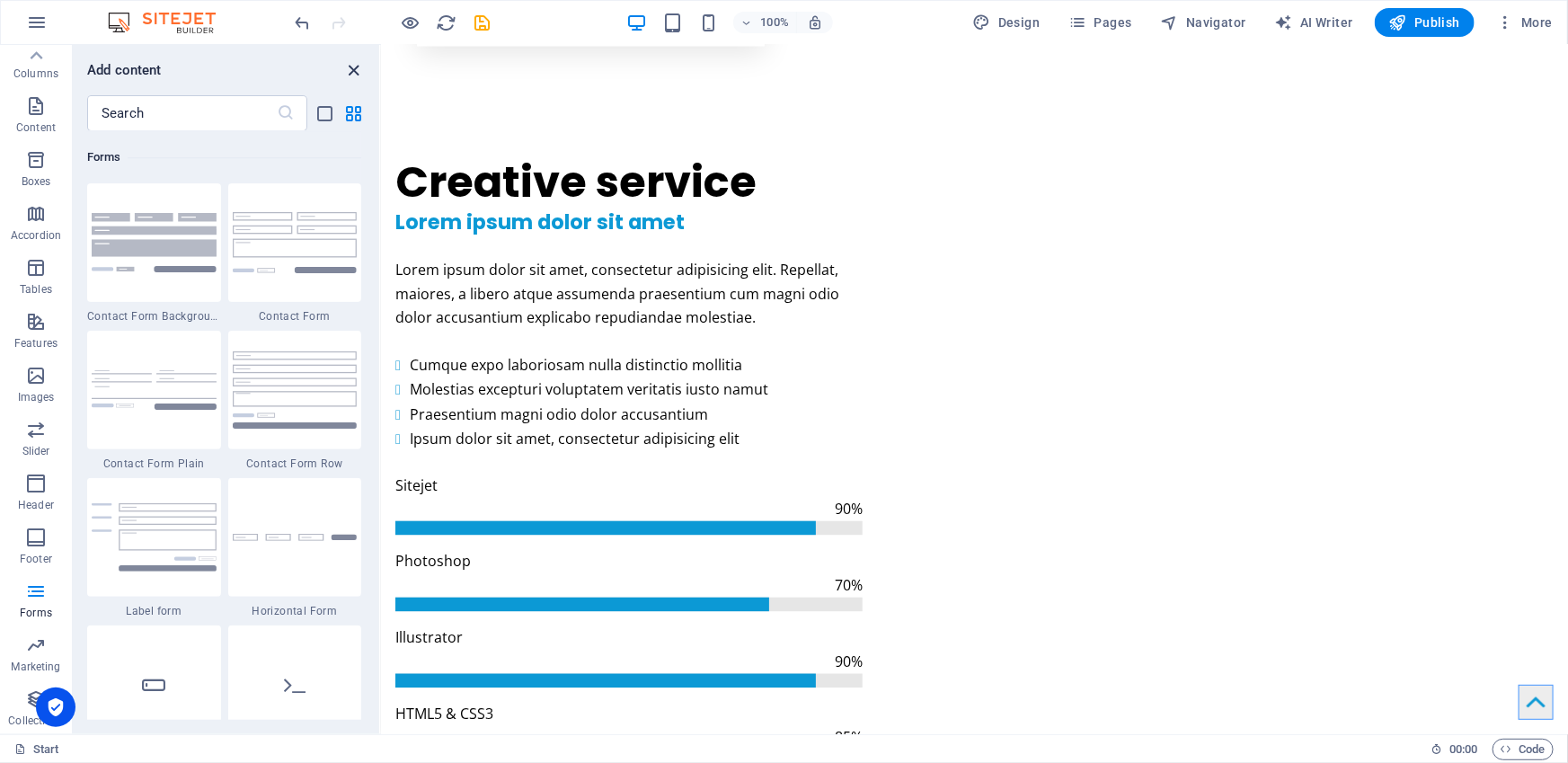 click at bounding box center (354, 70) 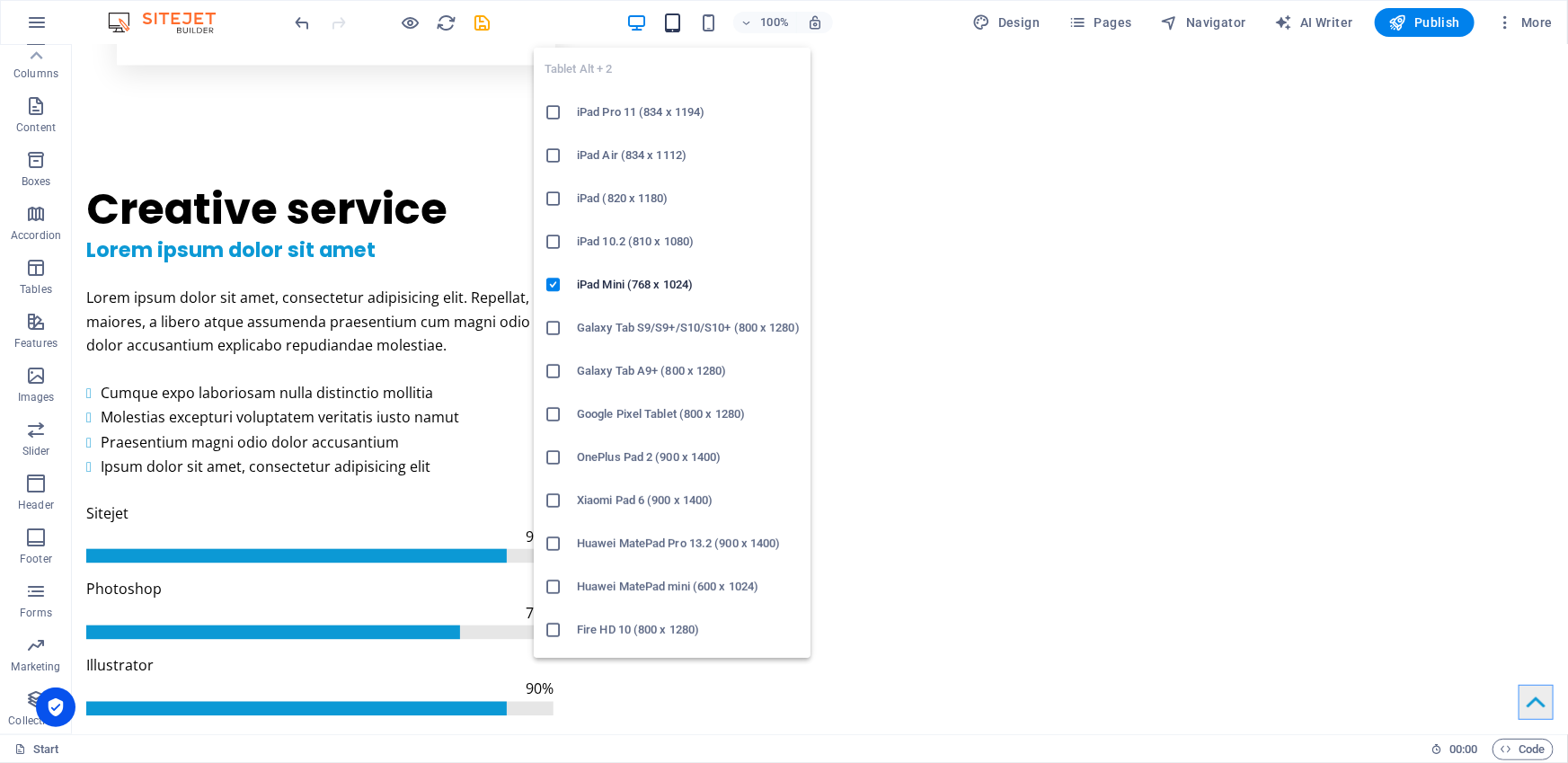 click at bounding box center [672, 22] 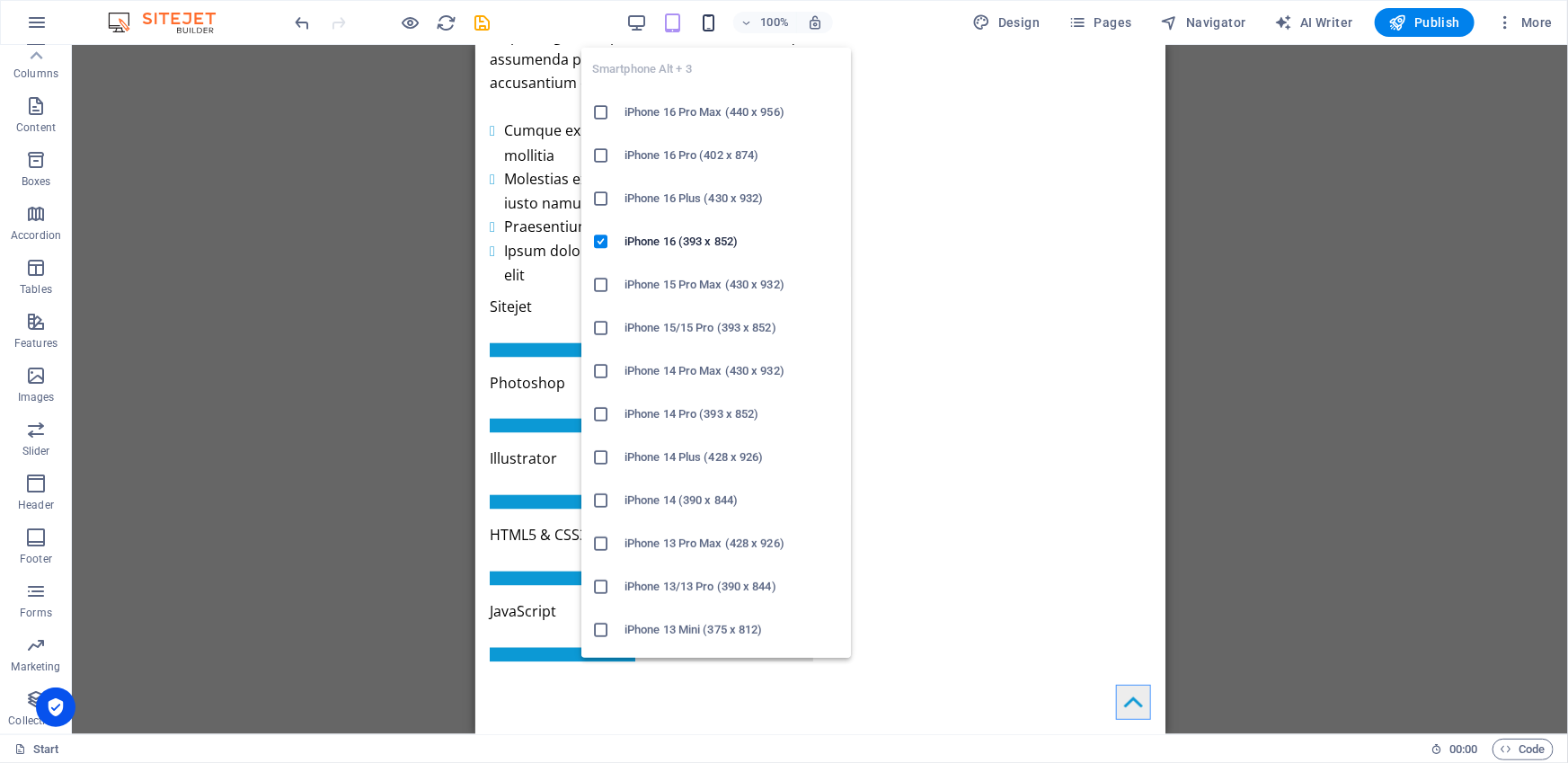 click at bounding box center [708, 22] 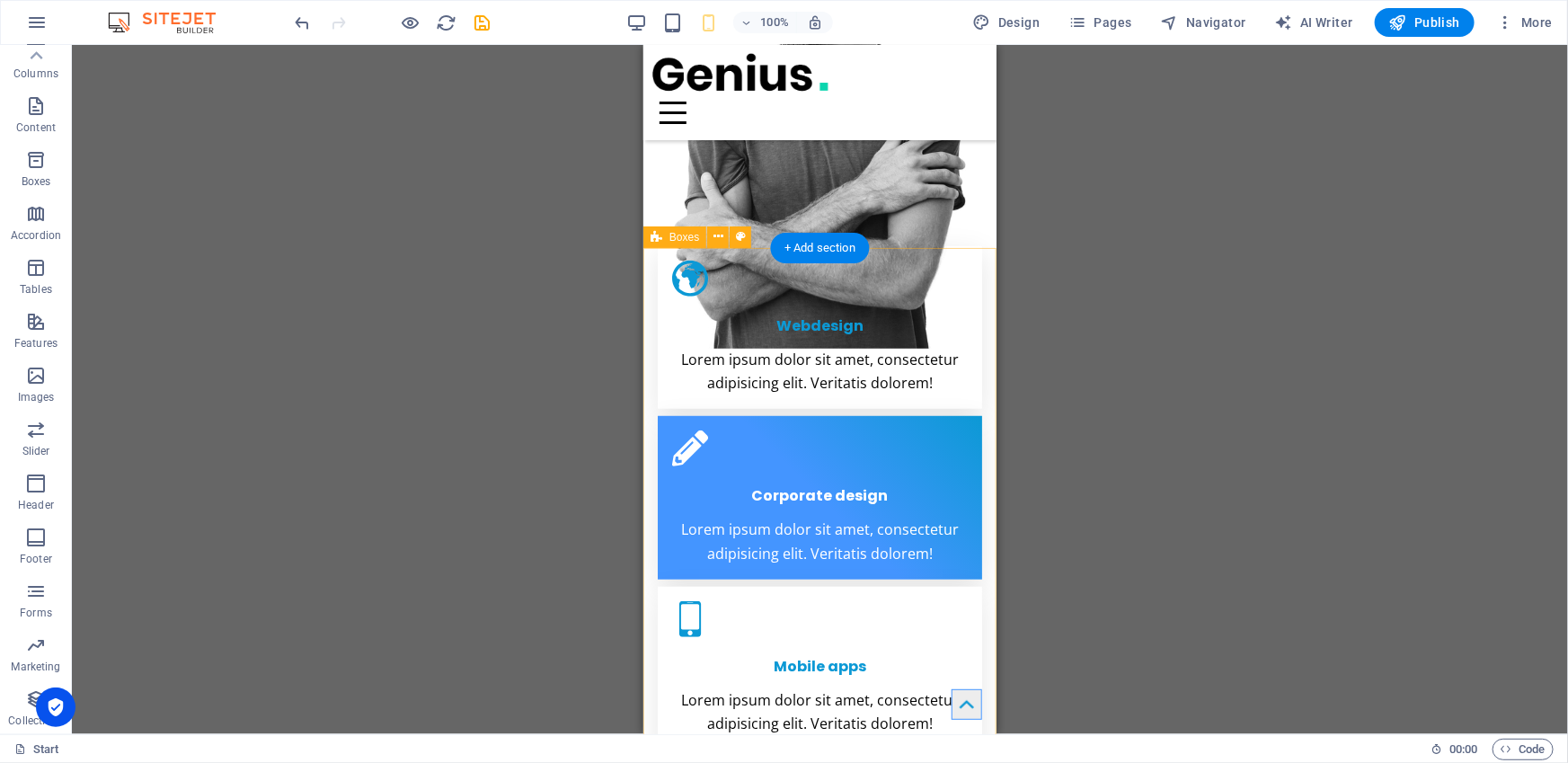 scroll, scrollTop: 336, scrollLeft: 0, axis: vertical 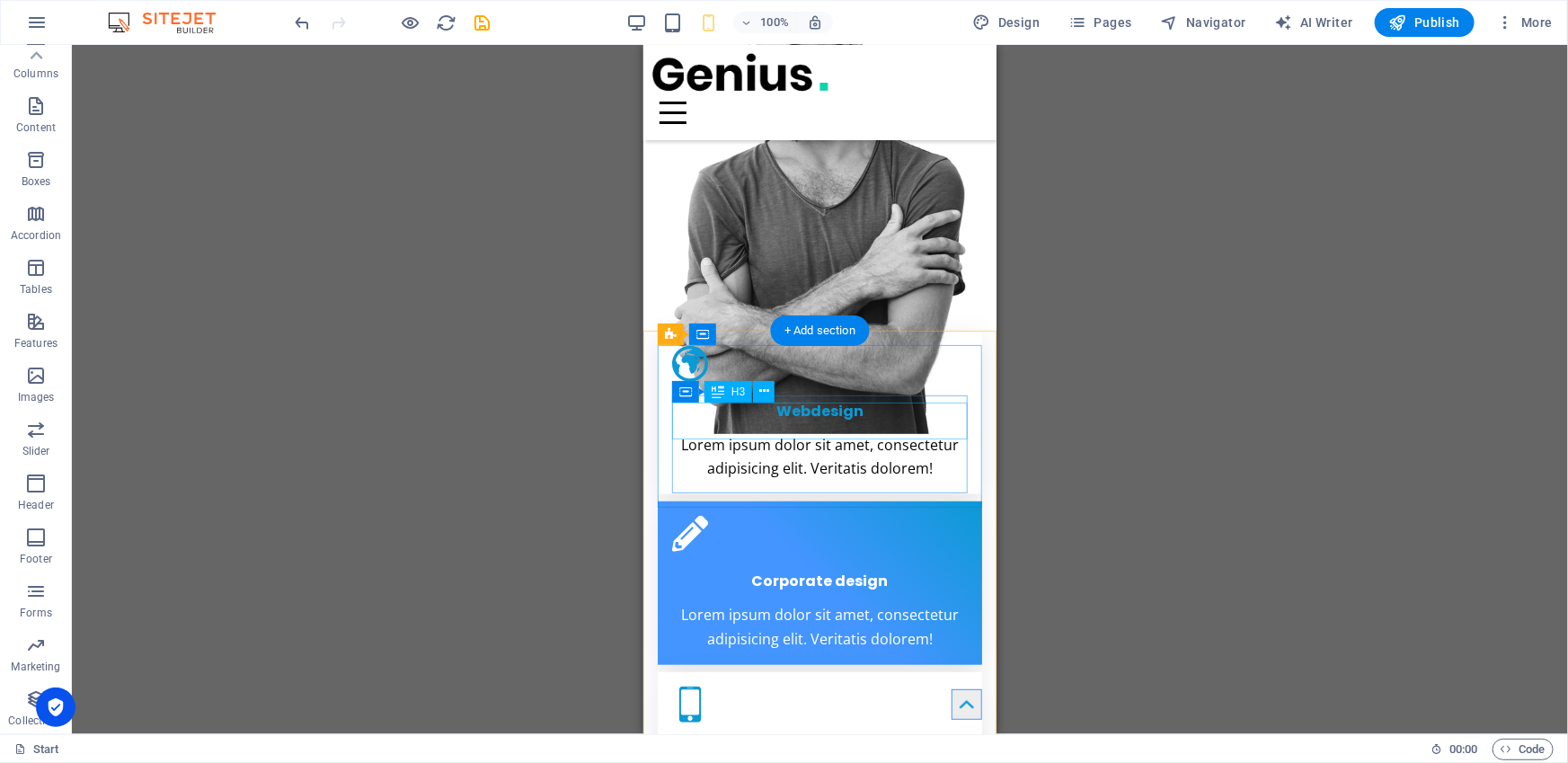 click on "Webdesign" at bounding box center (819, 406) 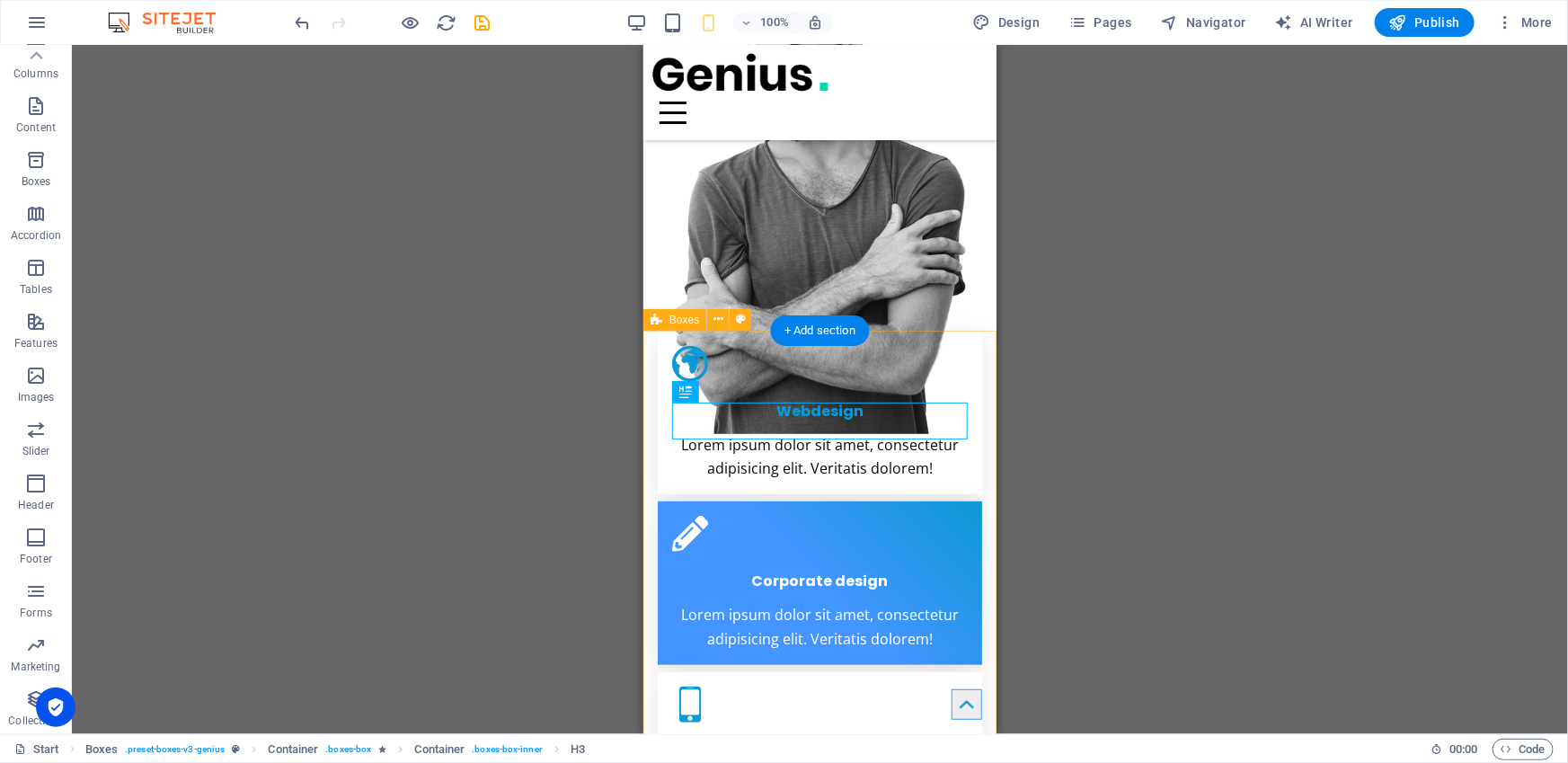 click on "Webdesign Lorem ipsum dolor sit amet, consectetur adipisicing elit. Veritatis dolorem! Corporate design Lorem ipsum dolor sit amet, consectetur adipisicing elit. Veritatis dolorem! Mobile apps Lorem ipsum dolor sit amet, consectetur adipisicing elit. Veritatis dolorem!" at bounding box center [819, 582] 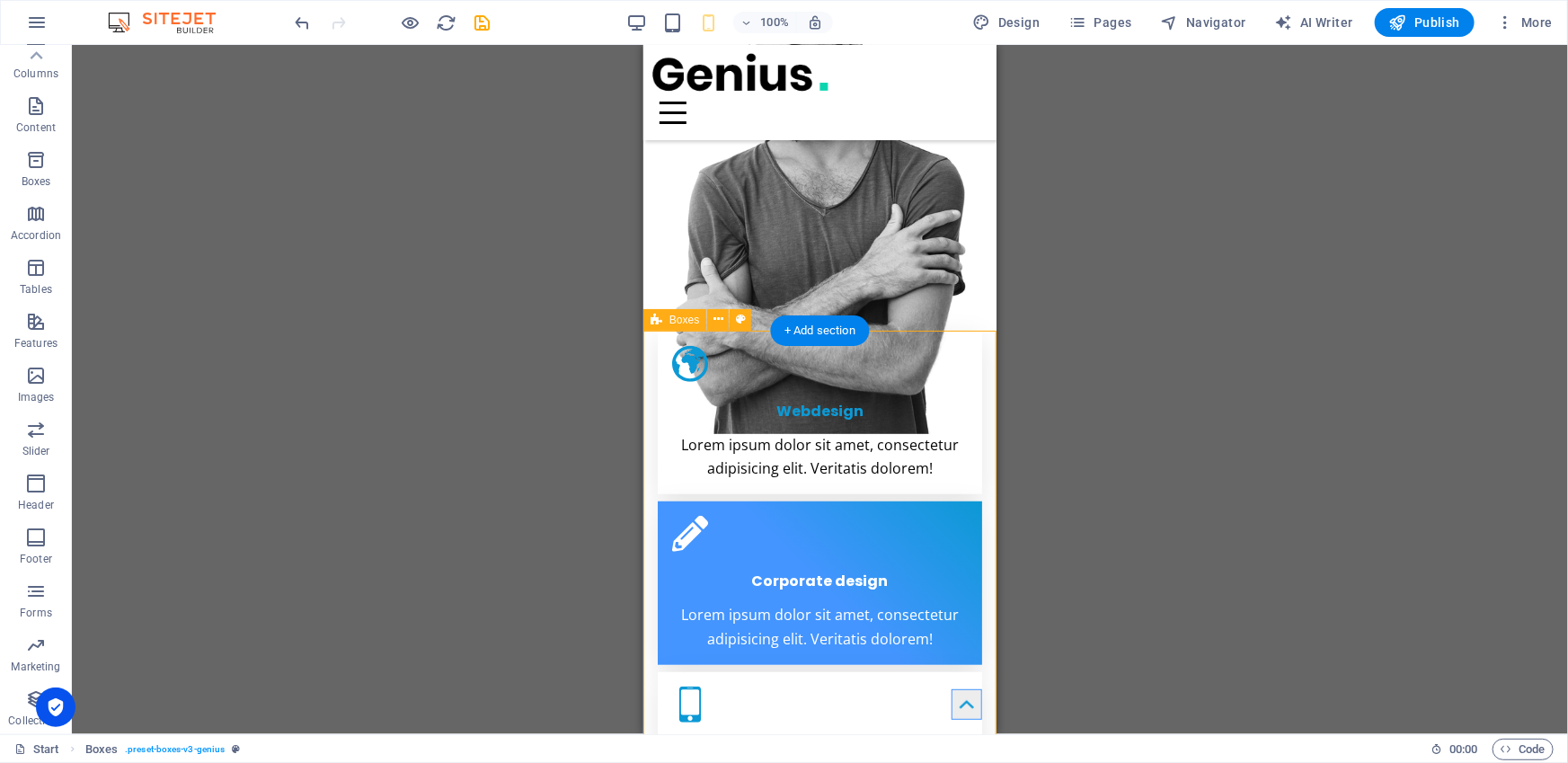 click on "Webdesign Lorem ipsum dolor sit amet, consectetur adipisicing elit. Veritatis dolorem! Corporate design Lorem ipsum dolor sit amet, consectetur adipisicing elit. Veritatis dolorem! Mobile apps Lorem ipsum dolor sit amet, consectetur adipisicing elit. Veritatis dolorem!" at bounding box center (819, 582) 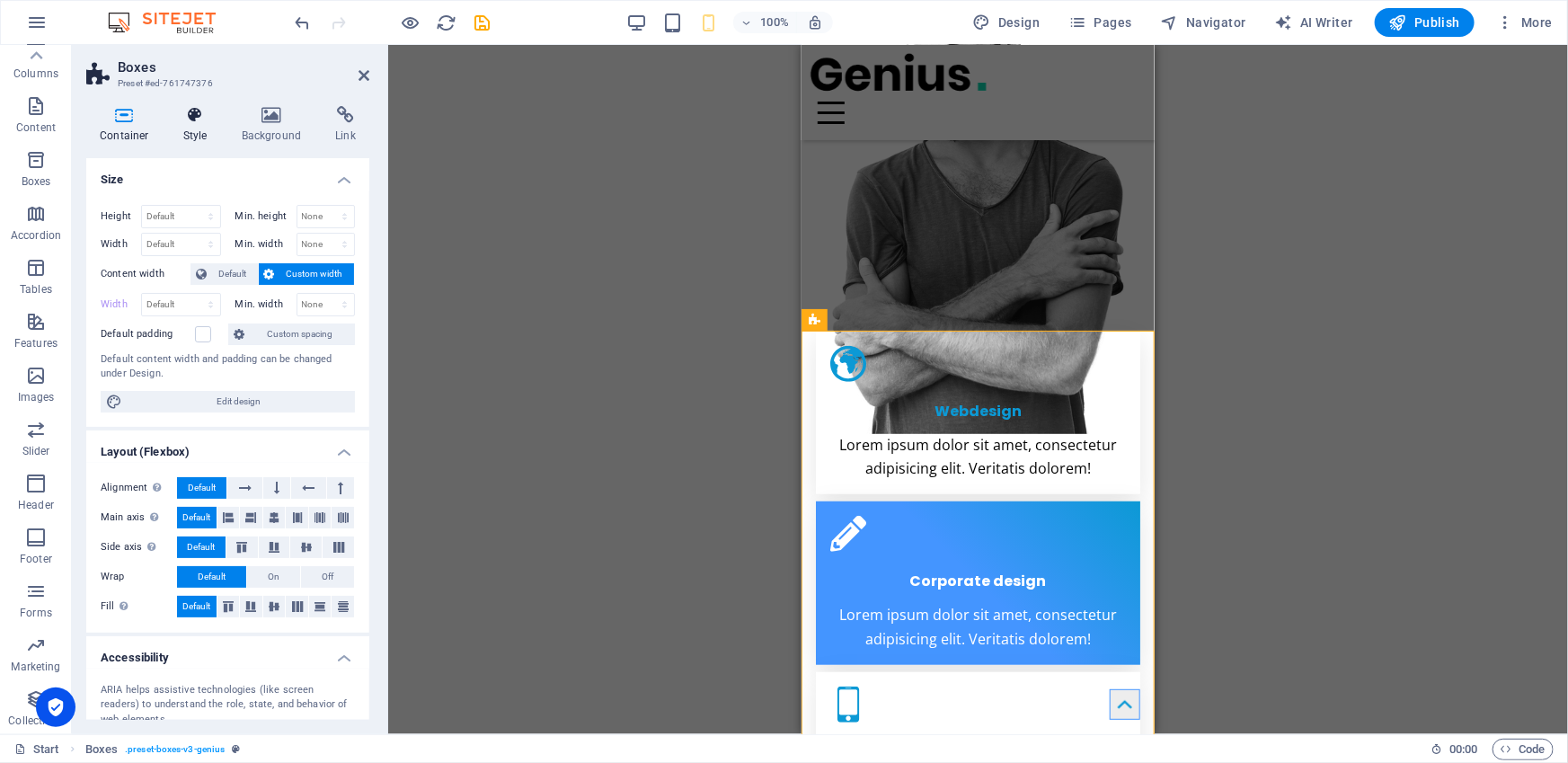 click on "Style" at bounding box center [199, 125] 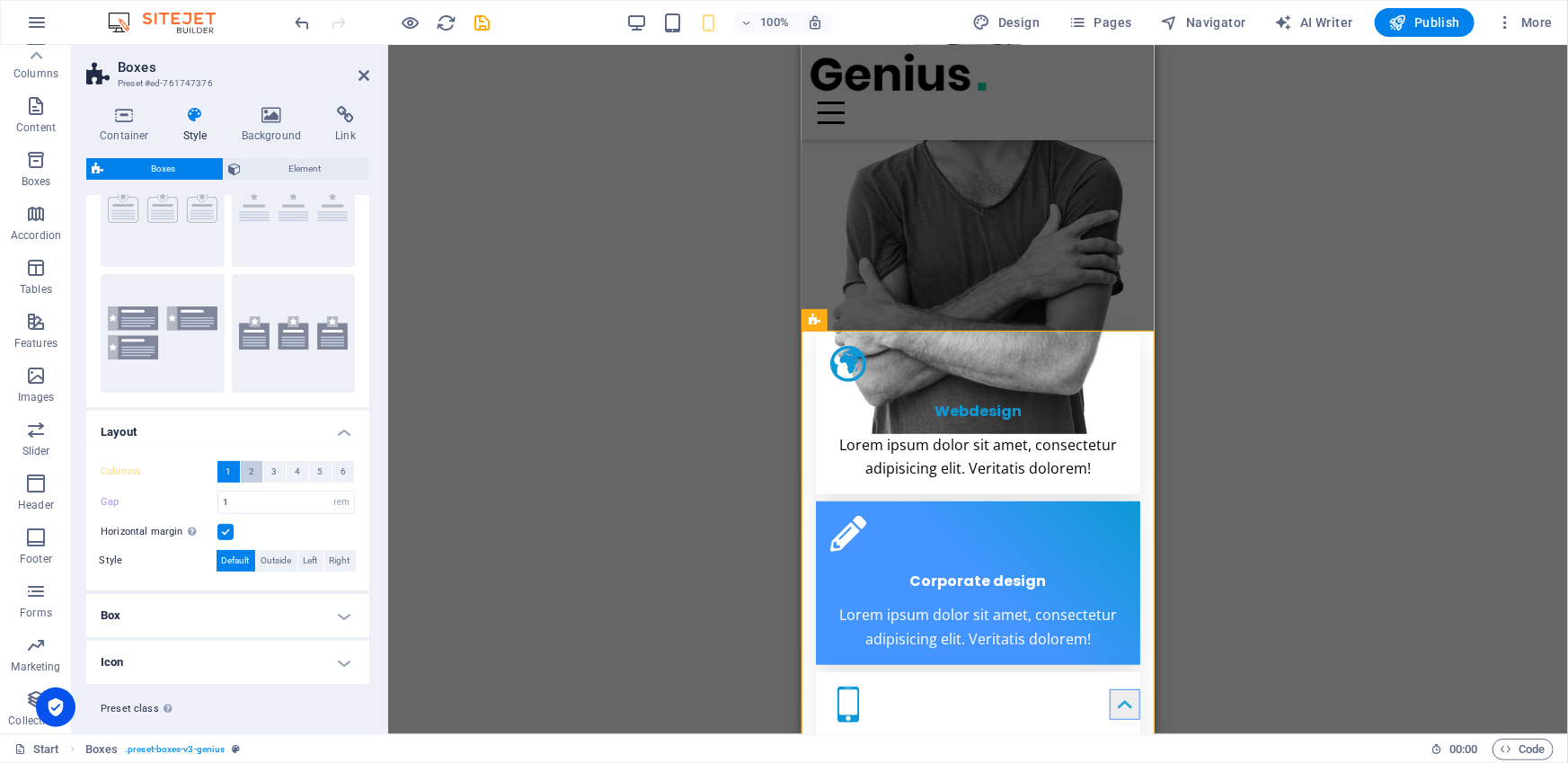scroll, scrollTop: 121, scrollLeft: 0, axis: vertical 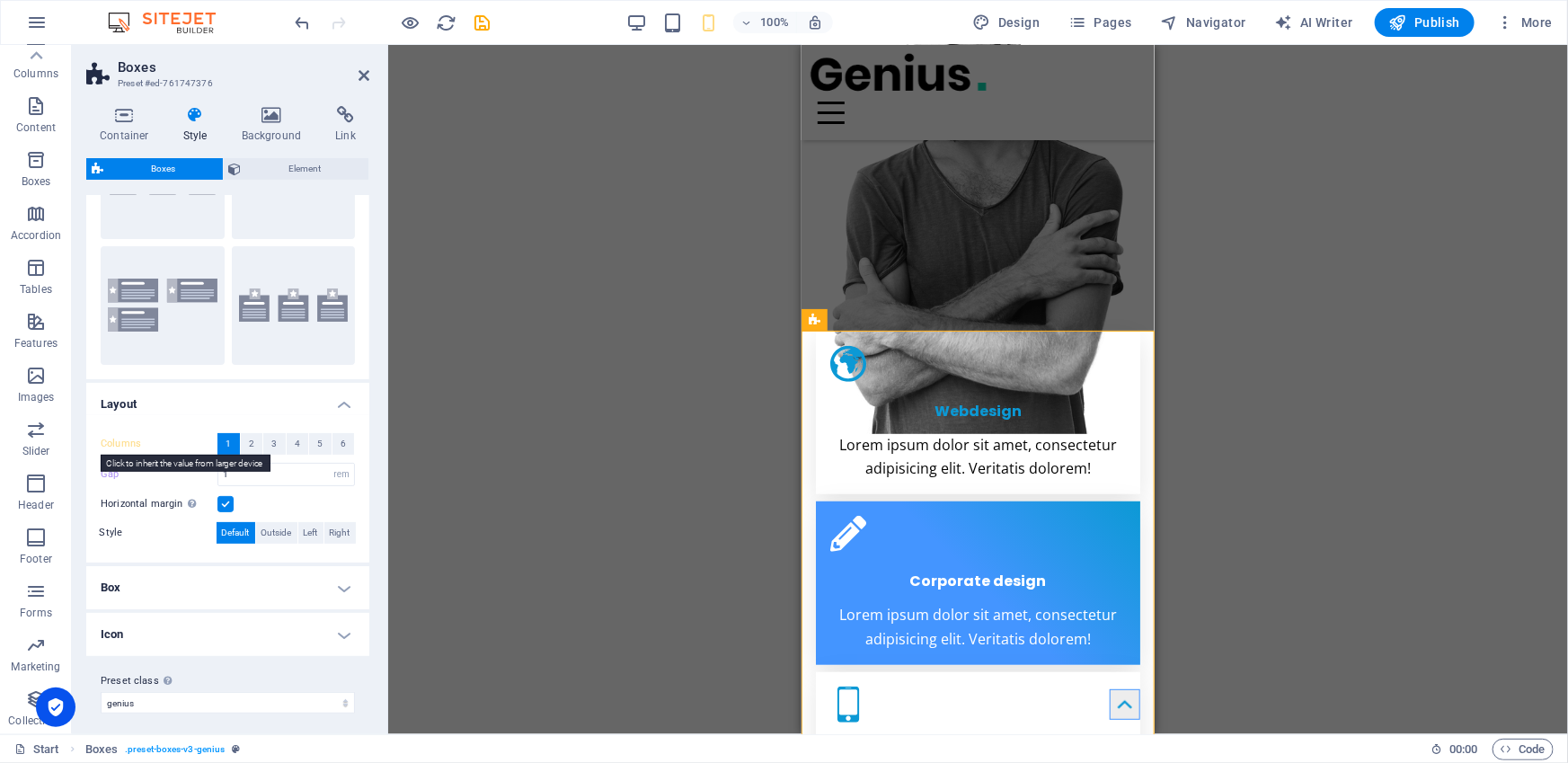 click on "Columns" at bounding box center (159, 444) 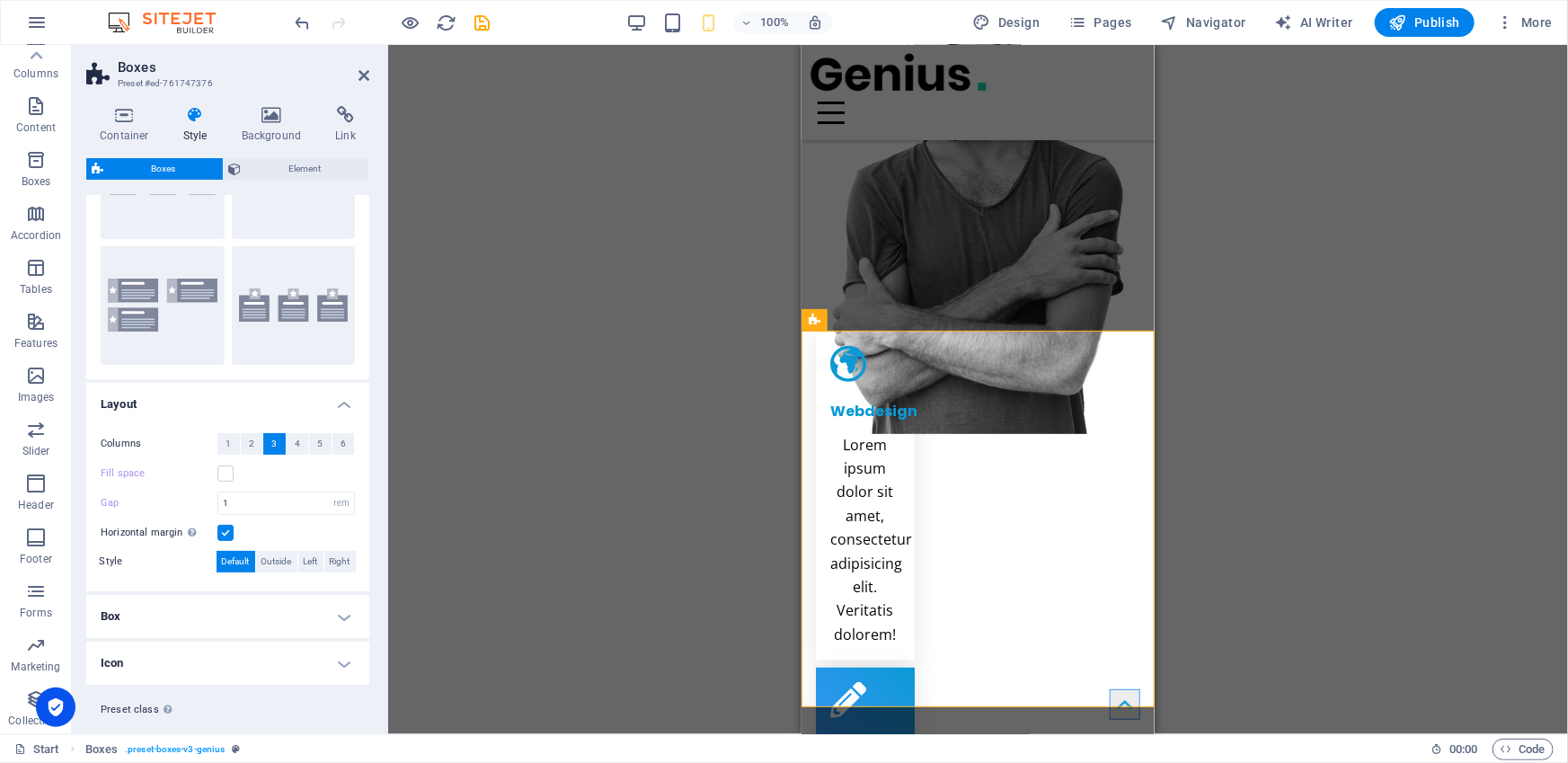 click on "Columns" at bounding box center (159, 444) 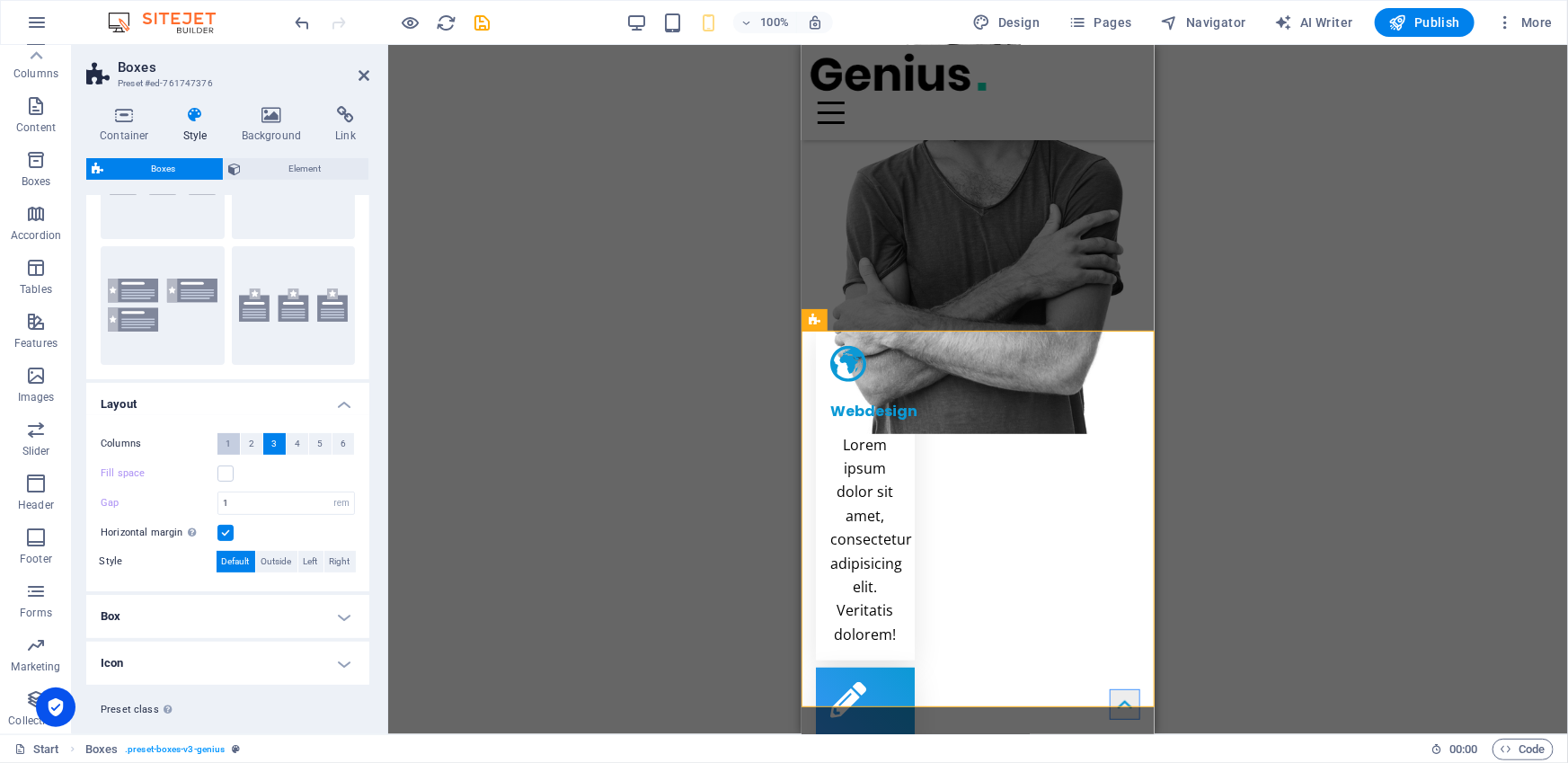 click on "1" at bounding box center (228, 444) 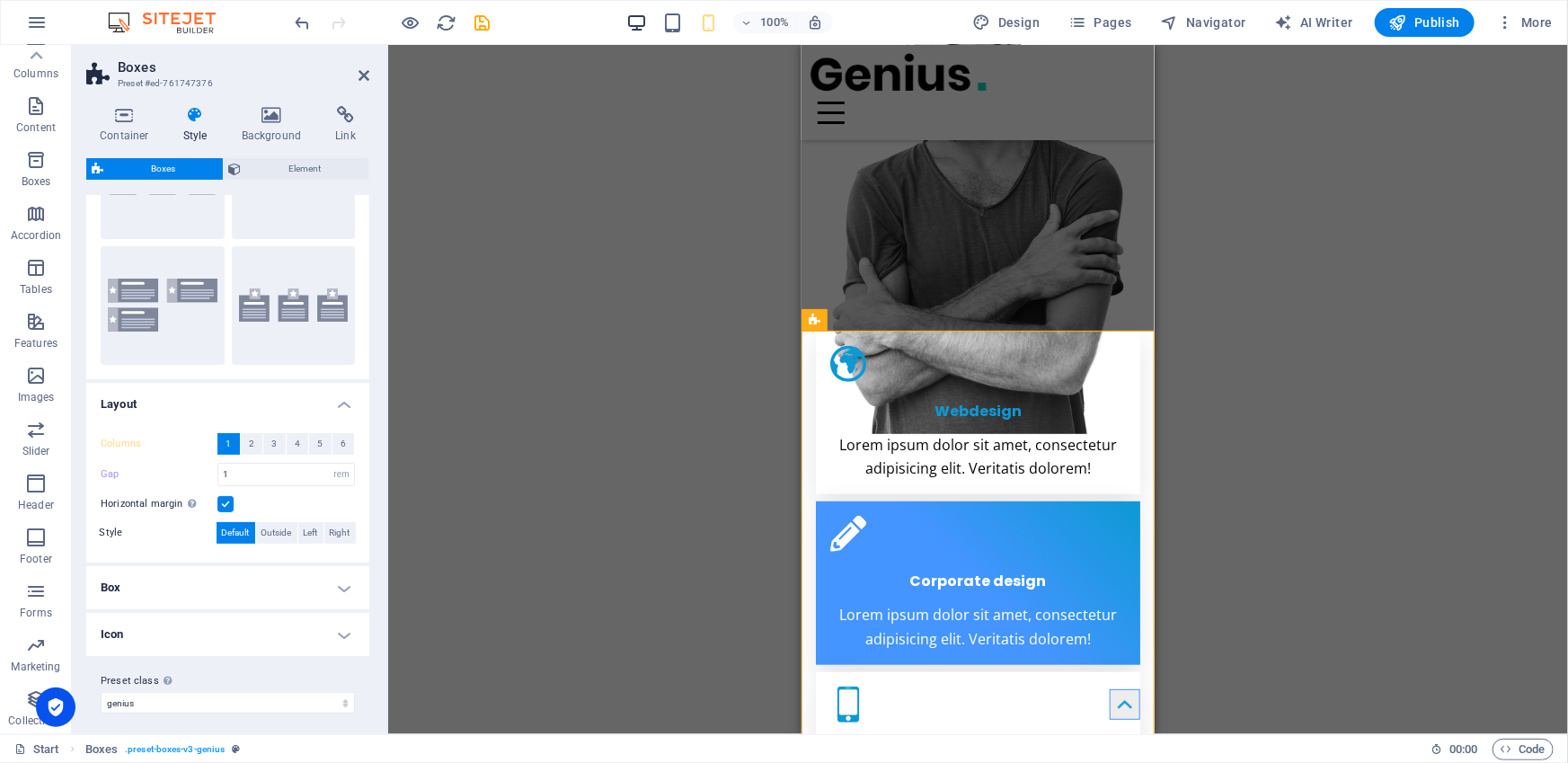 click at bounding box center [636, 22] 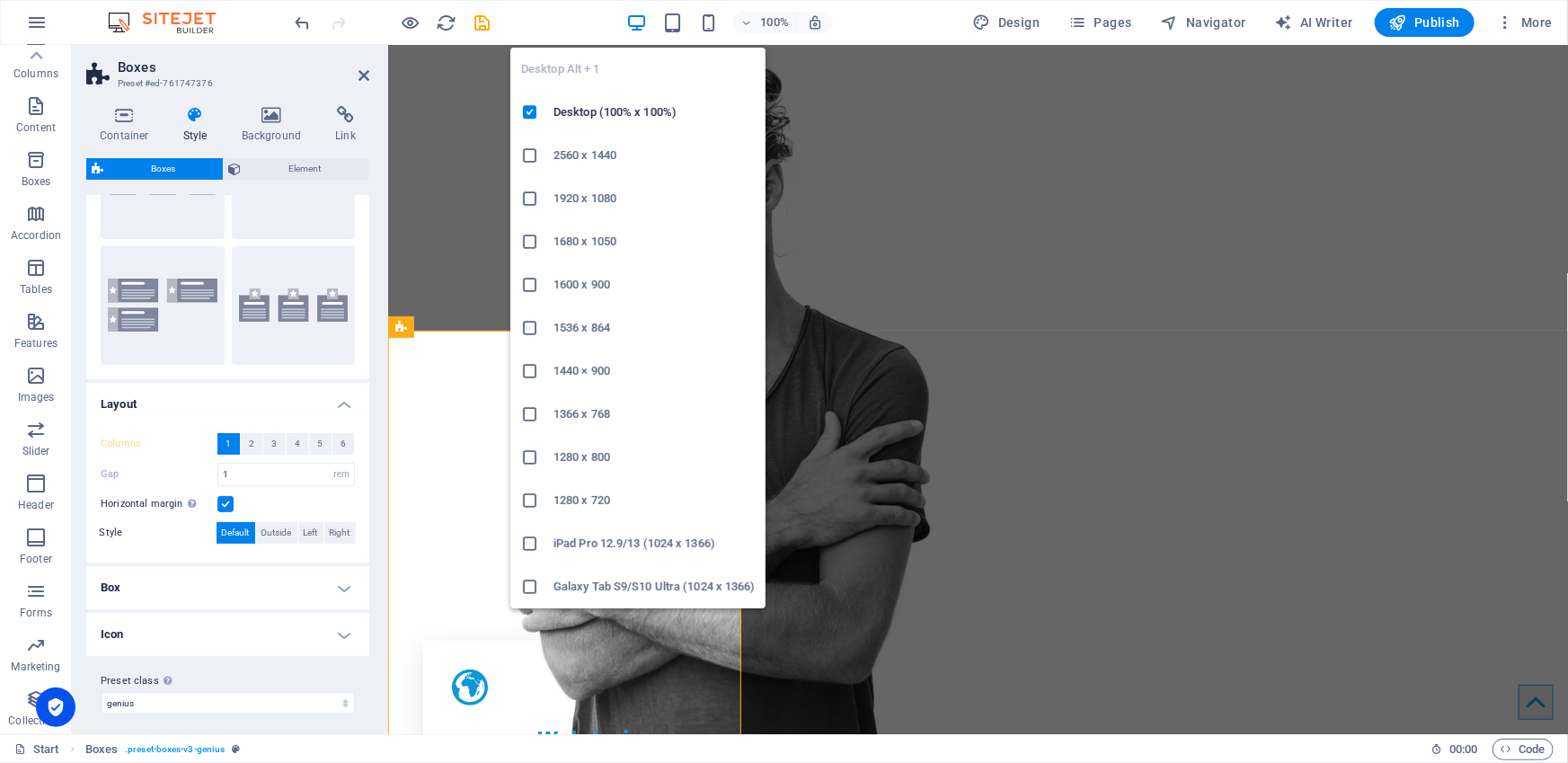 type on "3" 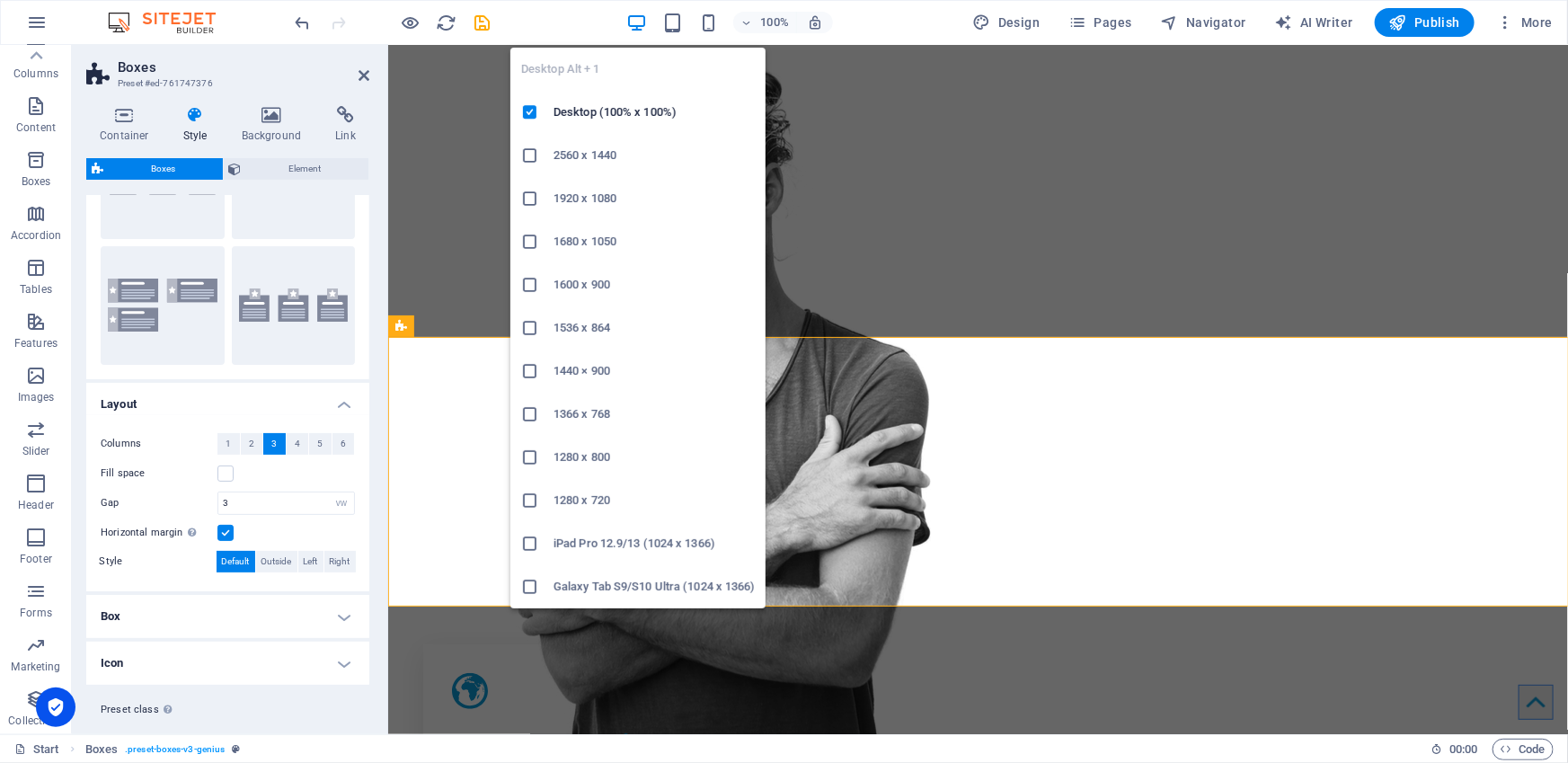 scroll, scrollTop: 329, scrollLeft: 0, axis: vertical 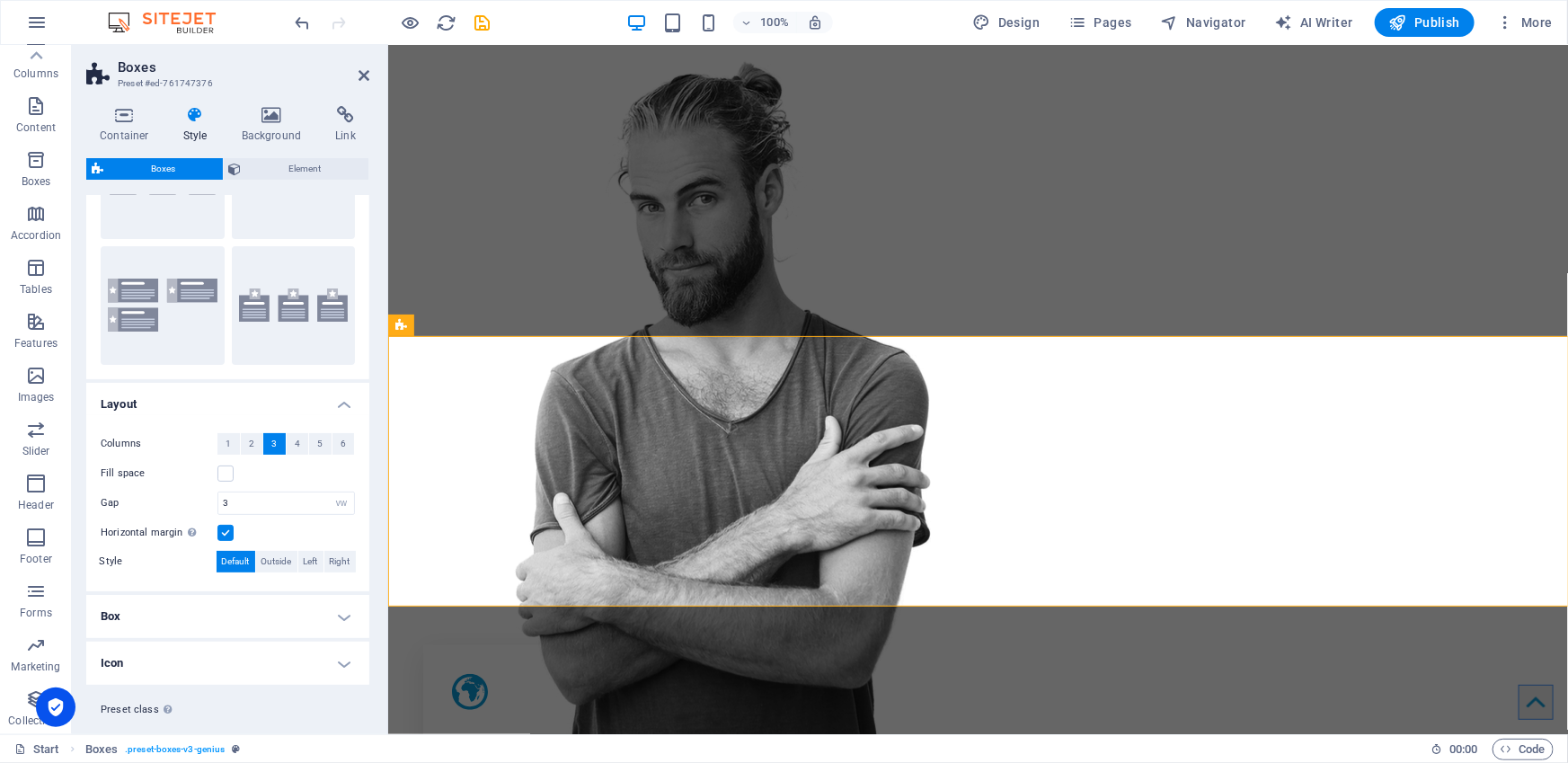 click on "100%" at bounding box center (729, 22) 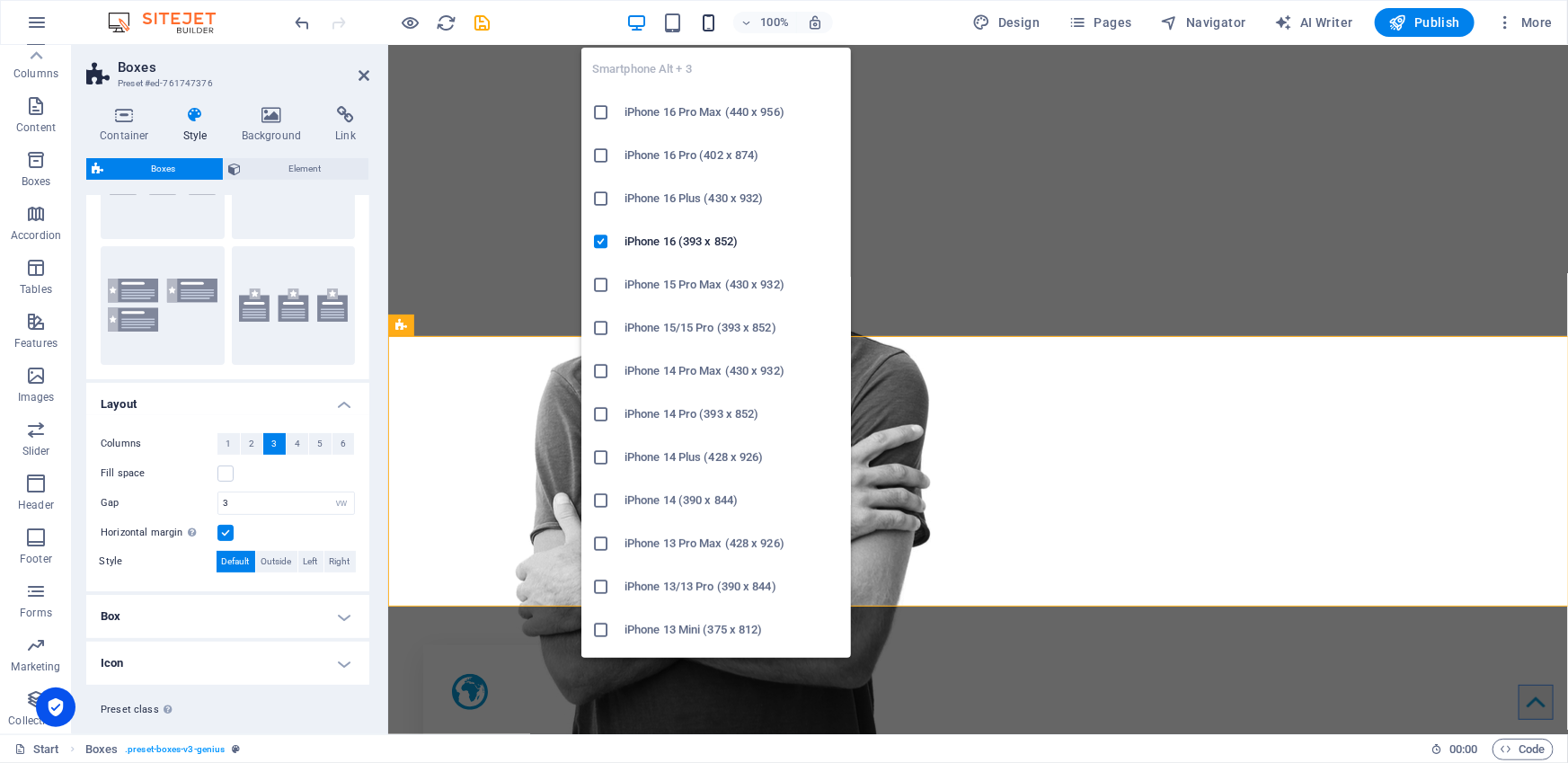 click at bounding box center [708, 22] 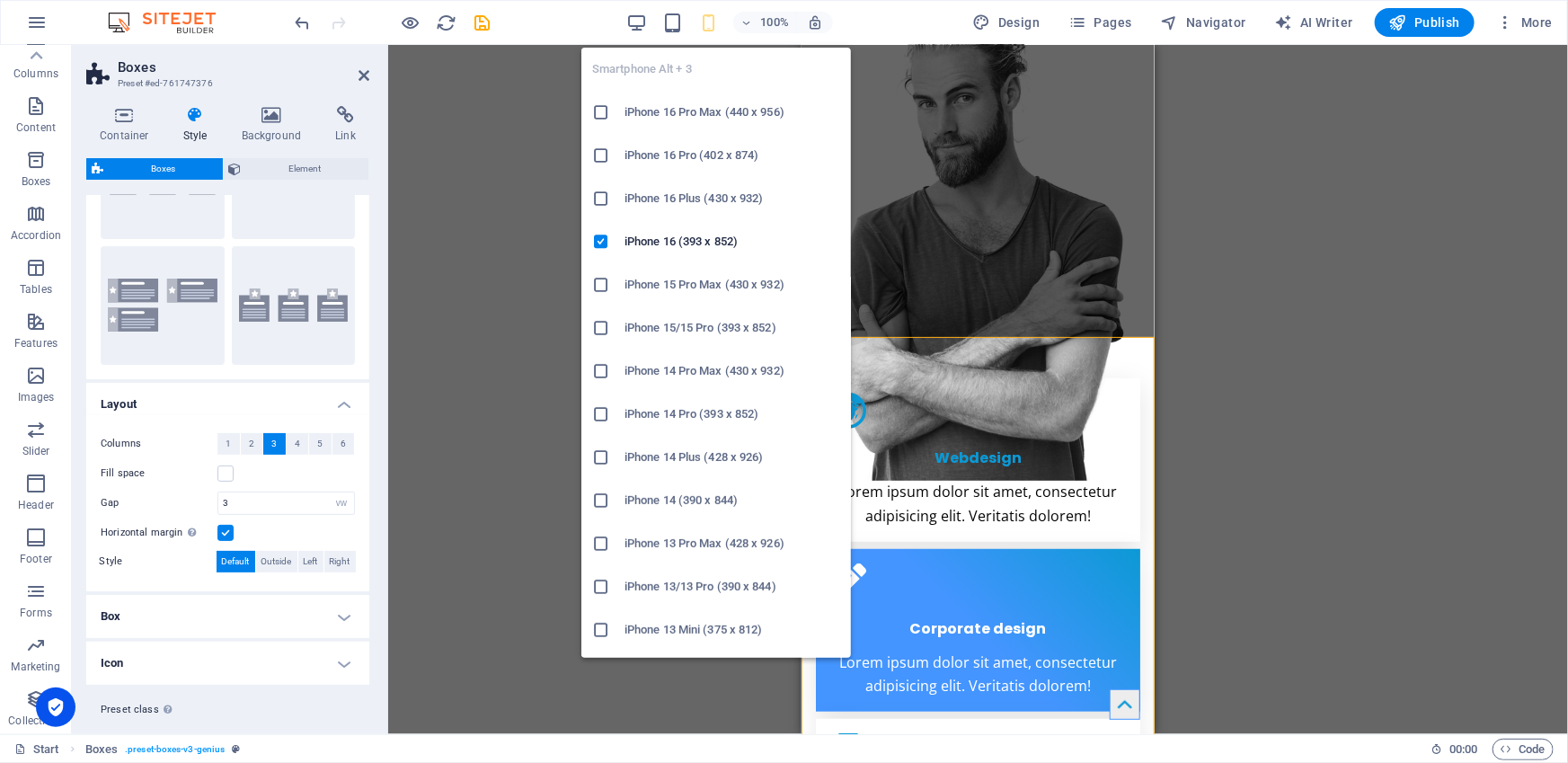 type on "1" 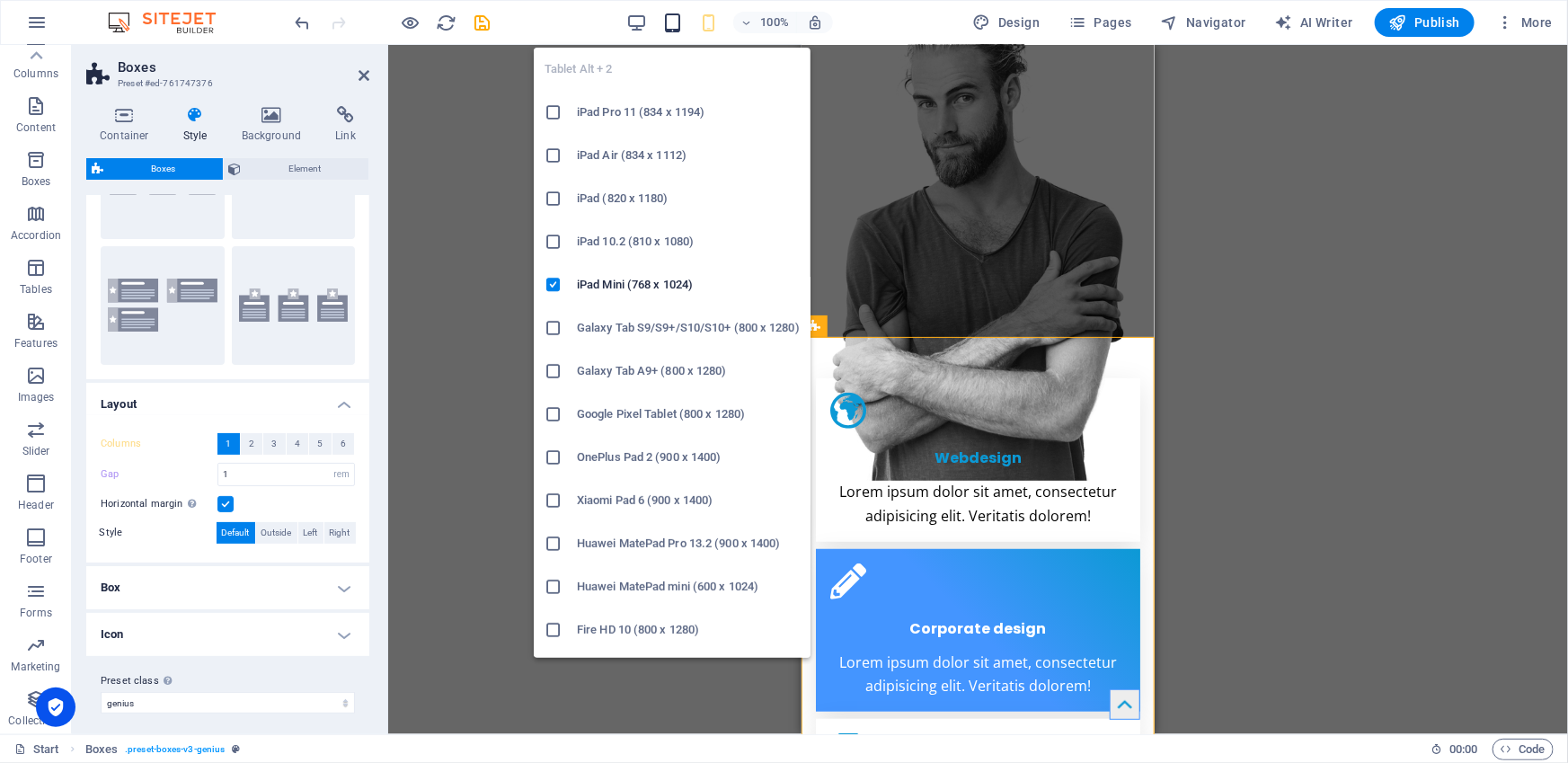 click at bounding box center [672, 22] 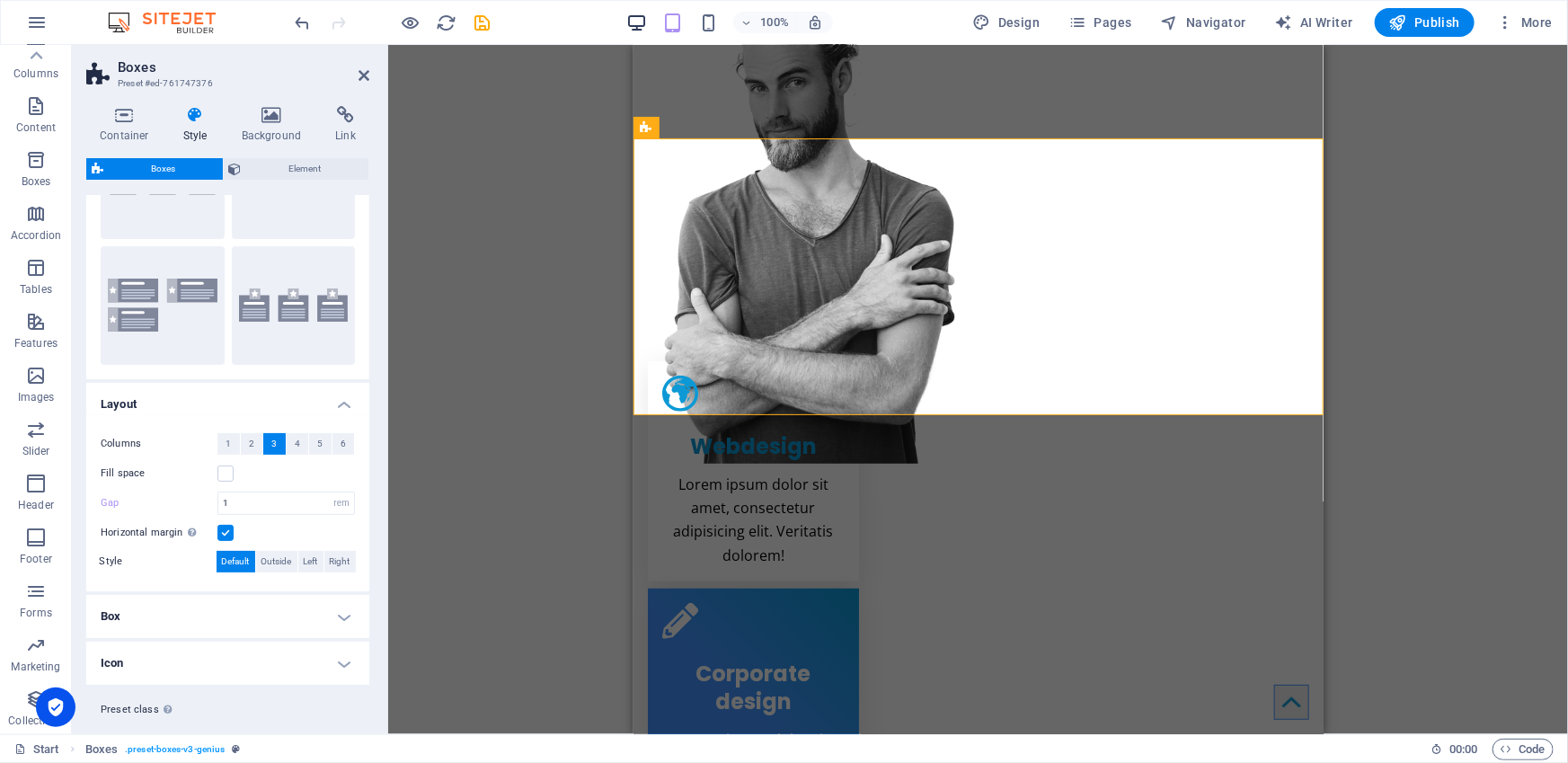 click at bounding box center (636, 22) 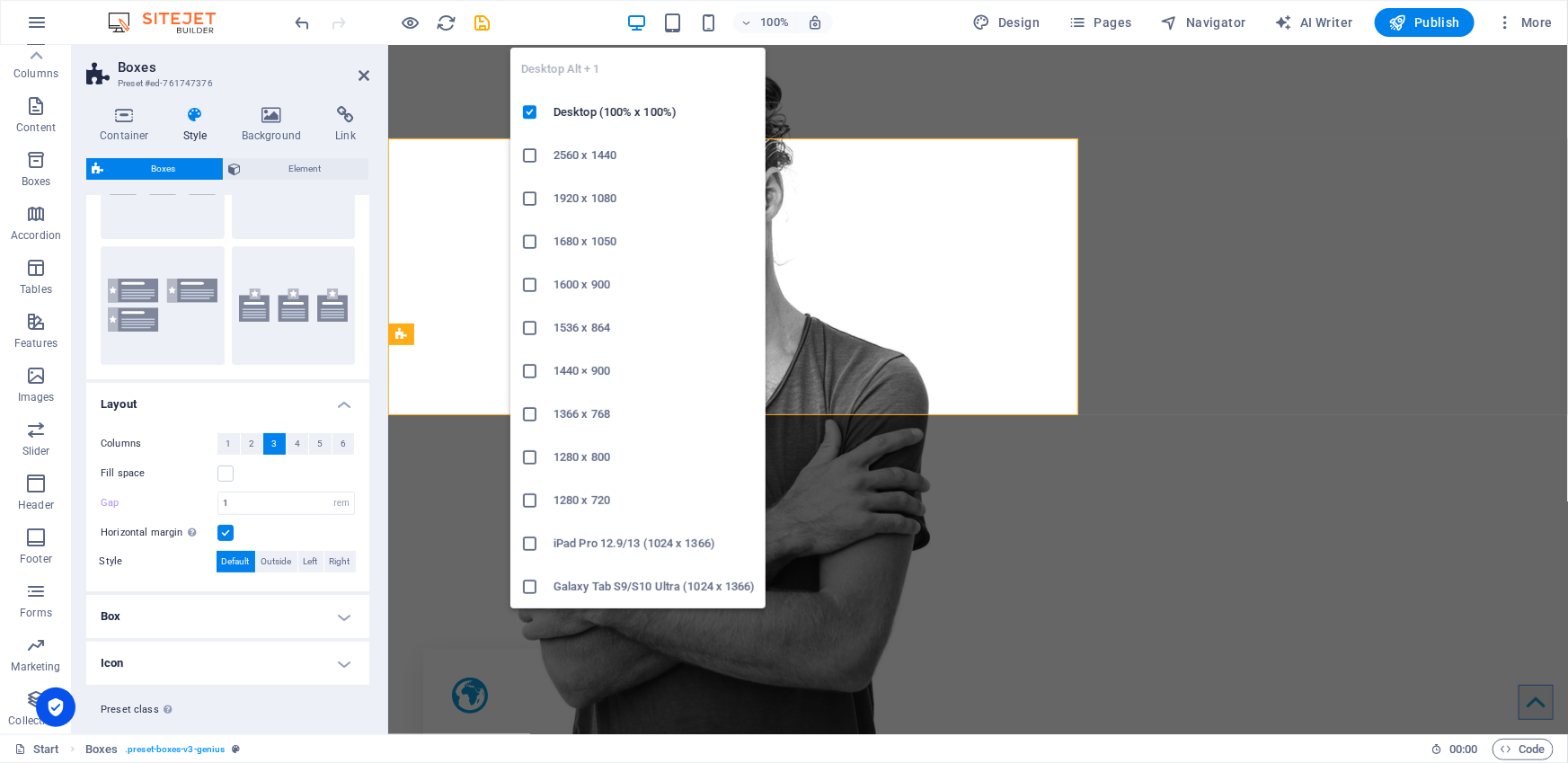 type on "3" 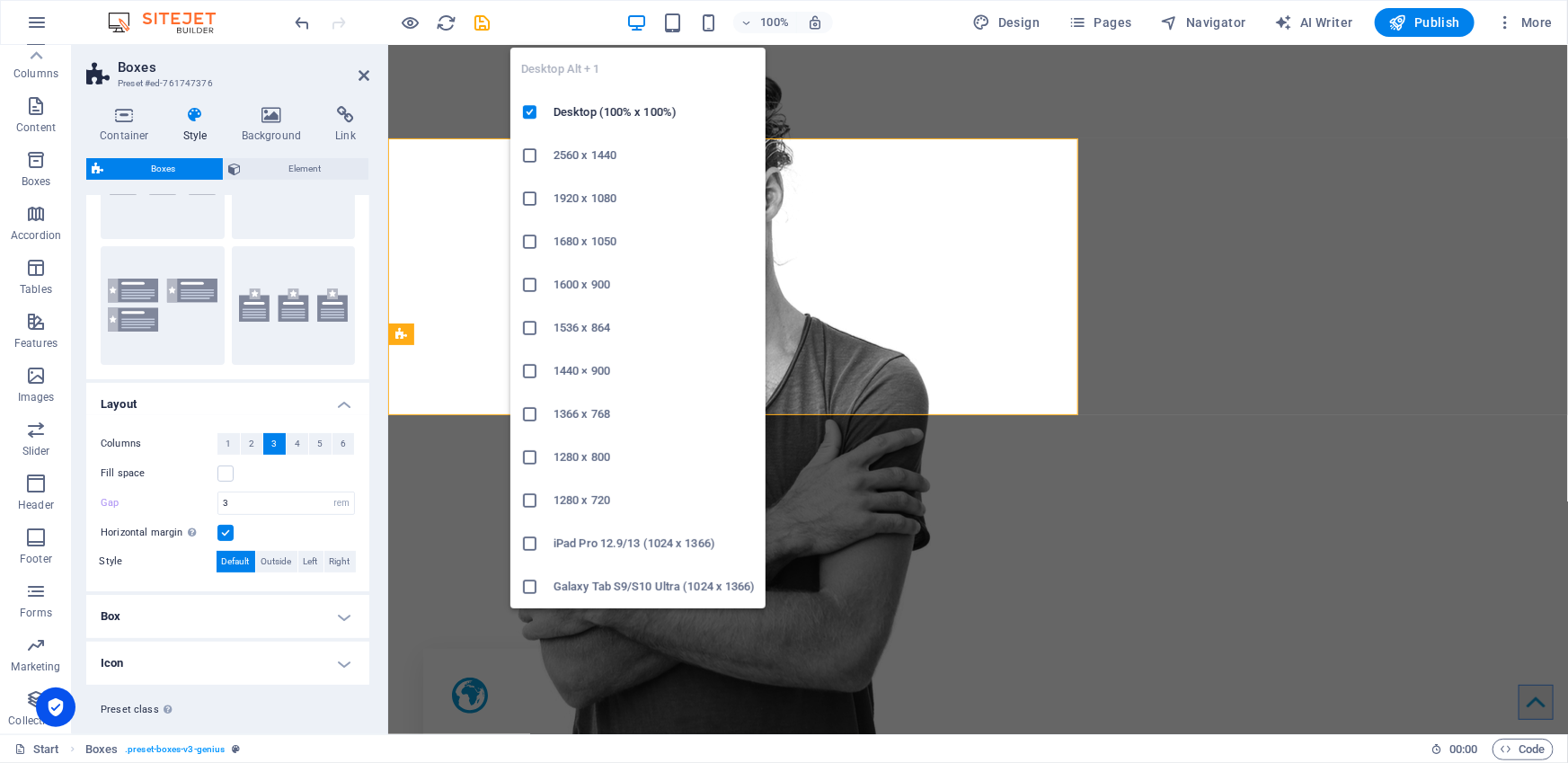 select on "vw" 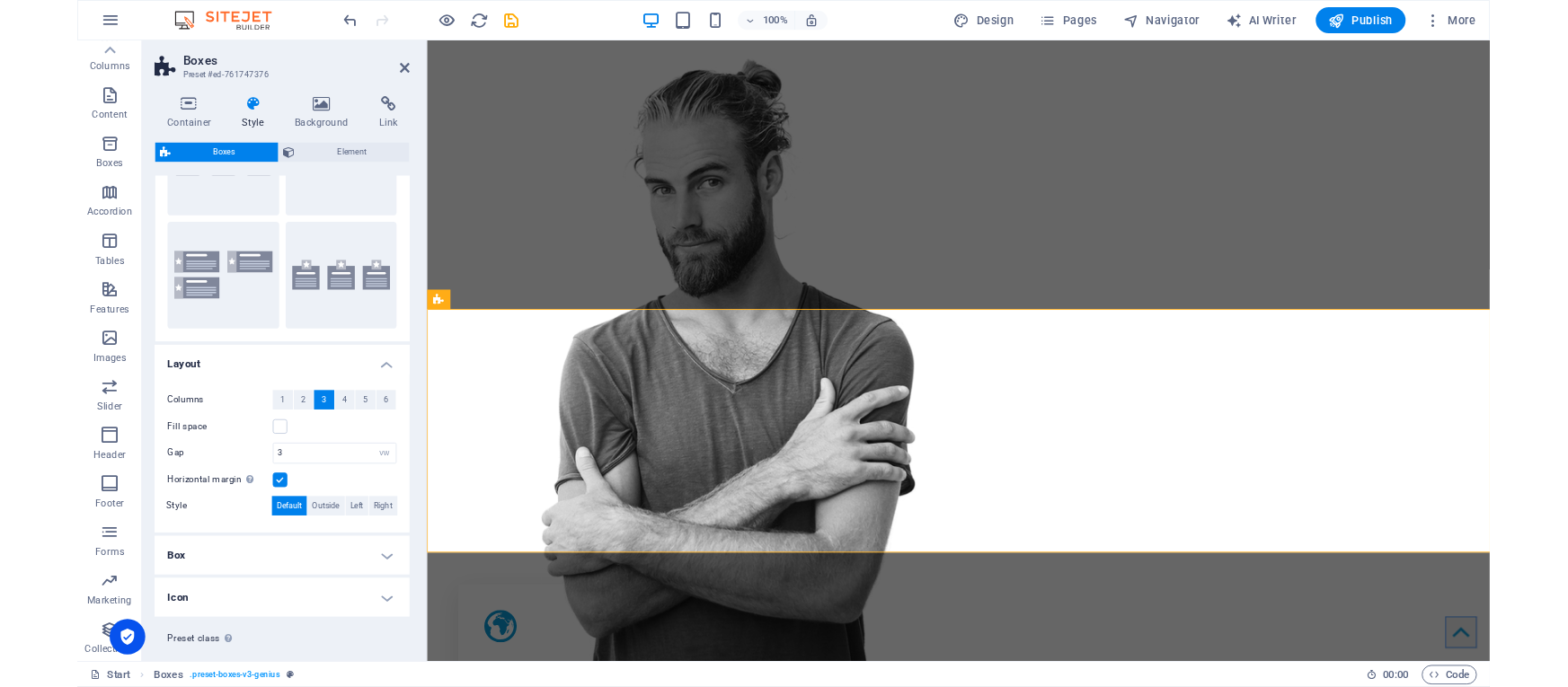 scroll, scrollTop: 322, scrollLeft: 0, axis: vertical 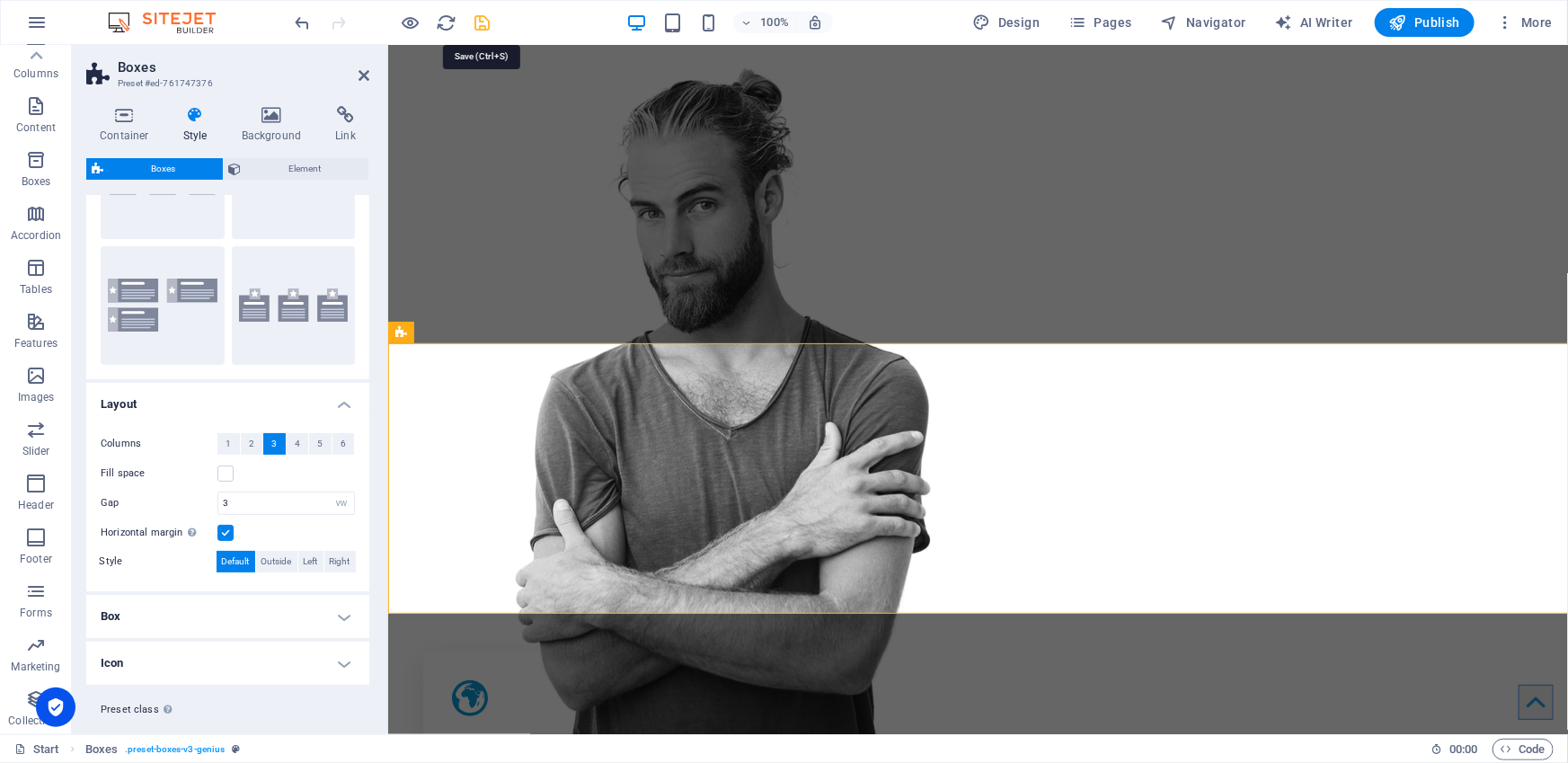click at bounding box center [483, 22] 